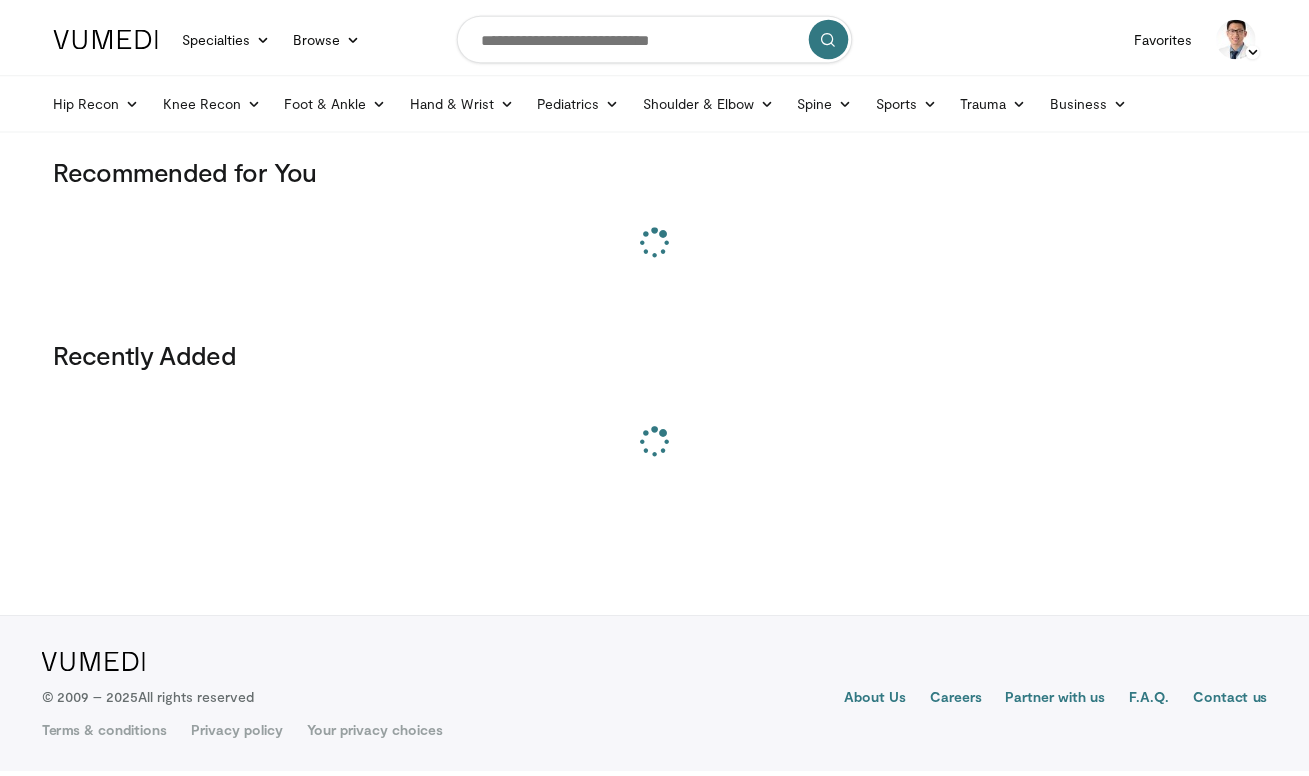 scroll, scrollTop: 0, scrollLeft: 0, axis: both 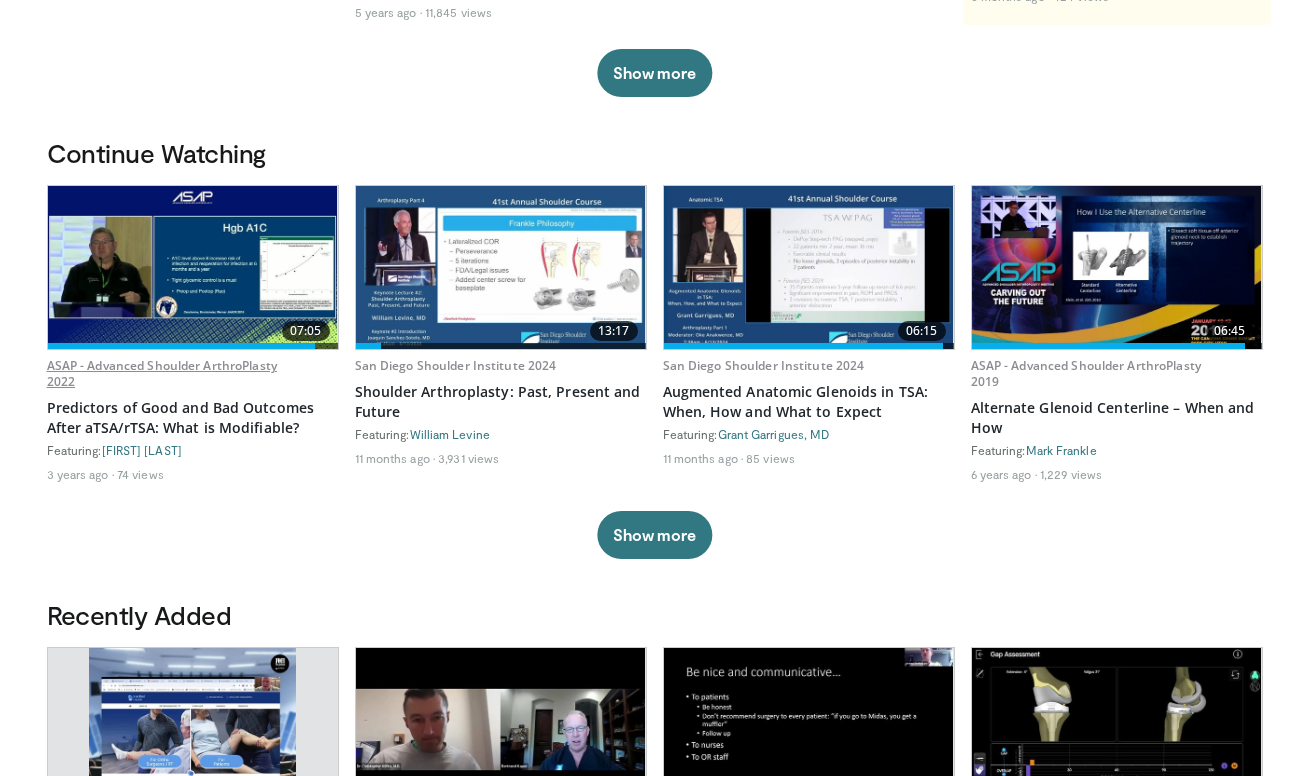 click on "ASAP - Advanced Shoulder ArthroPlasty 2022" at bounding box center (162, 373) 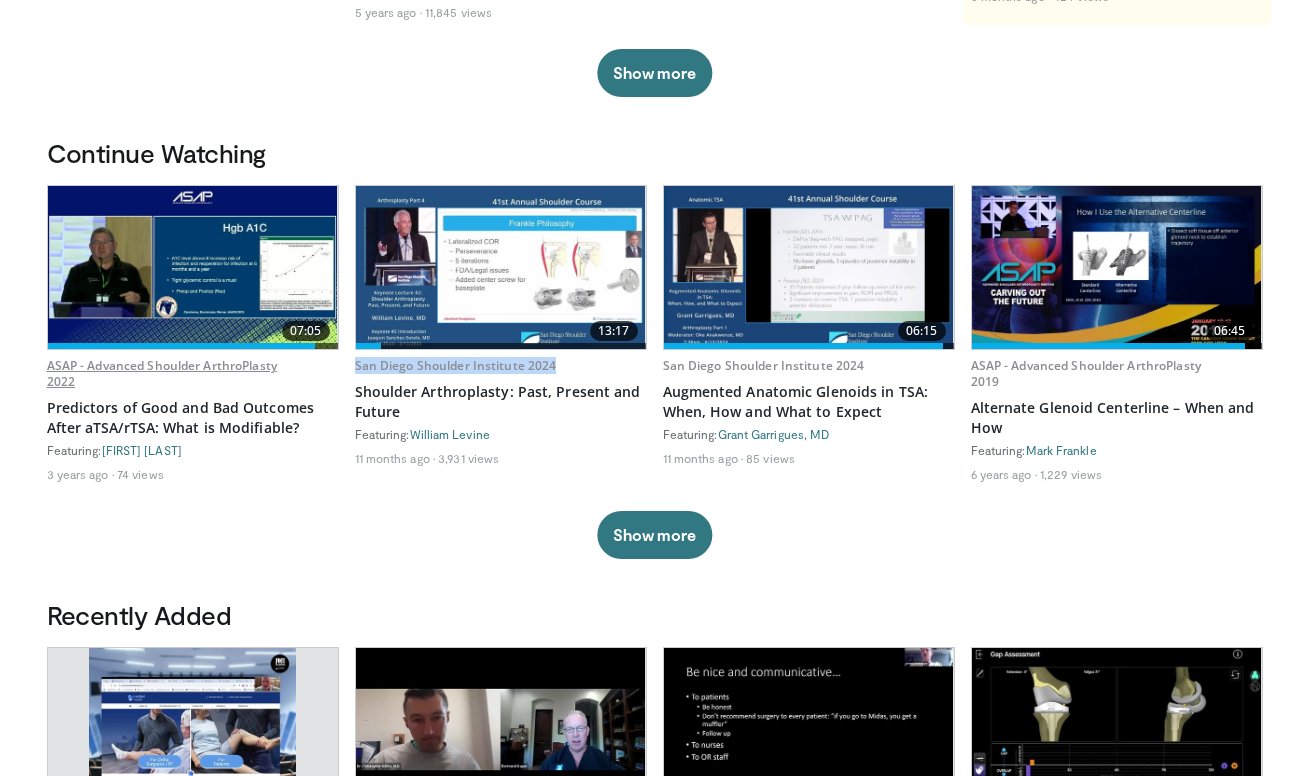click on "ASAP - Advanced Shoulder ArthroPlasty 2022" at bounding box center [162, 373] 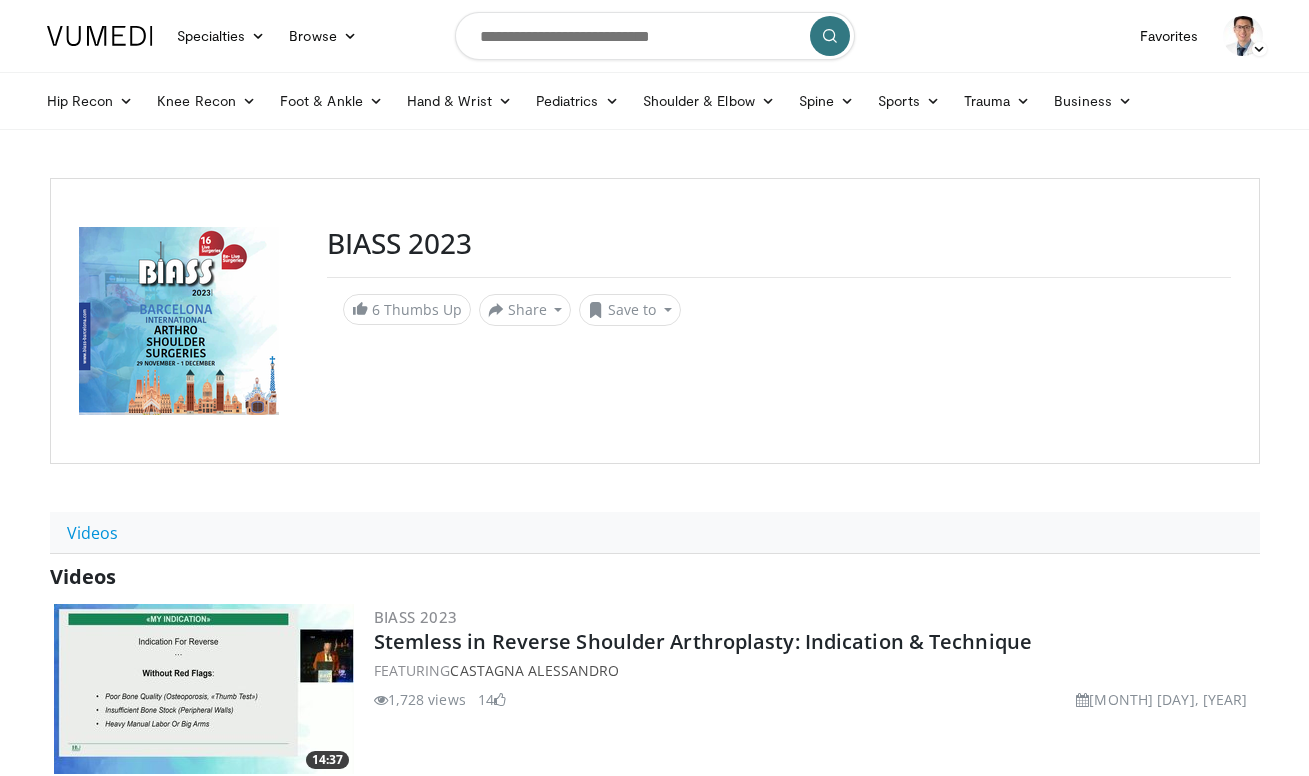 scroll, scrollTop: 0, scrollLeft: 0, axis: both 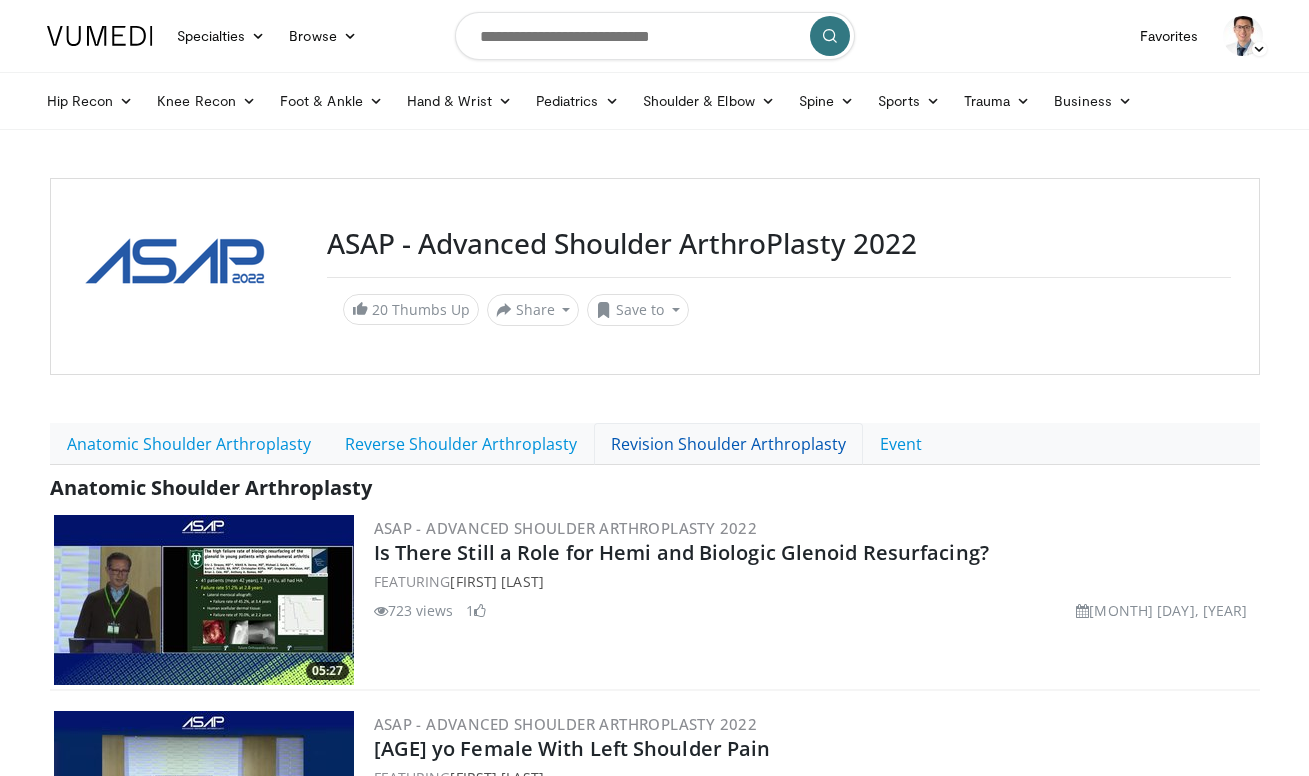 click on "Revision Shoulder Arthroplasty" at bounding box center (728, 444) 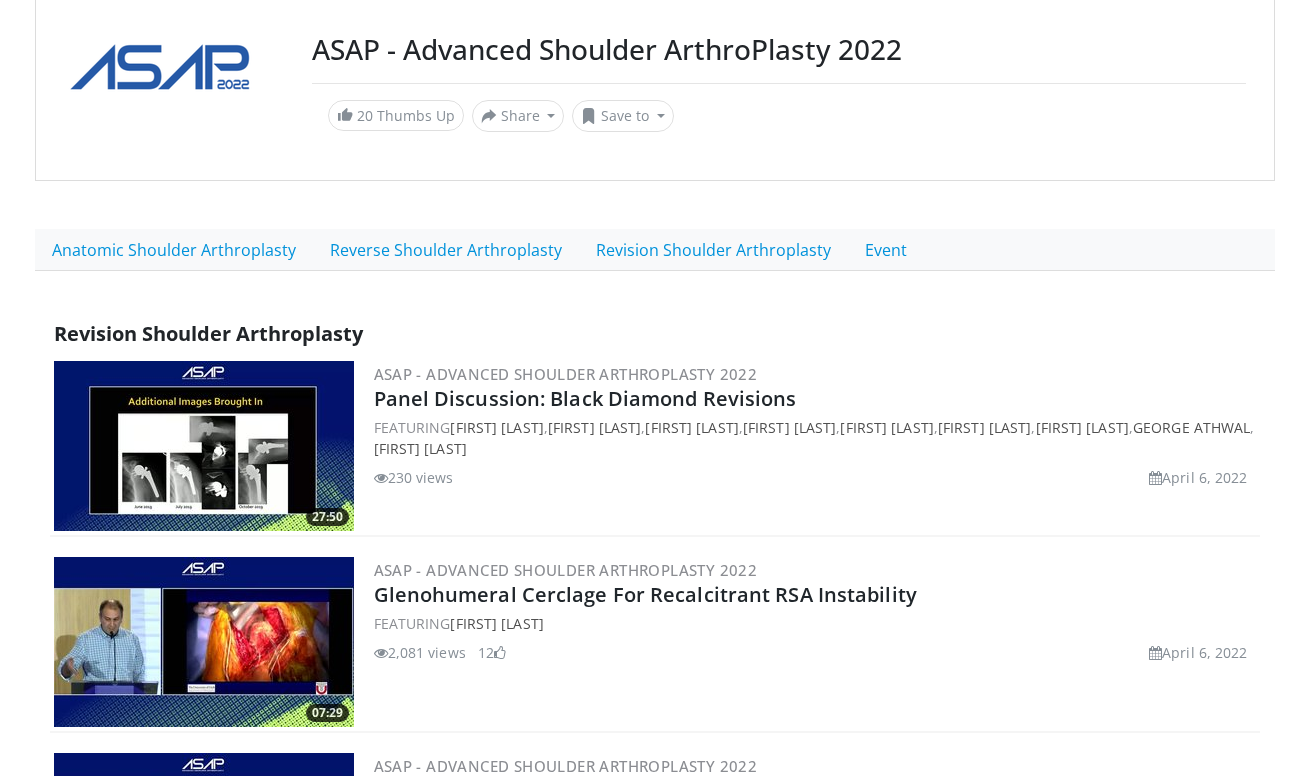 scroll, scrollTop: 0, scrollLeft: 0, axis: both 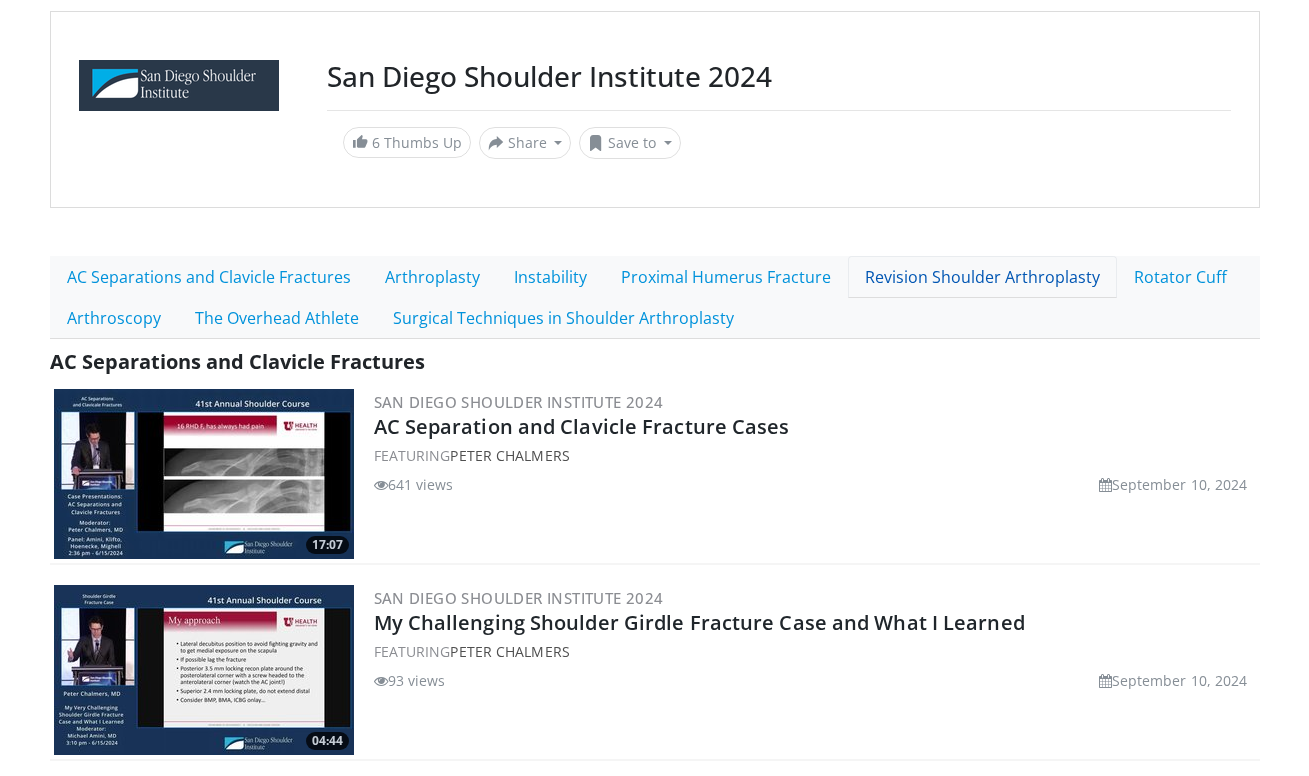 click on "Revision Shoulder Arthroplasty" at bounding box center [982, 277] 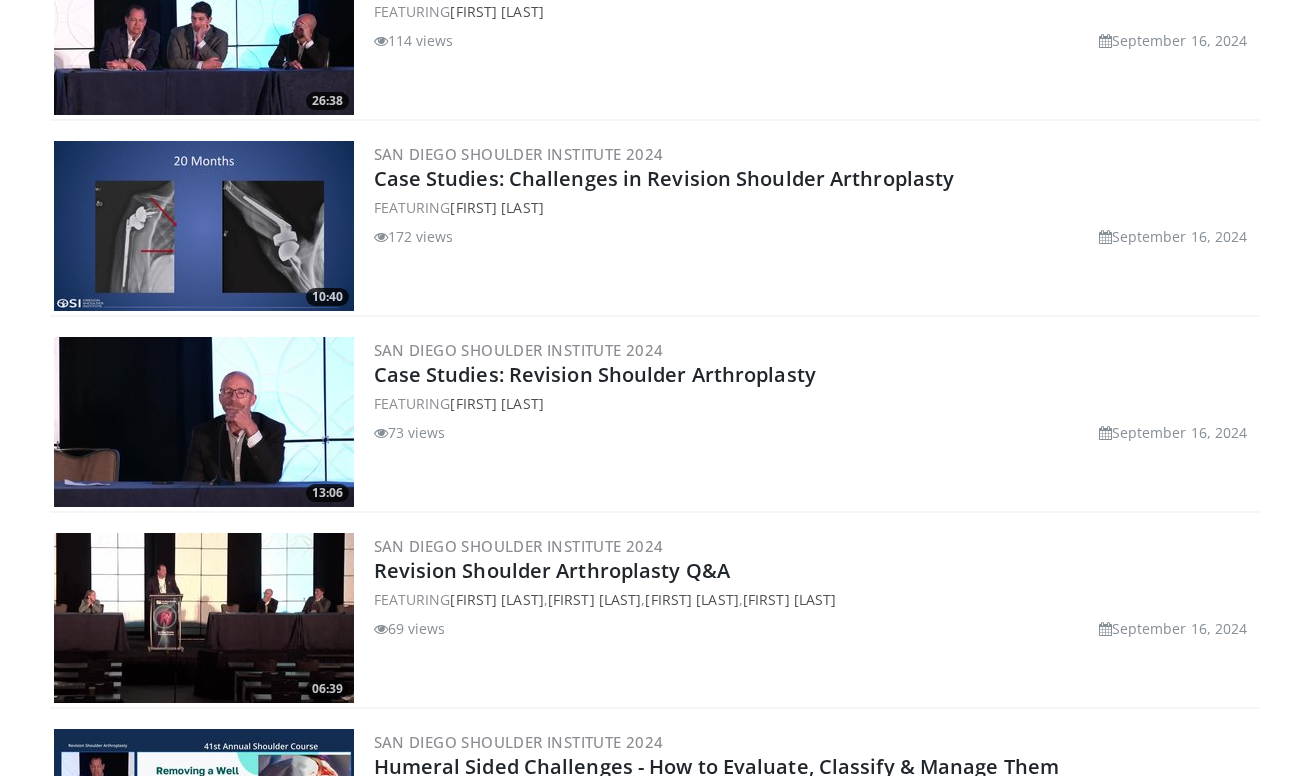 scroll, scrollTop: 0, scrollLeft: 0, axis: both 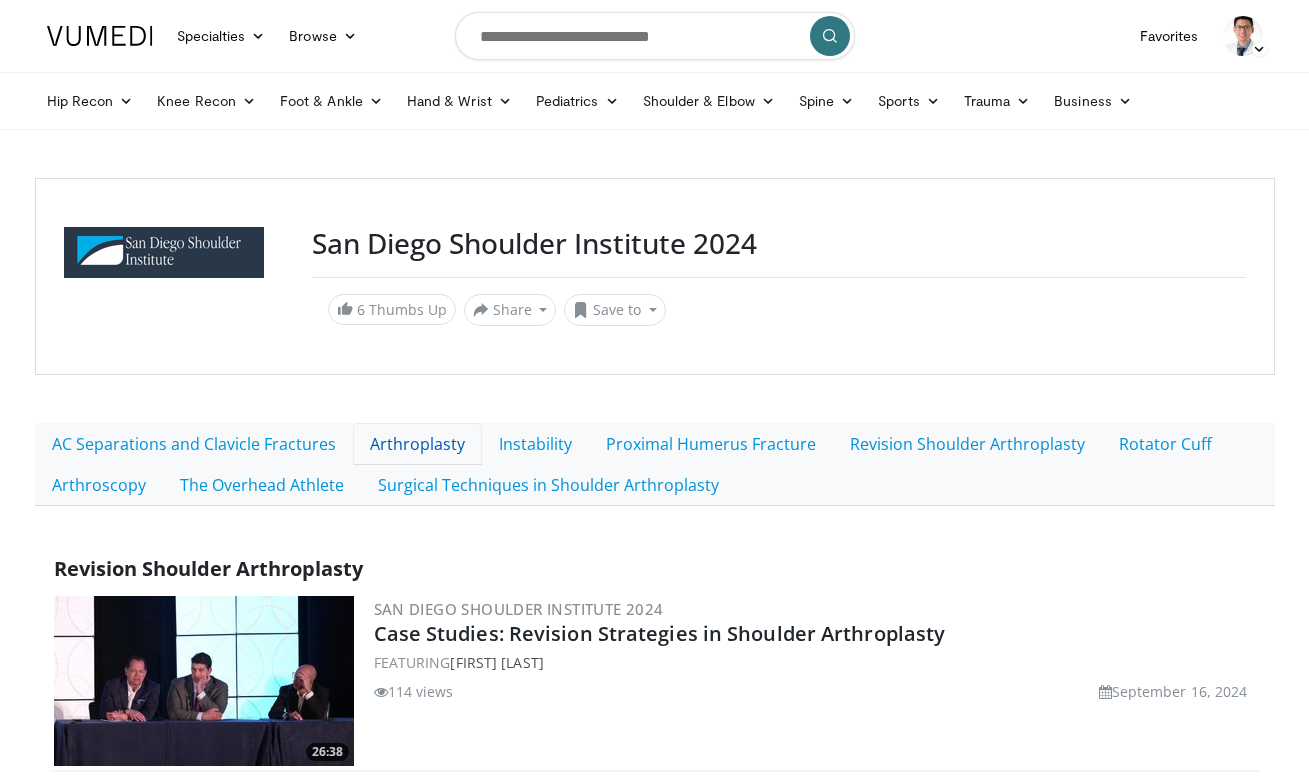click on "Arthroplasty" at bounding box center (417, 444) 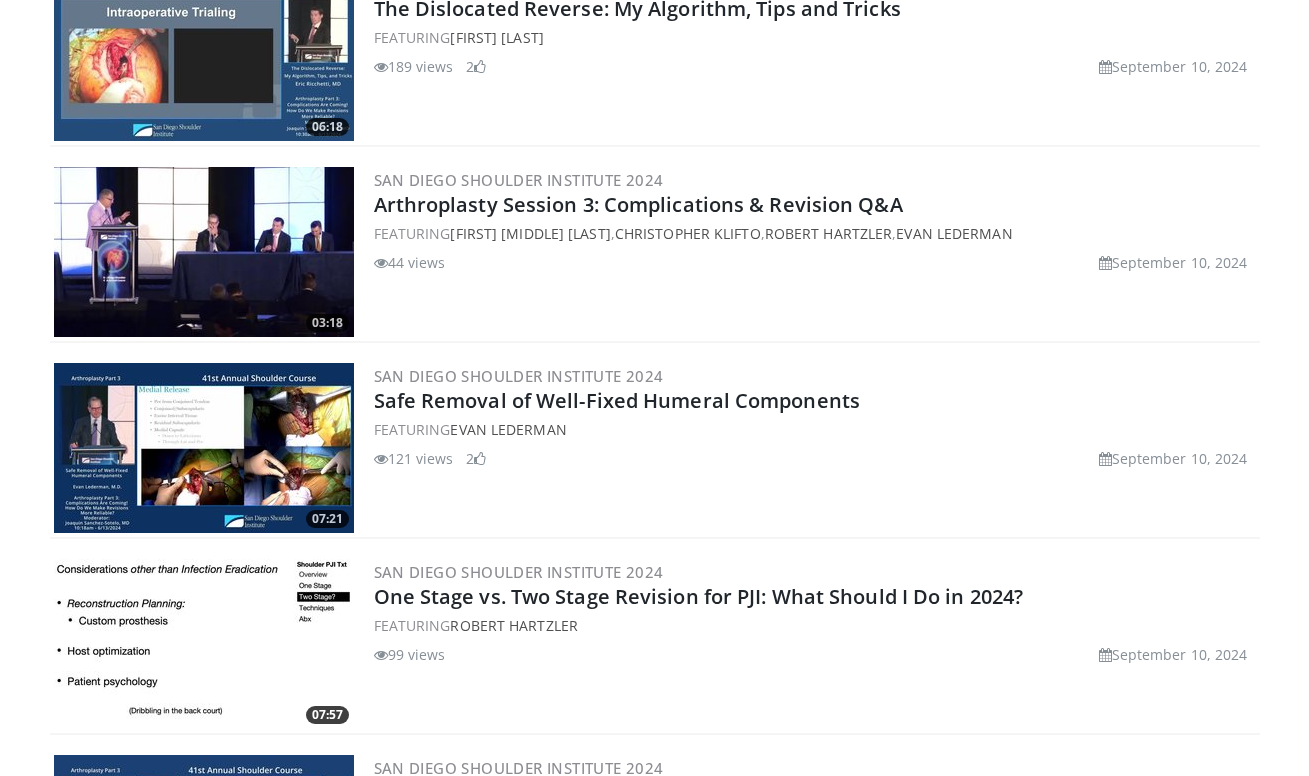 scroll, scrollTop: 2576, scrollLeft: 0, axis: vertical 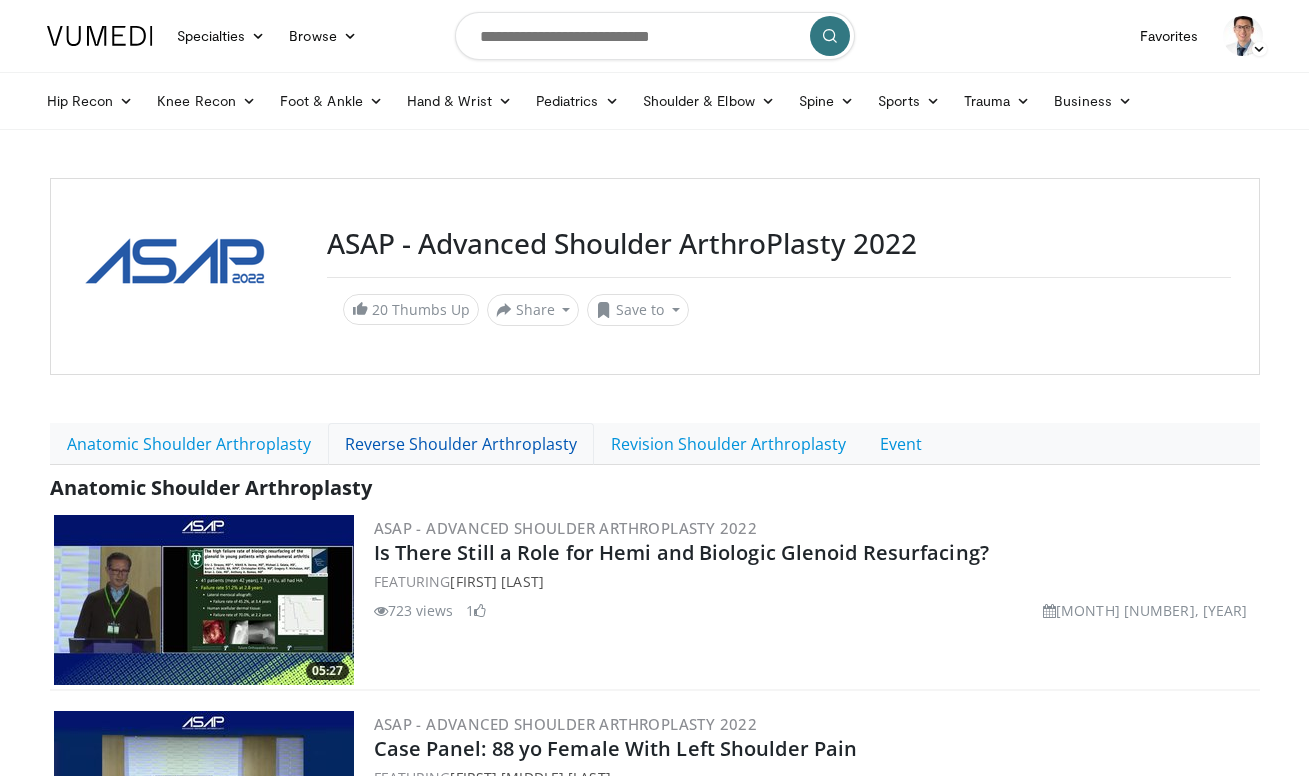 click on "Reverse Shoulder Arthroplasty" at bounding box center (461, 444) 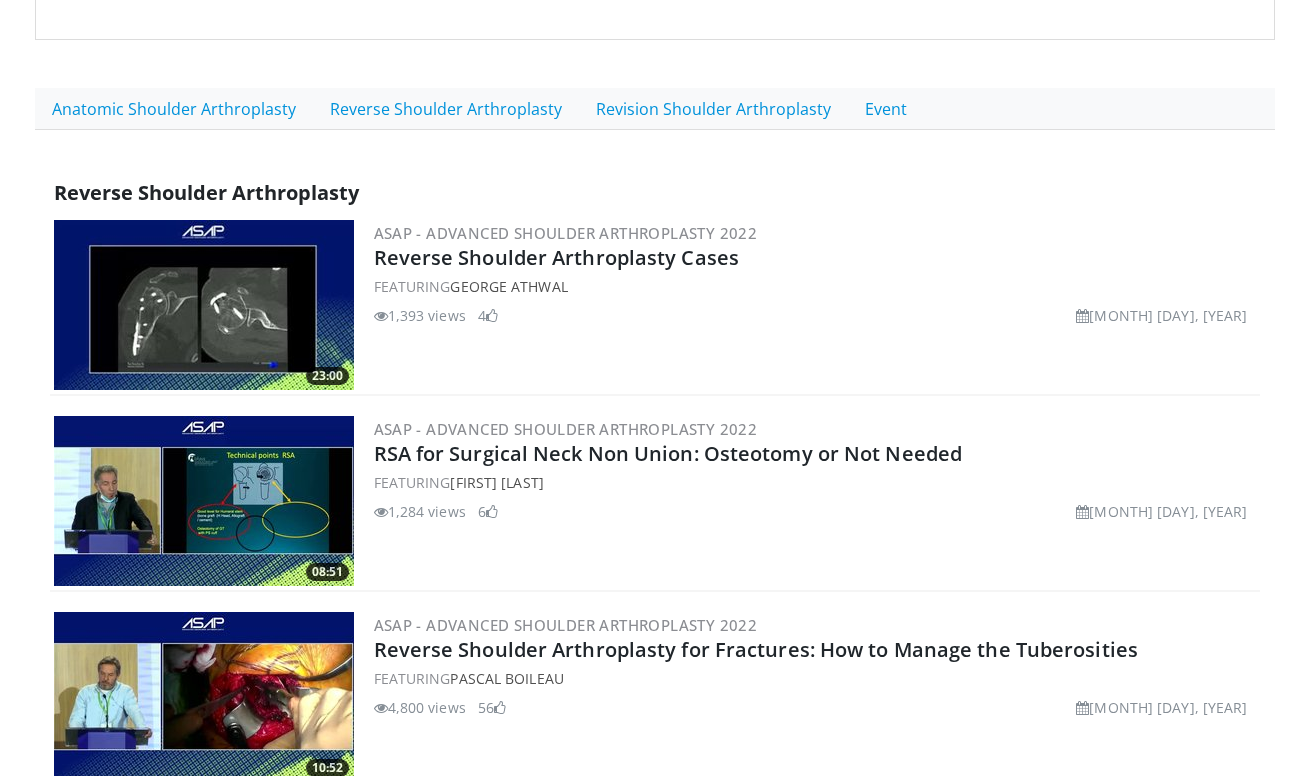 scroll, scrollTop: 0, scrollLeft: 0, axis: both 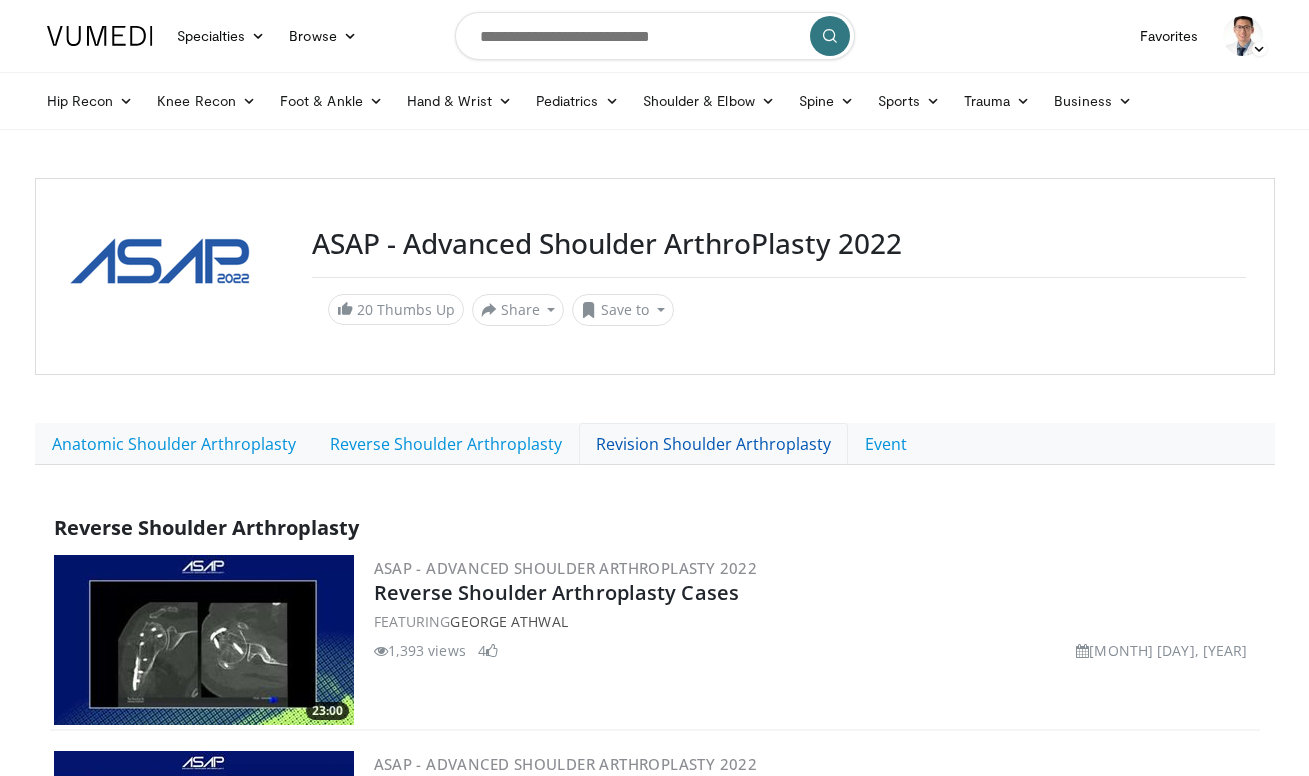 click on "Revision Shoulder Arthroplasty" at bounding box center (713, 444) 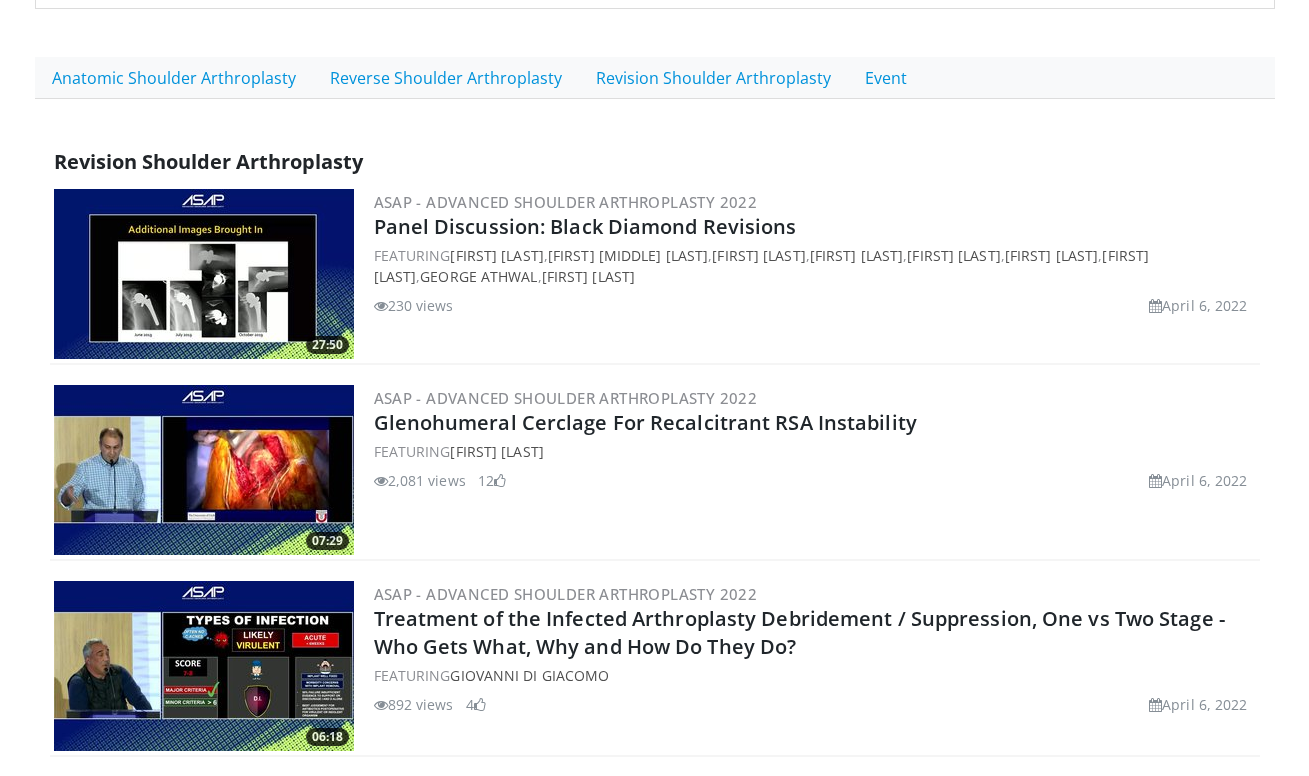 scroll, scrollTop: 0, scrollLeft: 0, axis: both 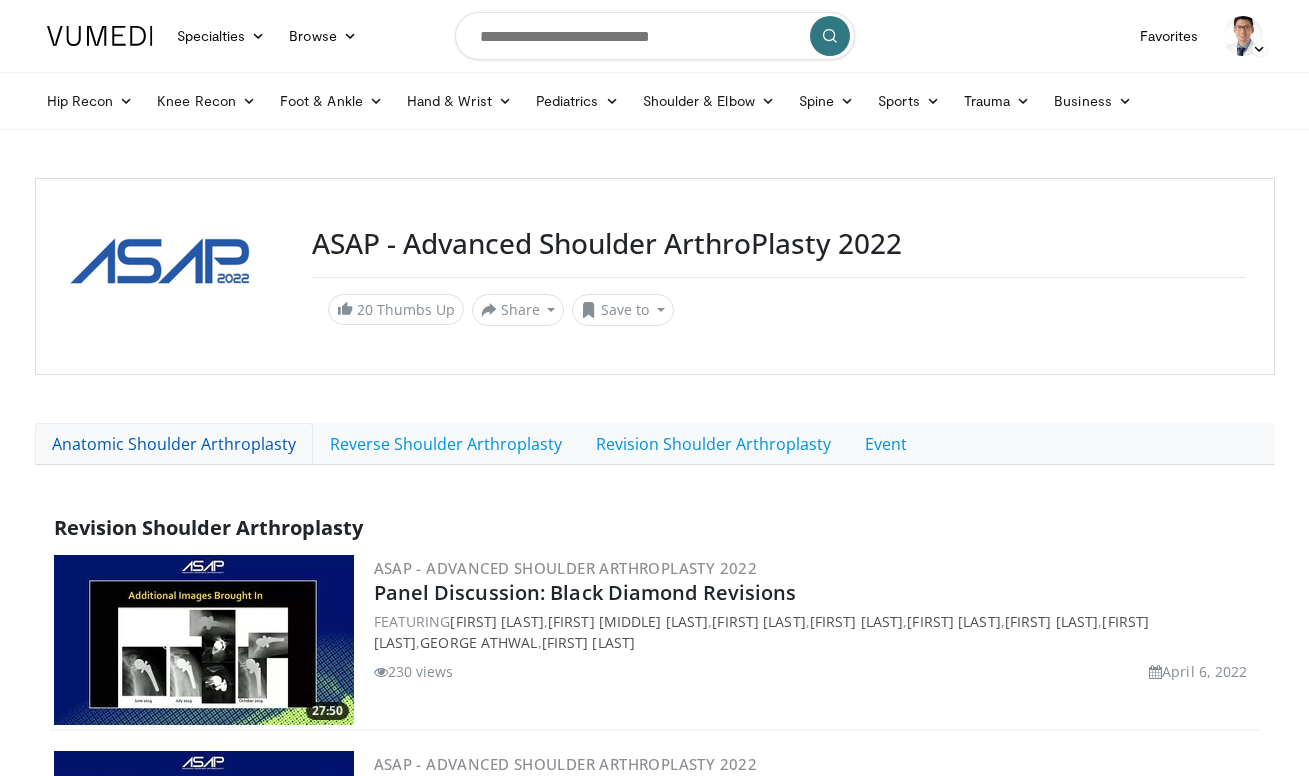 click on "Anatomic Shoulder Arthroplasty" at bounding box center [174, 444] 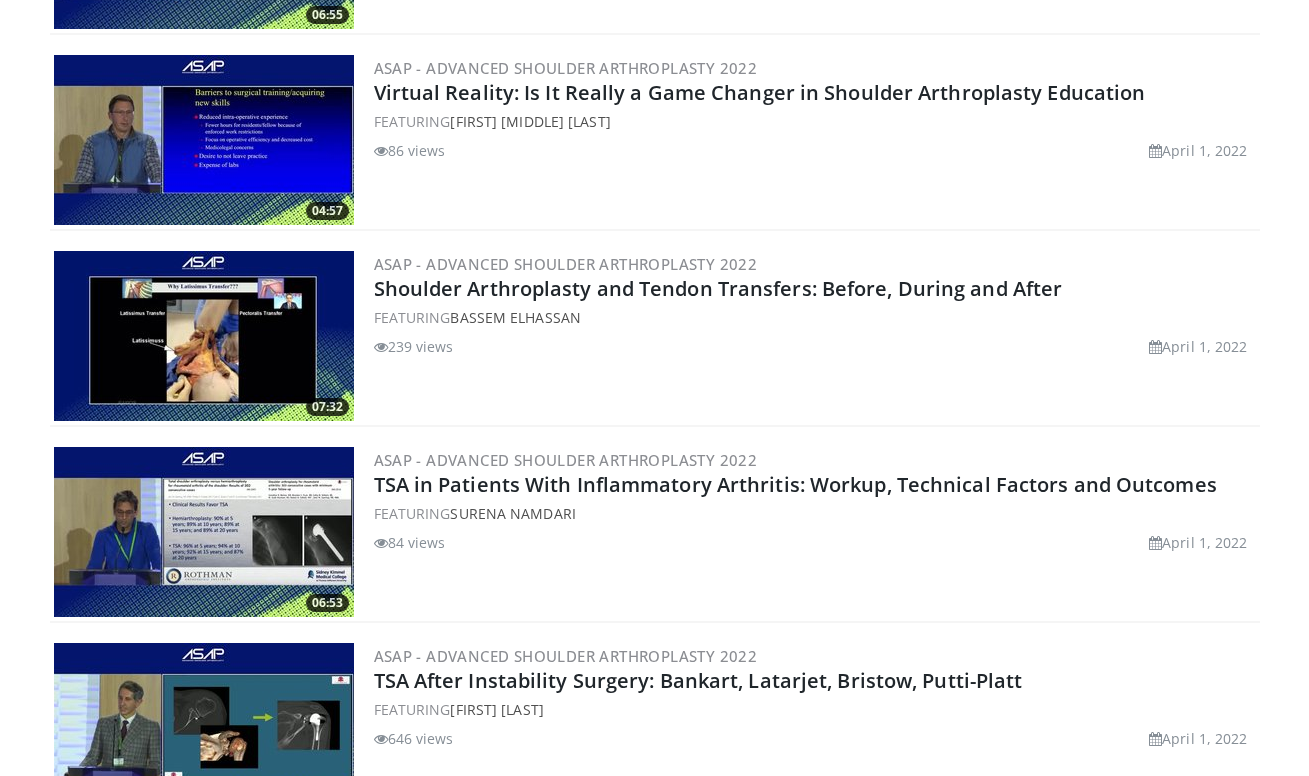 scroll, scrollTop: 1899, scrollLeft: 0, axis: vertical 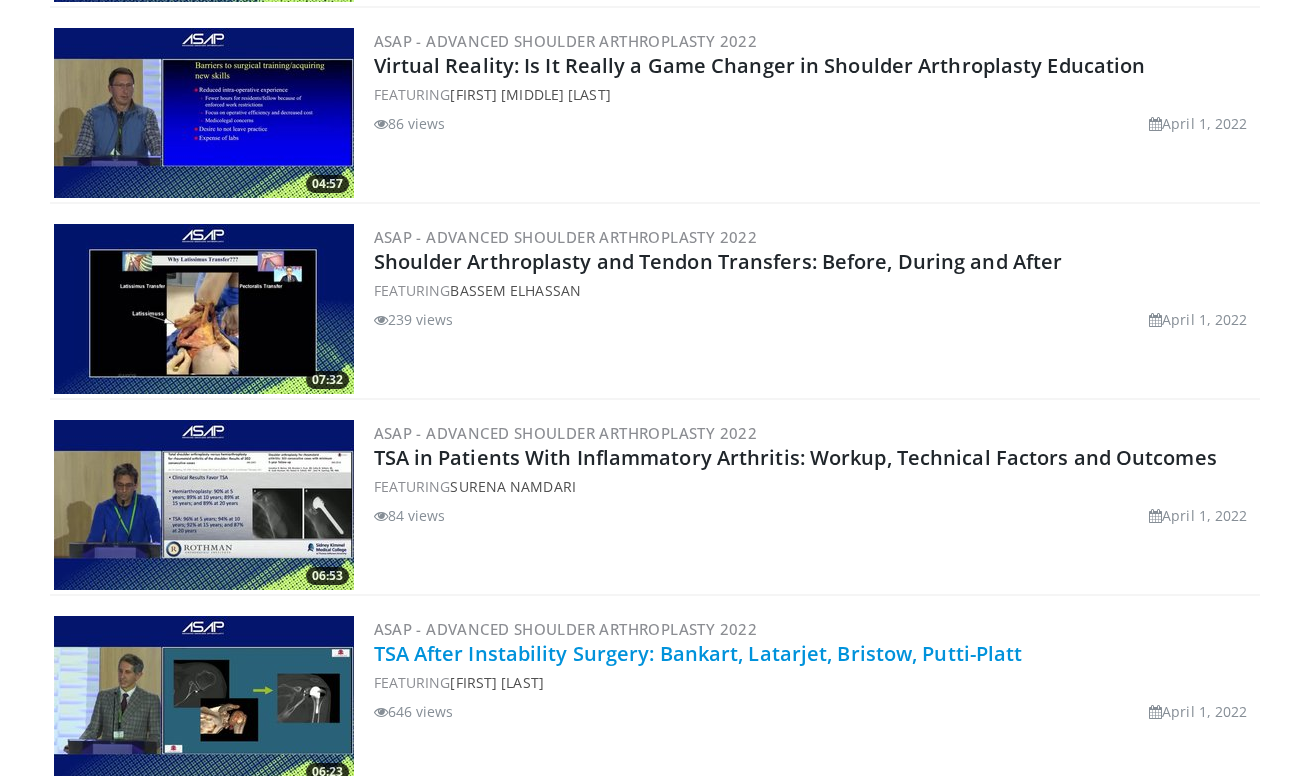 click on "TSA After Instability Surgery: Bankart, Latarjet, Bristow, Putti-Platt" at bounding box center (698, 653) 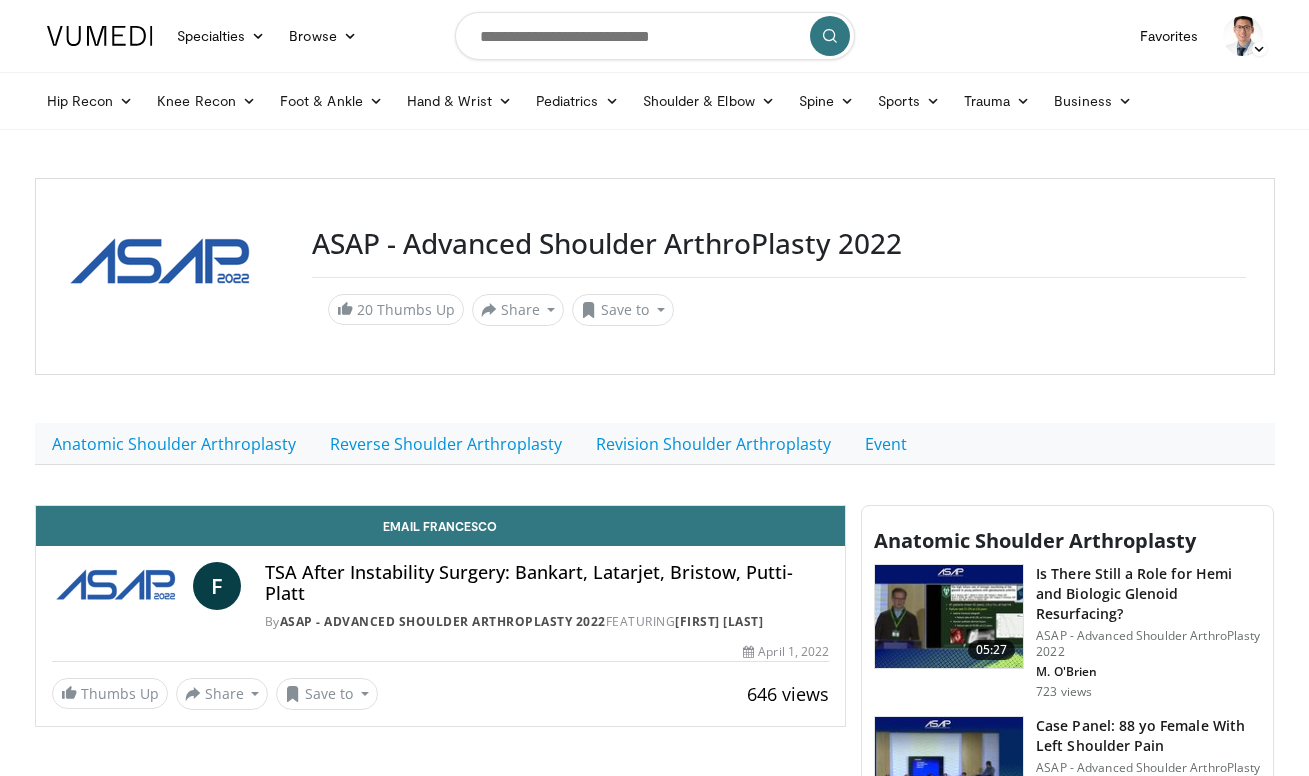scroll, scrollTop: 0, scrollLeft: 0, axis: both 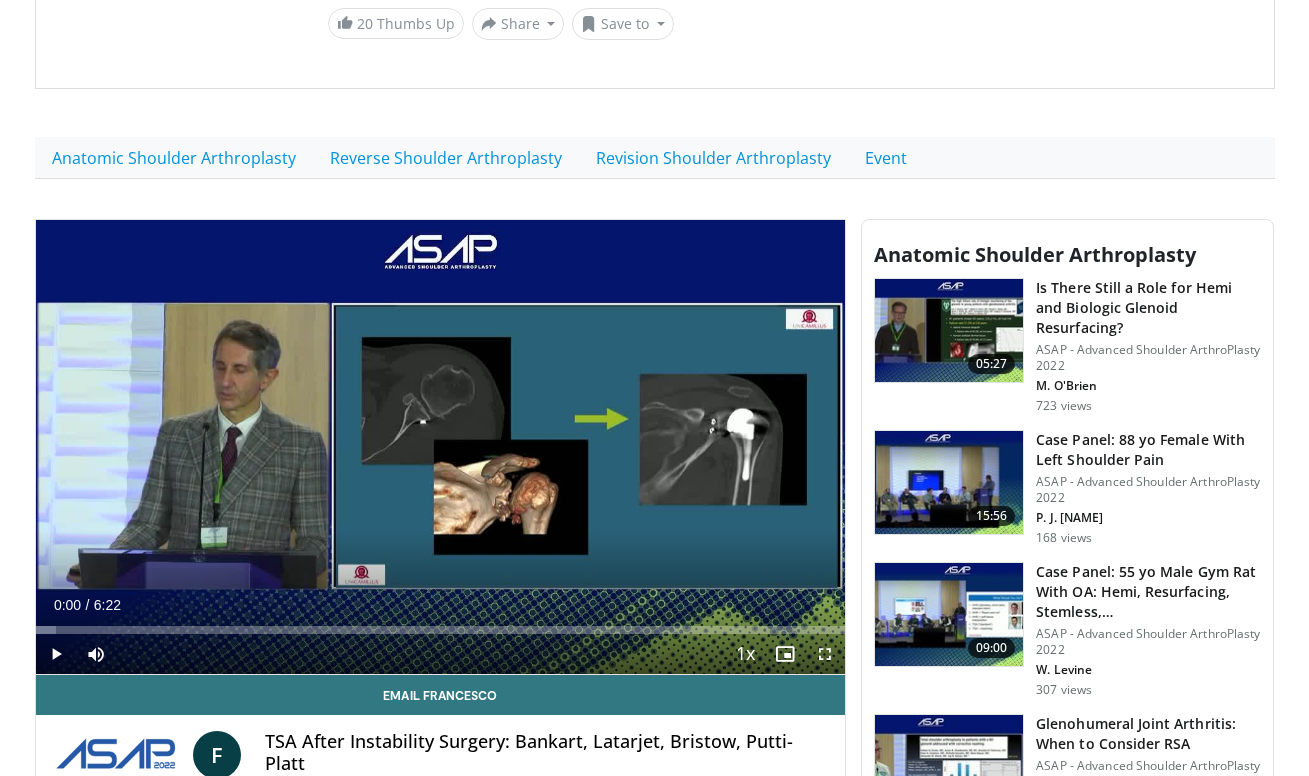 click at bounding box center [825, 654] 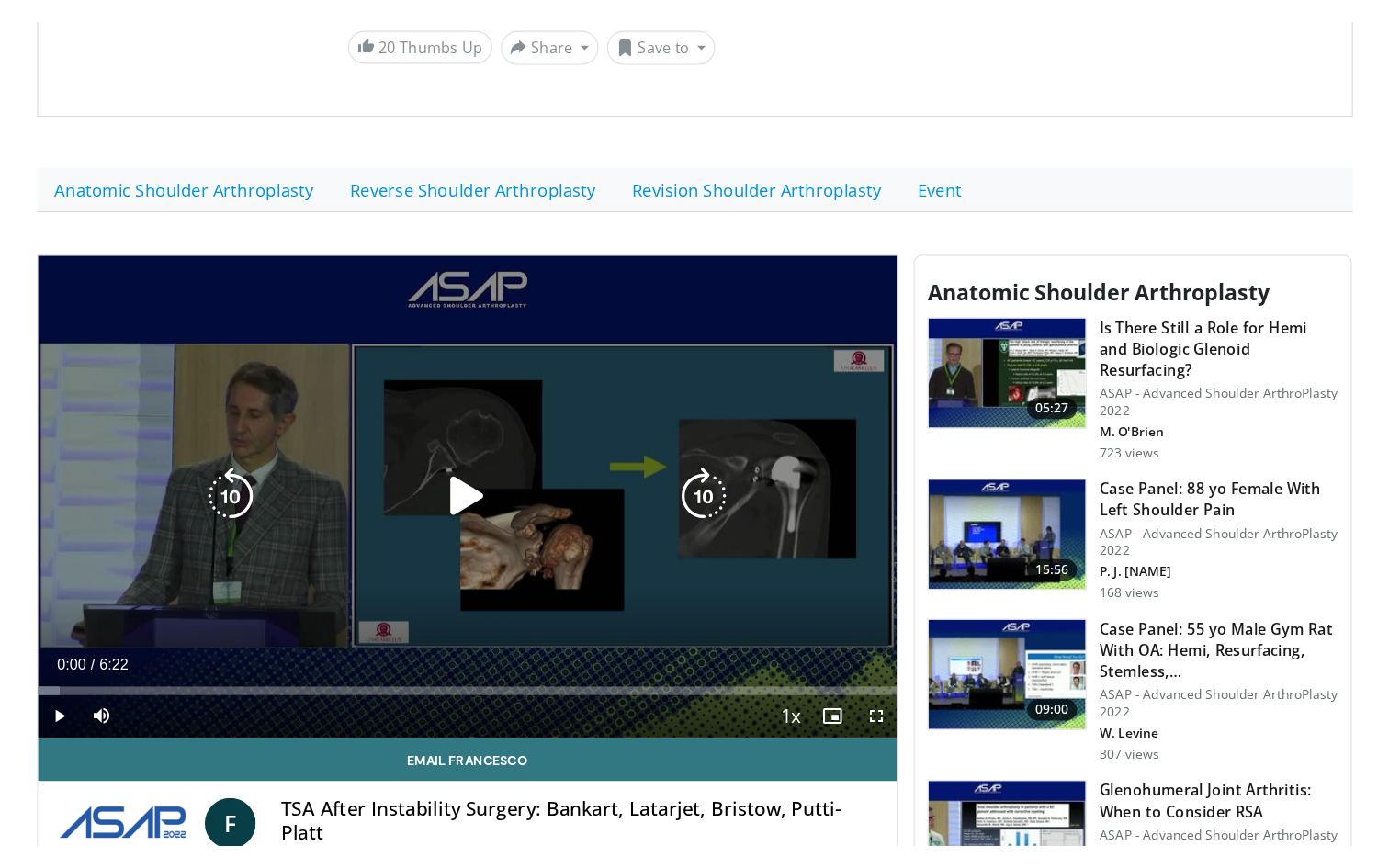 scroll, scrollTop: 0, scrollLeft: 0, axis: both 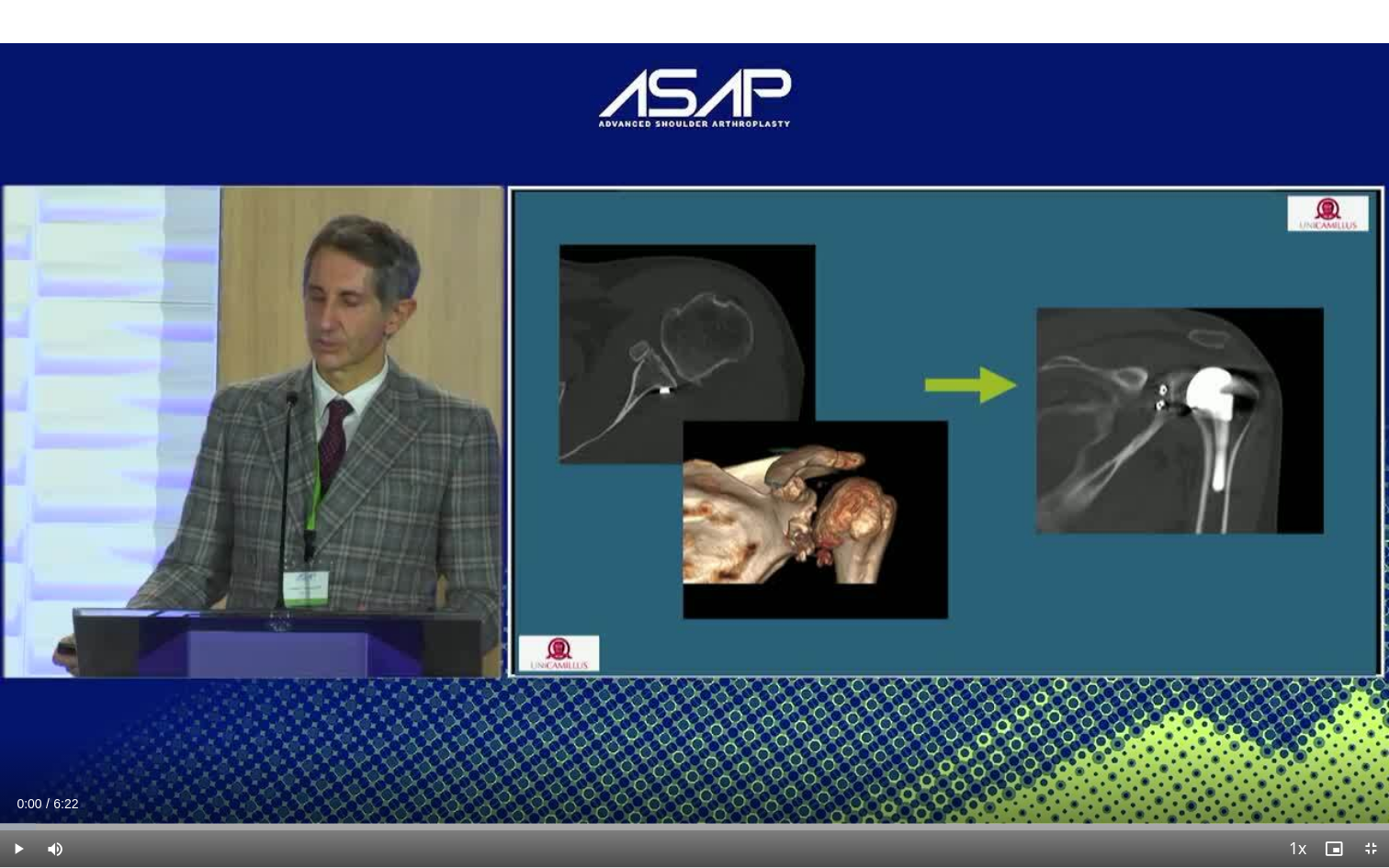 click at bounding box center [18, 849] 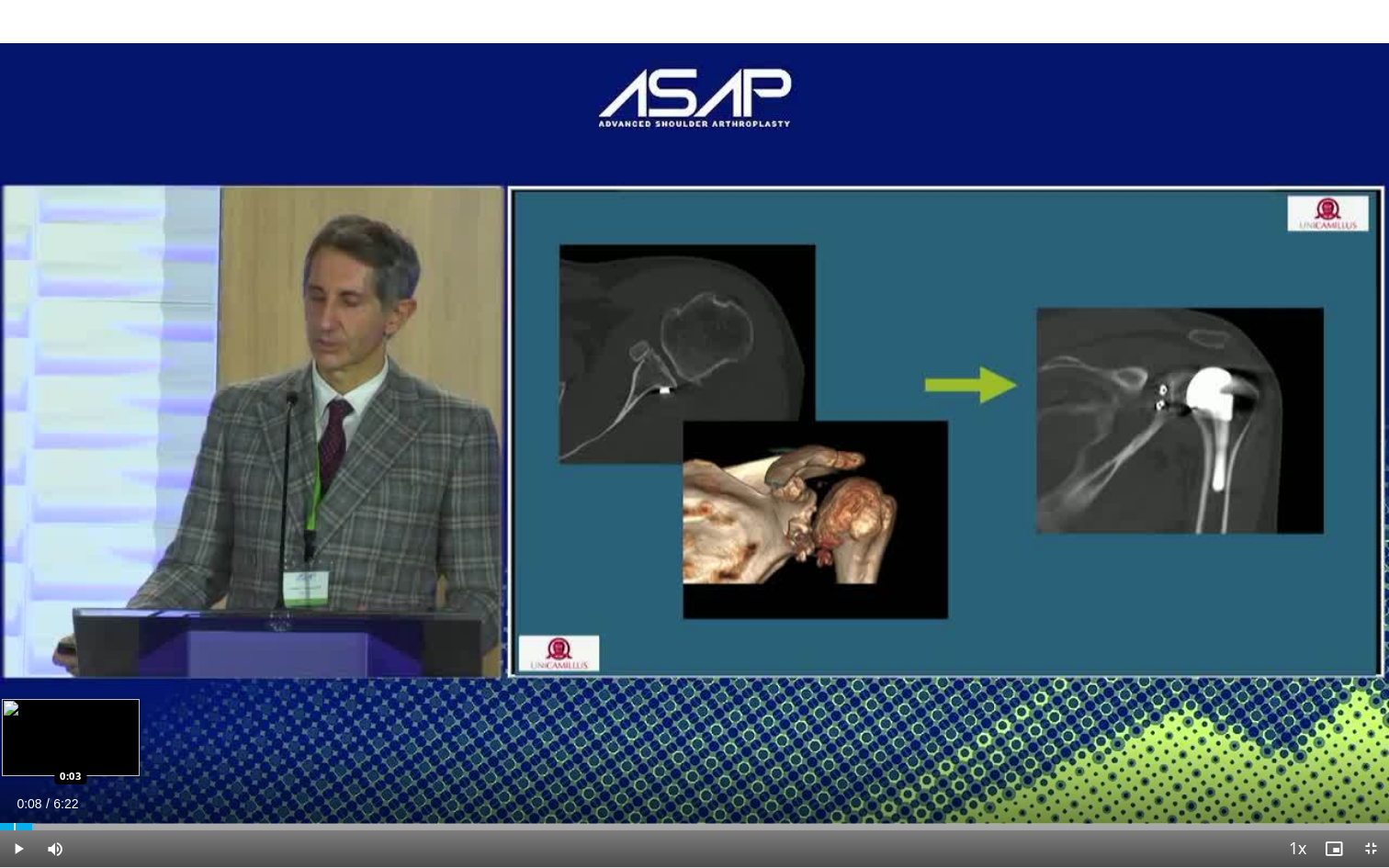 click at bounding box center (15, 827) 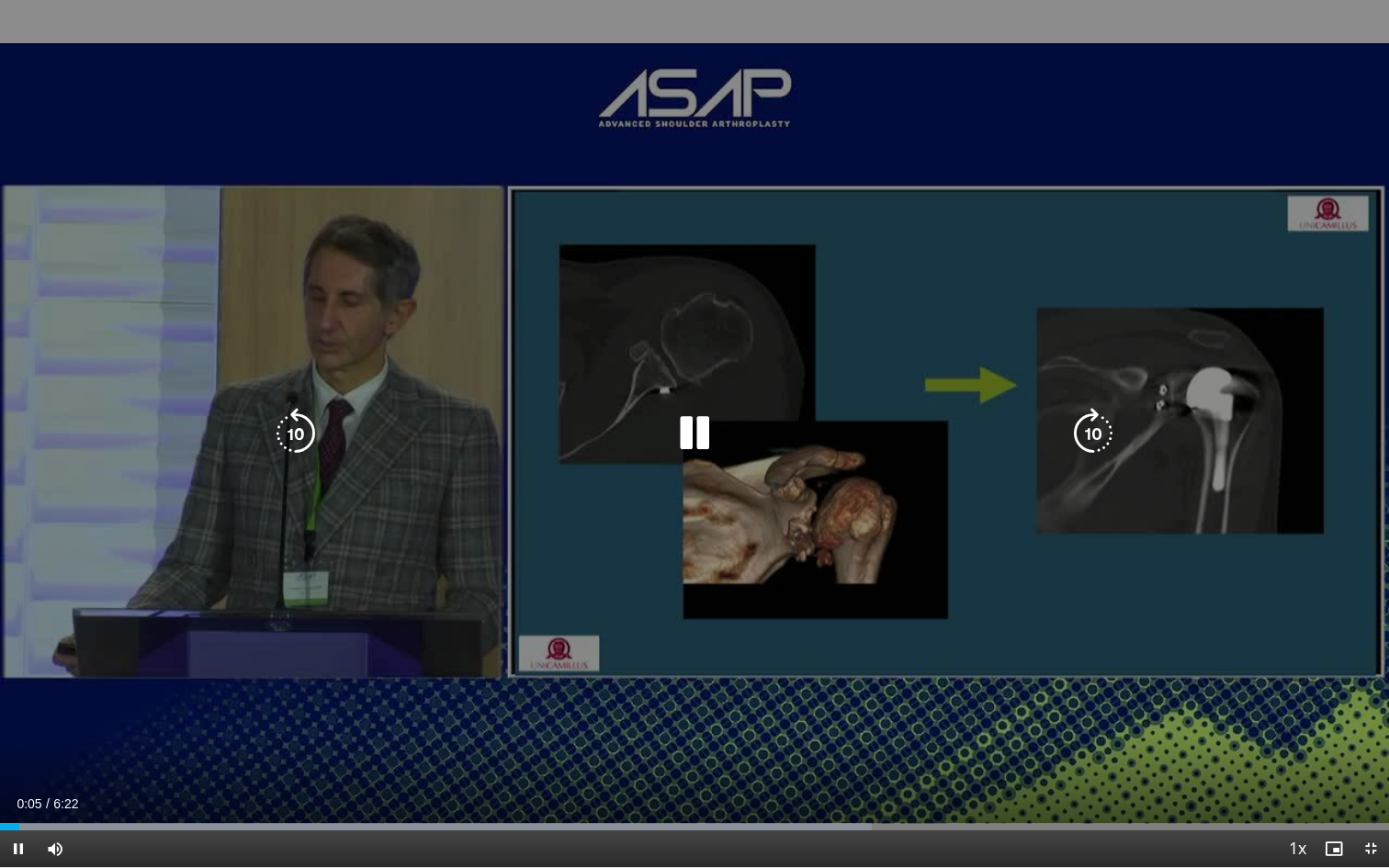 click on "10 seconds
Tap to unmute" at bounding box center (694, 434) 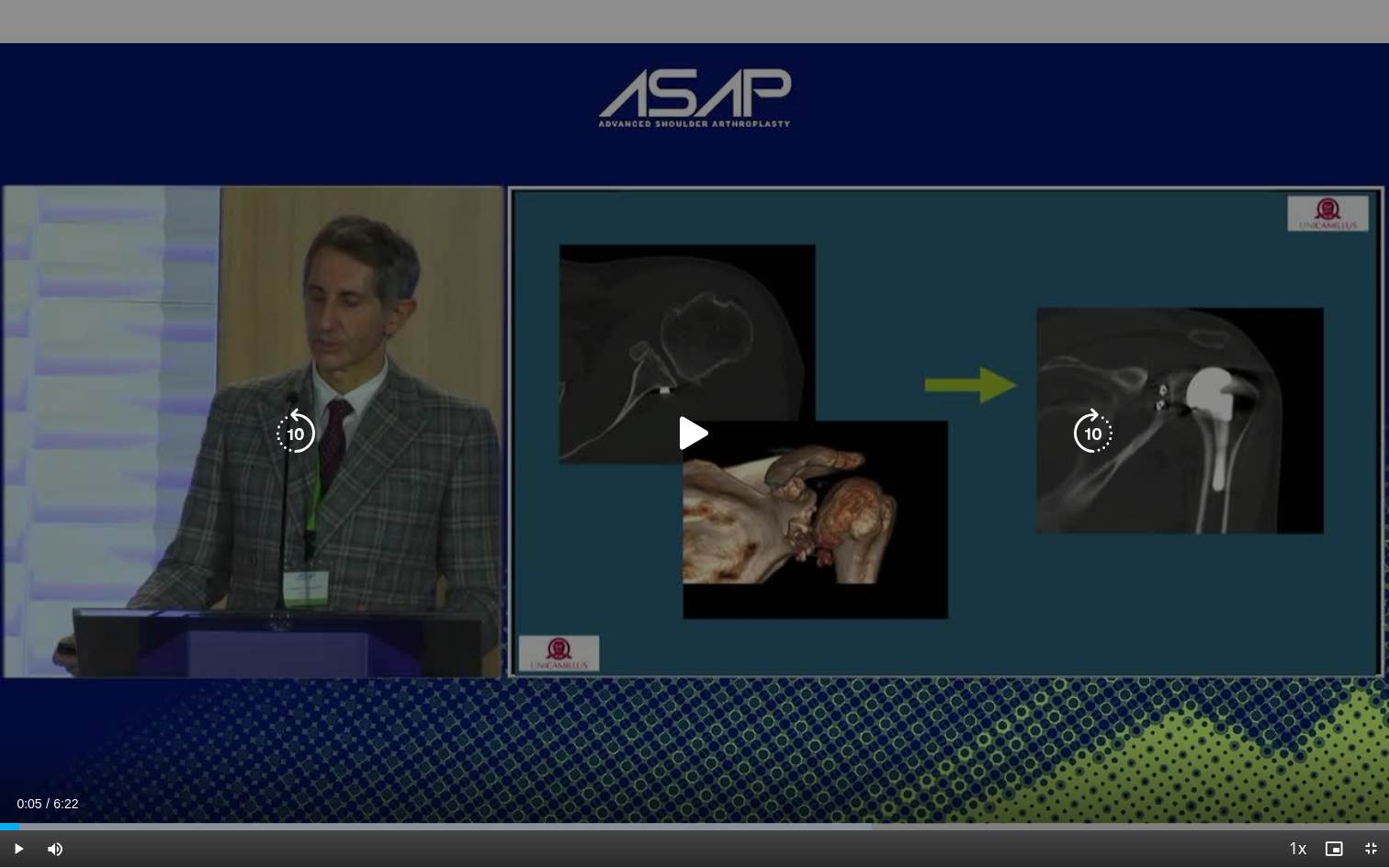 click on "10 seconds
Tap to unmute" at bounding box center (694, 434) 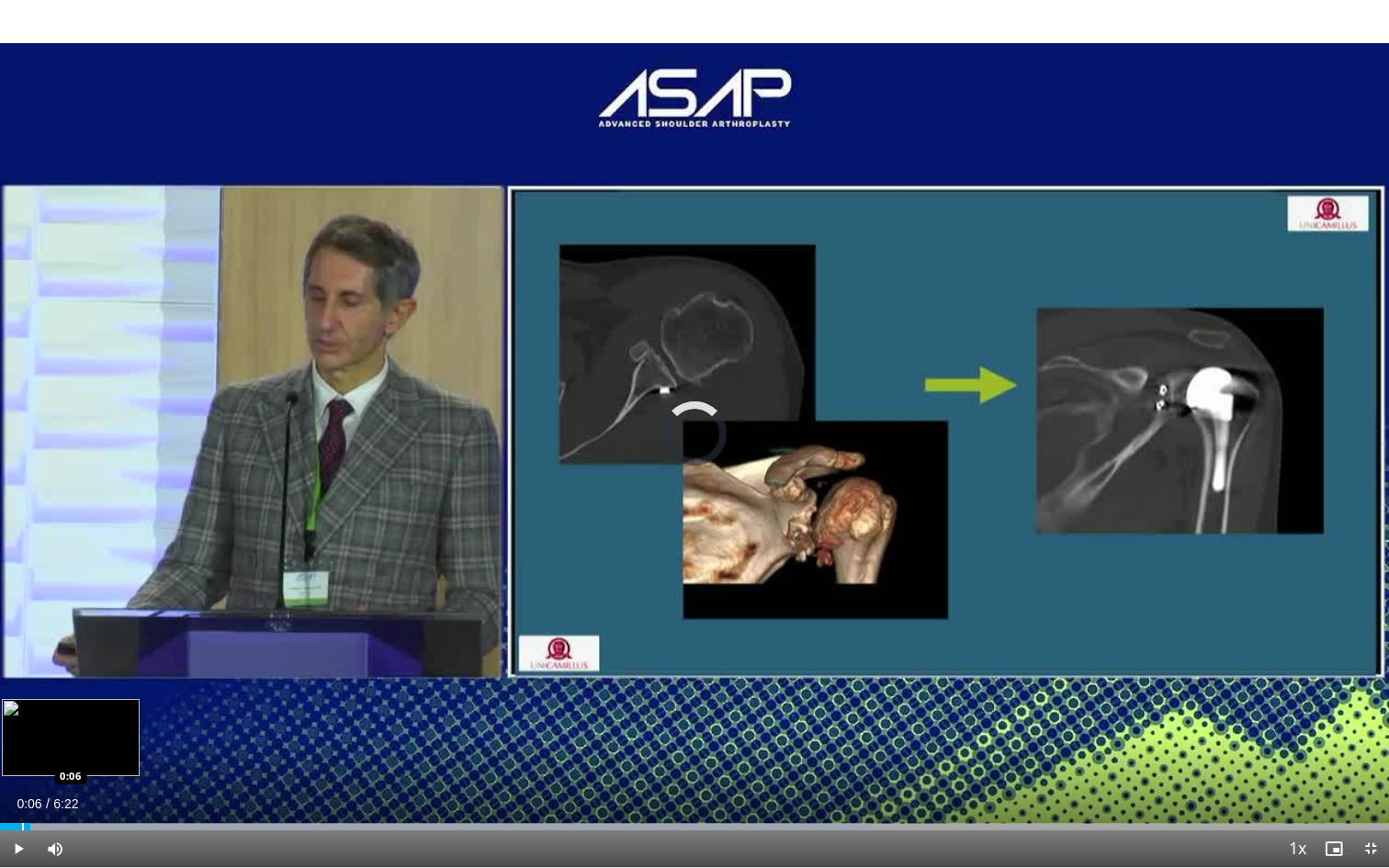 click at bounding box center [23, 827] 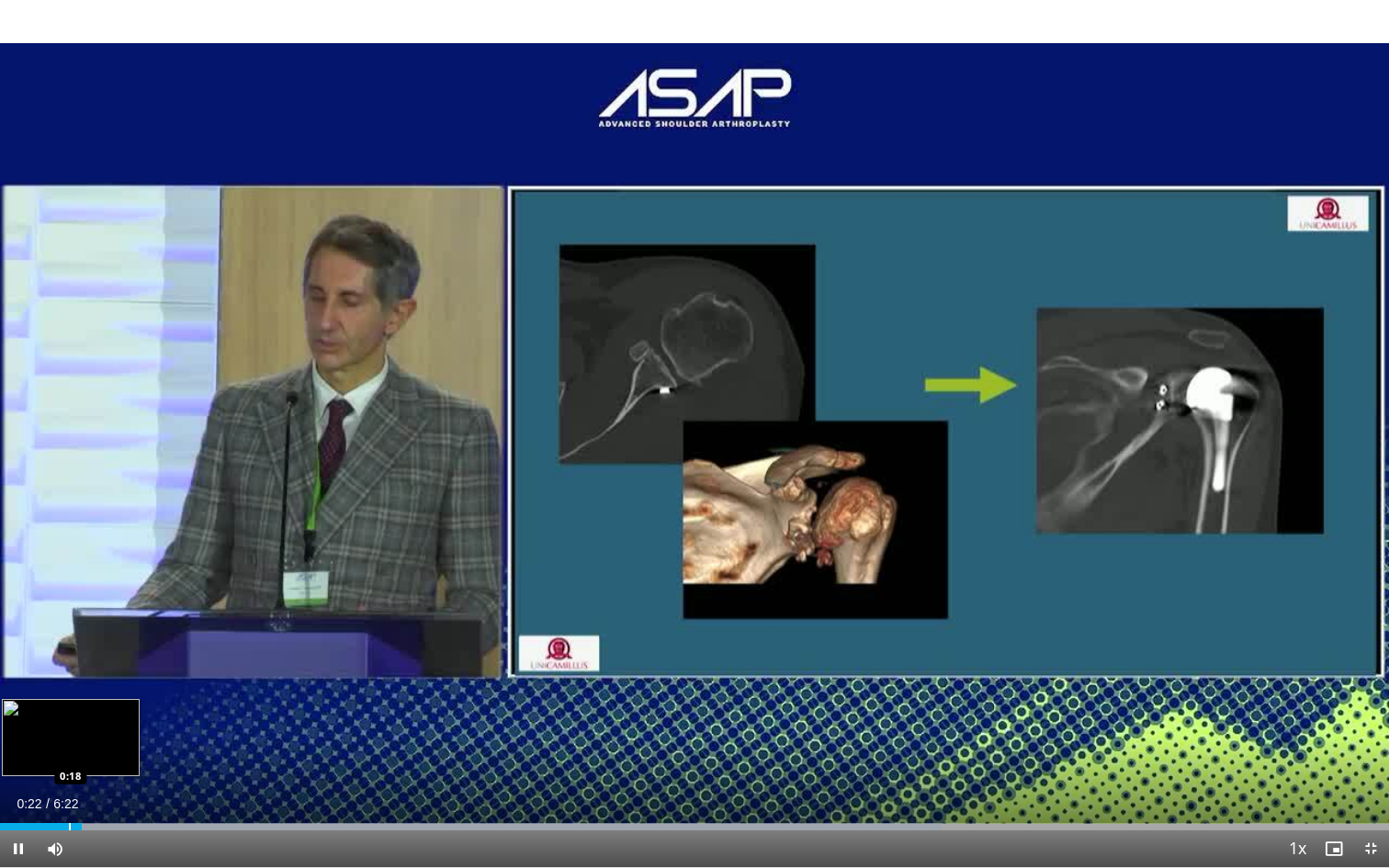 click on "Loaded :  67.76% 0:22 0:18" at bounding box center [694, 821] 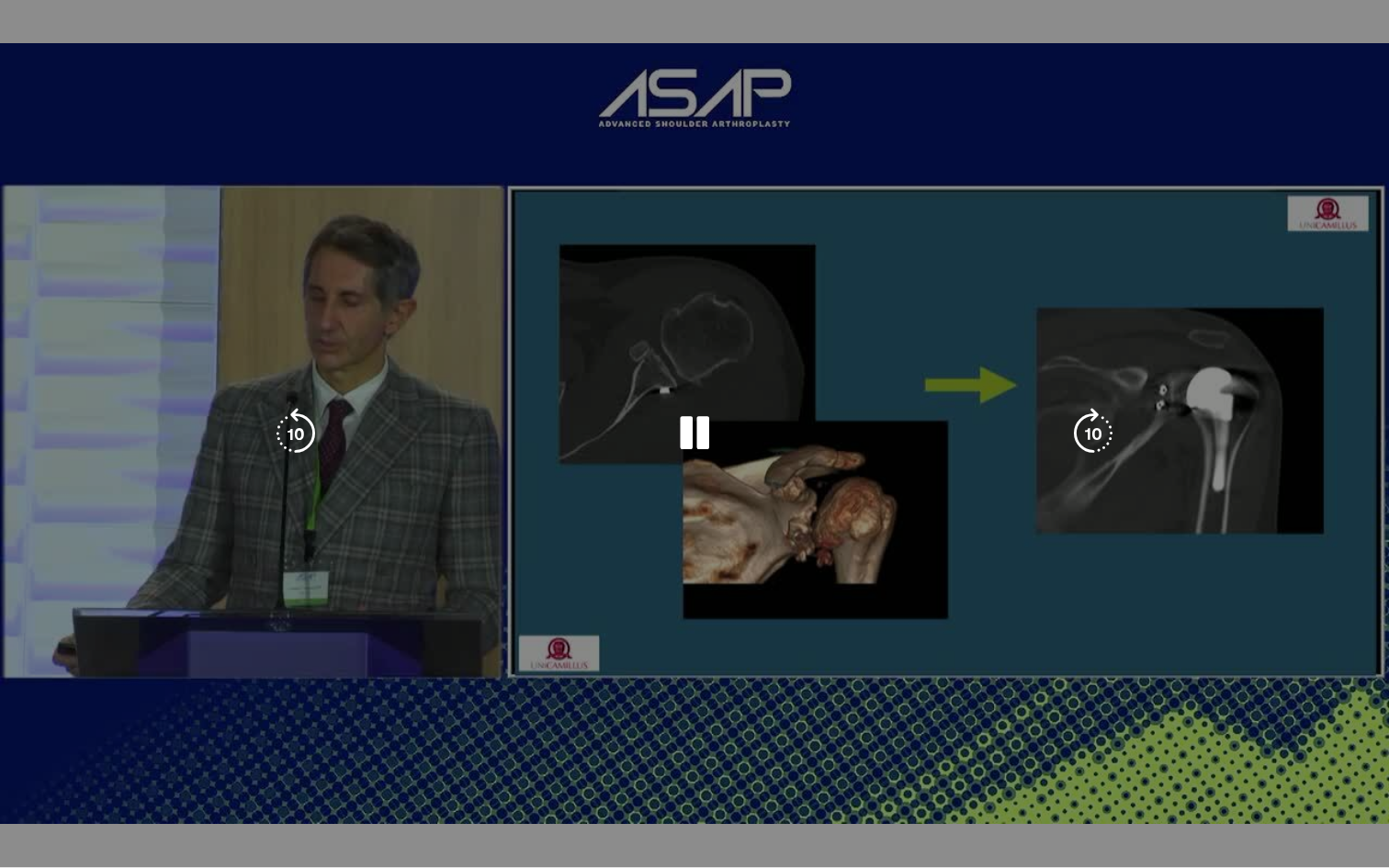click on "10 seconds
Tap to unmute" at bounding box center (694, 434) 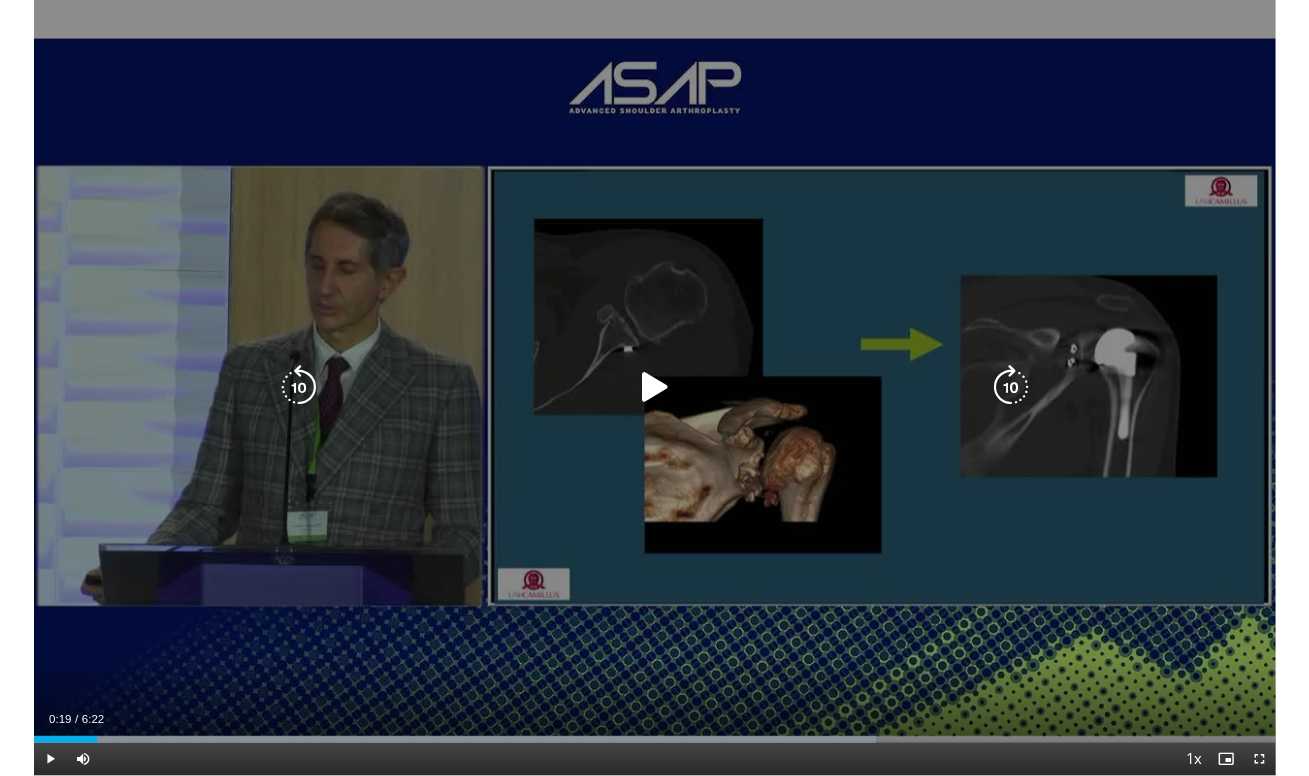 scroll, scrollTop: 286, scrollLeft: 0, axis: vertical 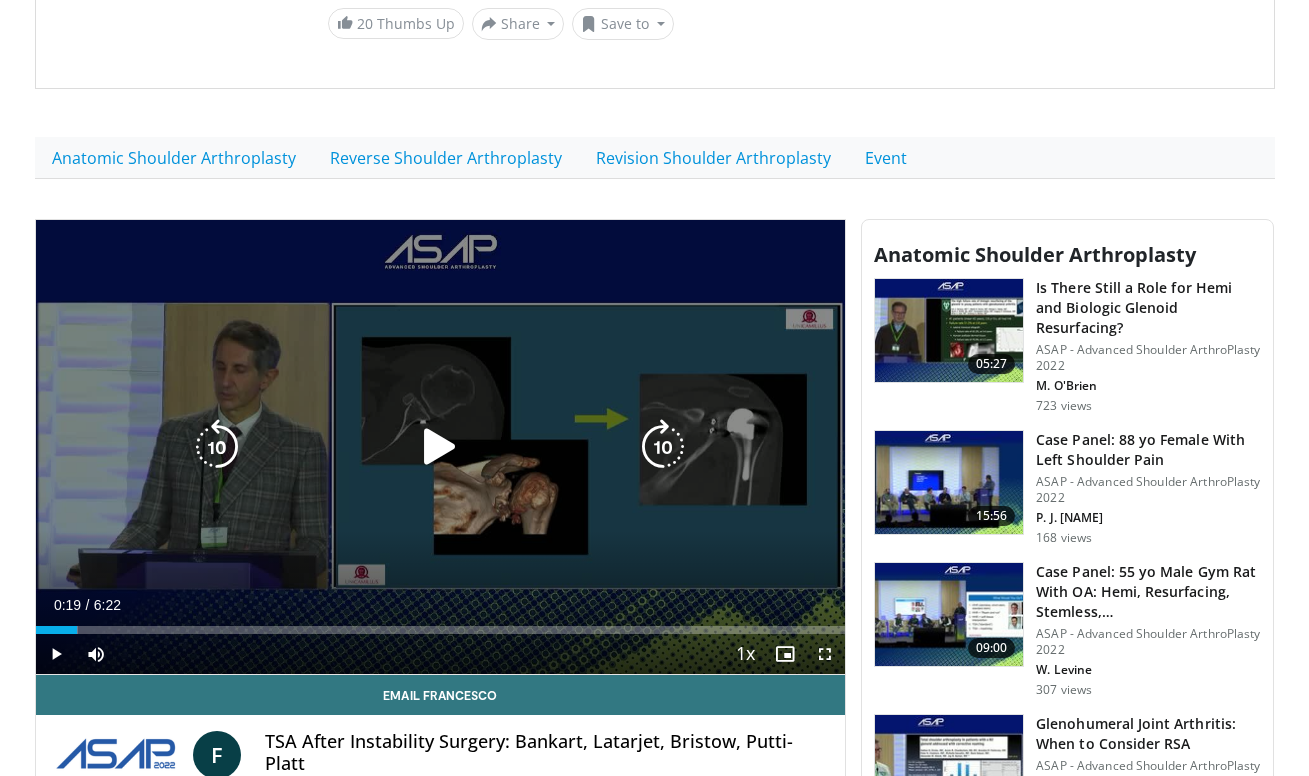 click at bounding box center [440, 447] 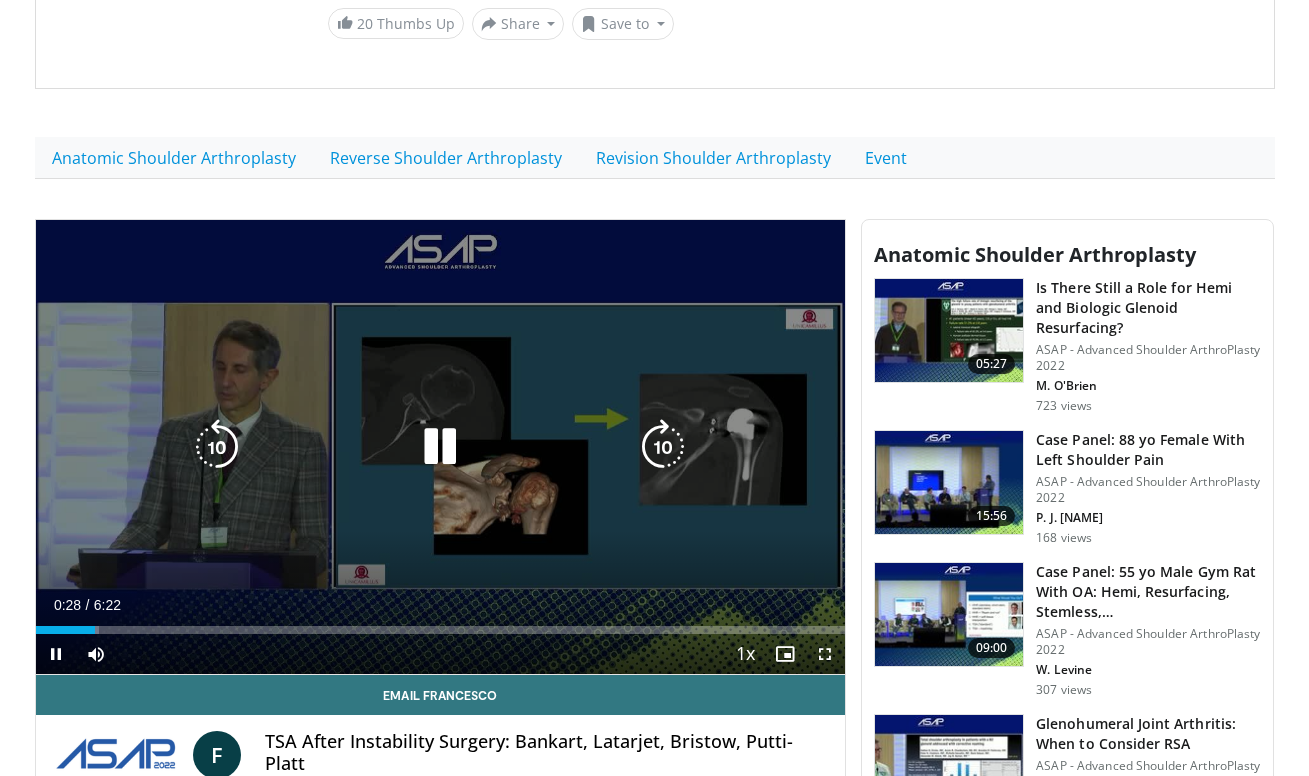click on "10 seconds
Tap to unmute" at bounding box center (441, 447) 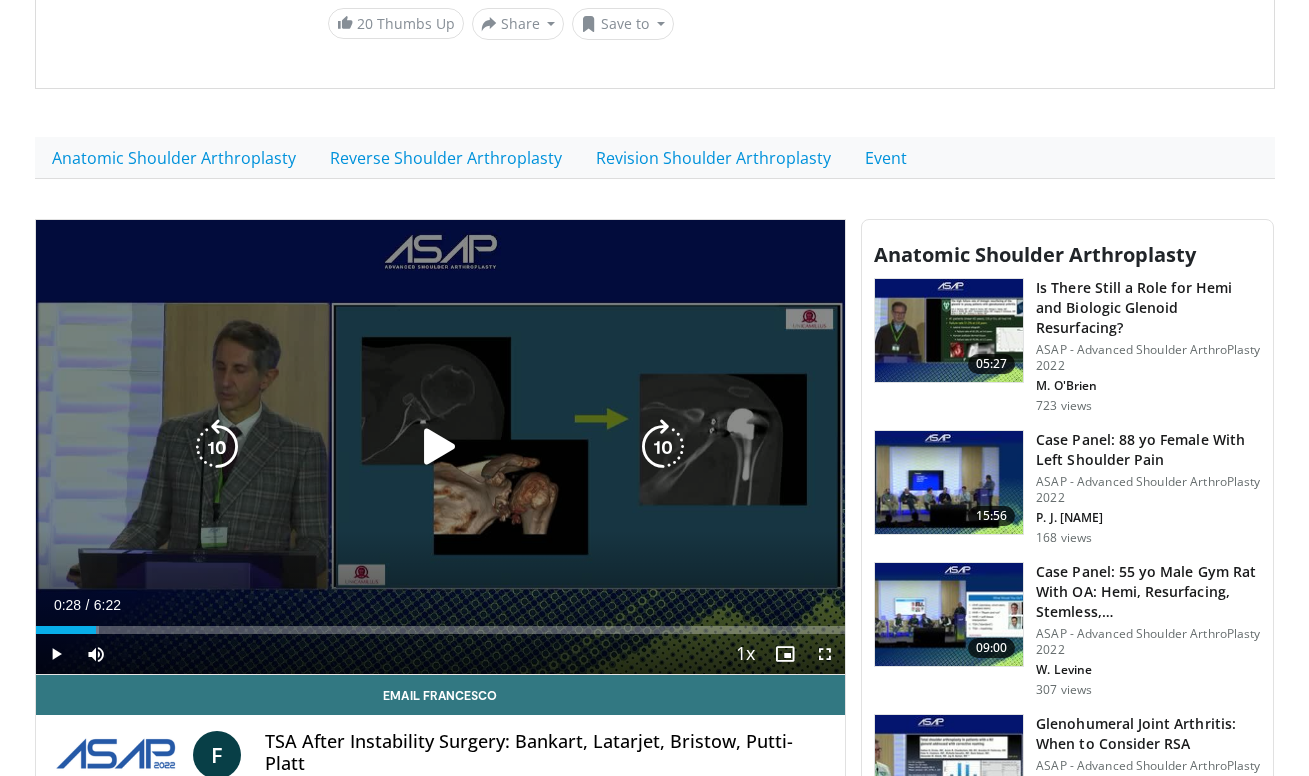 click on "10 seconds
Tap to unmute" at bounding box center (441, 447) 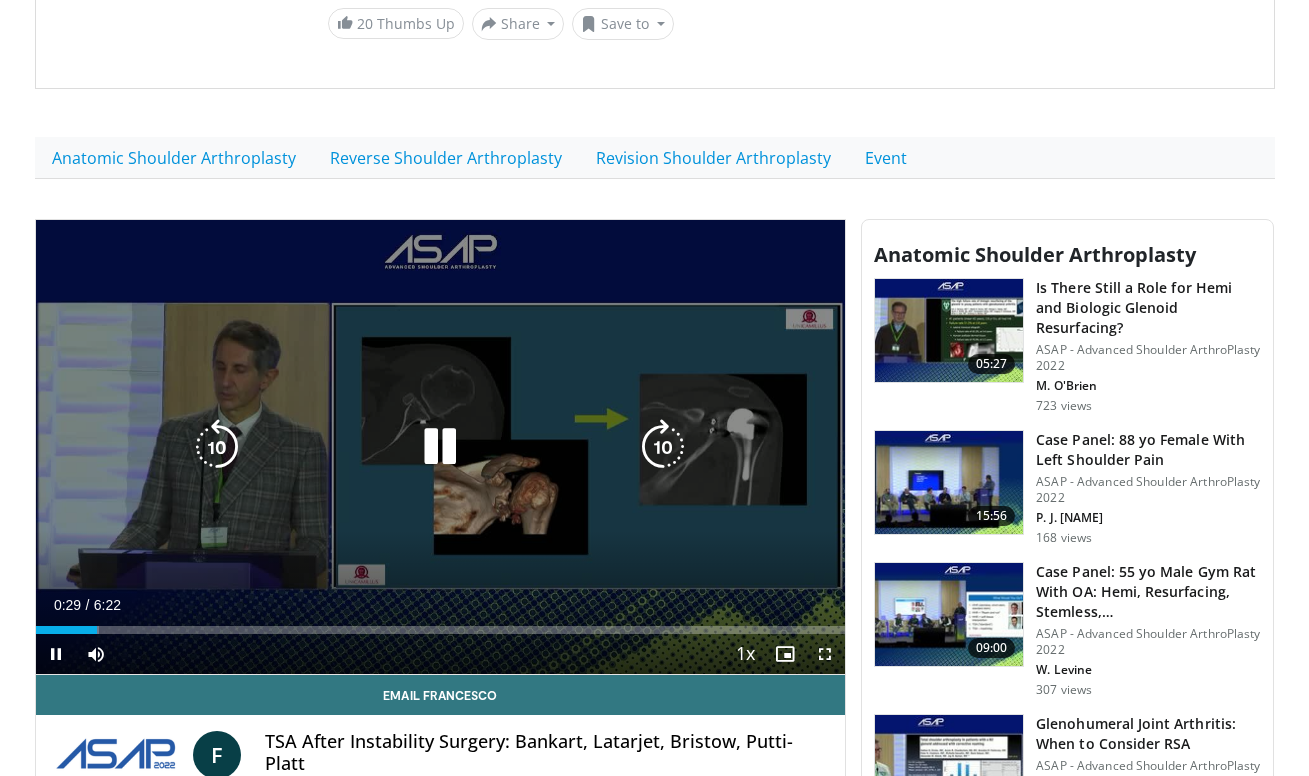 click on "10 seconds
Tap to unmute" at bounding box center [441, 447] 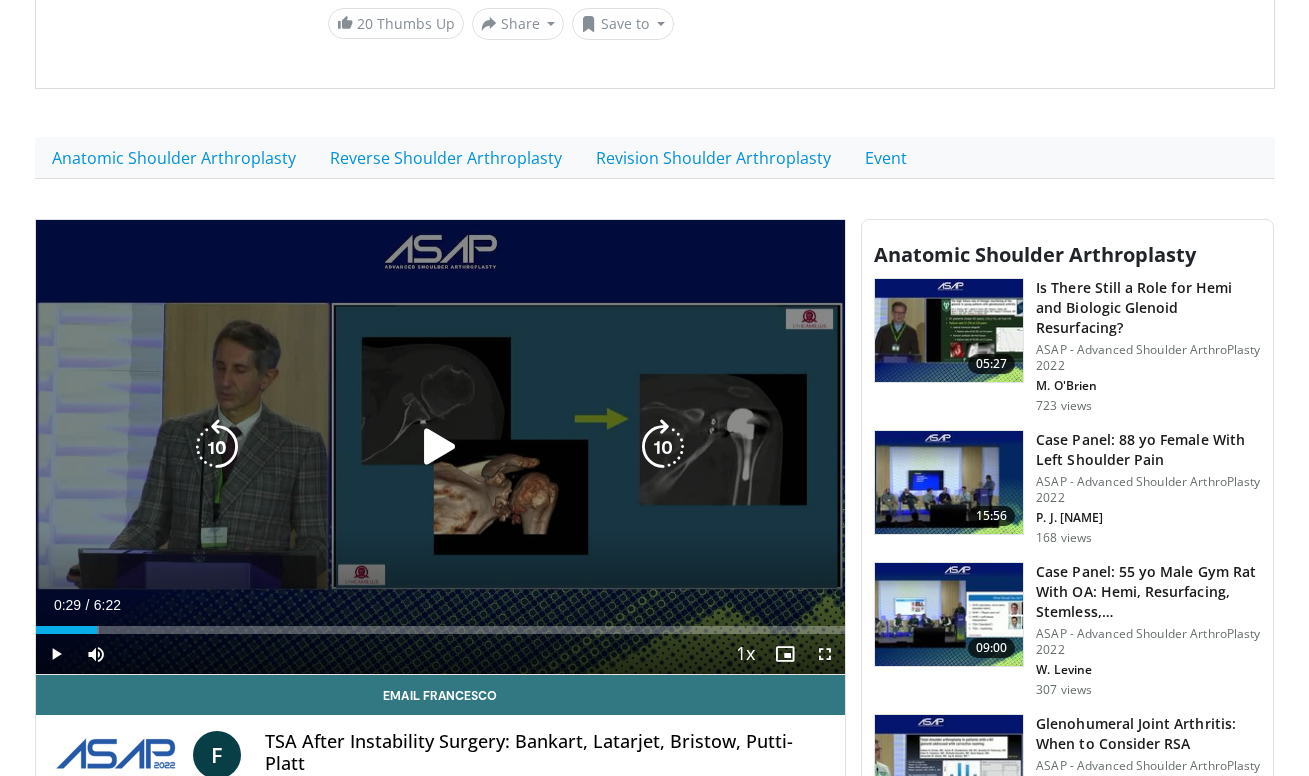 click on "10 seconds
Tap to unmute" at bounding box center (441, 447) 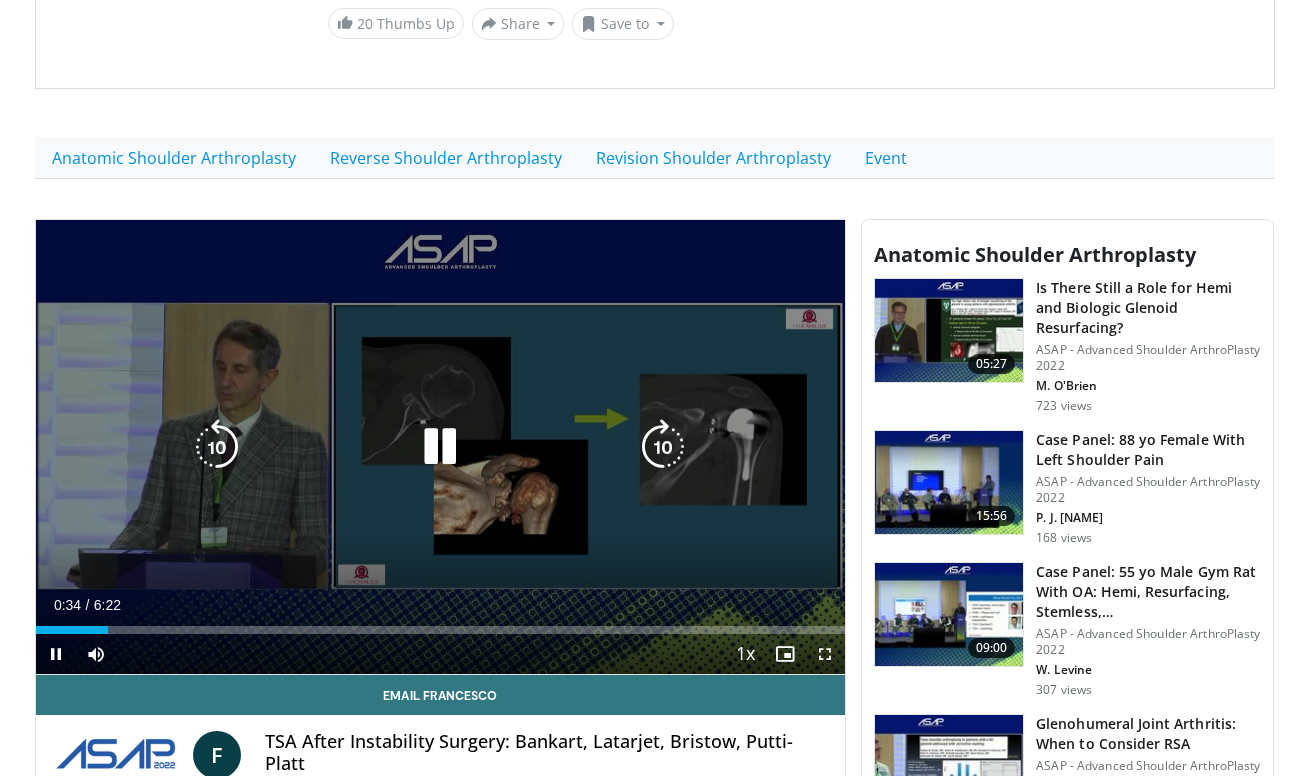 click on "10 seconds
Tap to unmute" at bounding box center (441, 447) 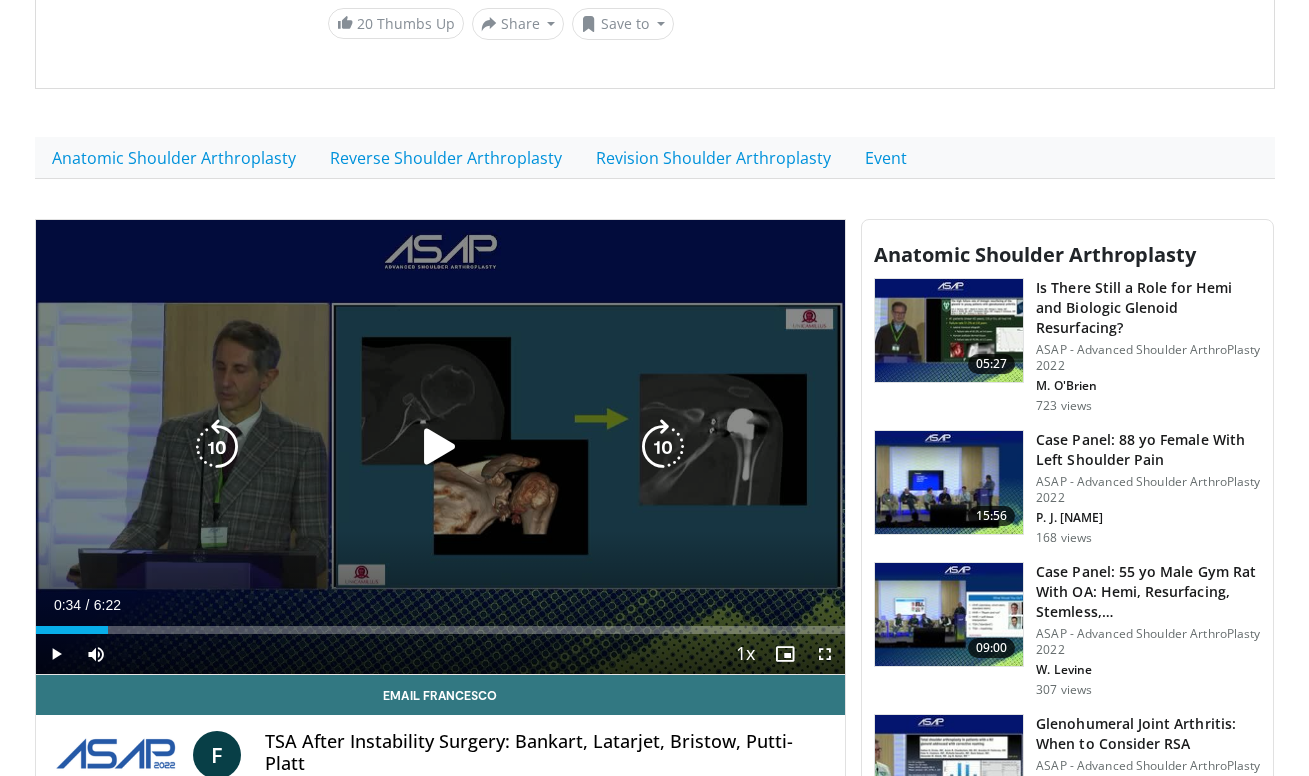 click on "10 seconds
Tap to unmute" at bounding box center [441, 447] 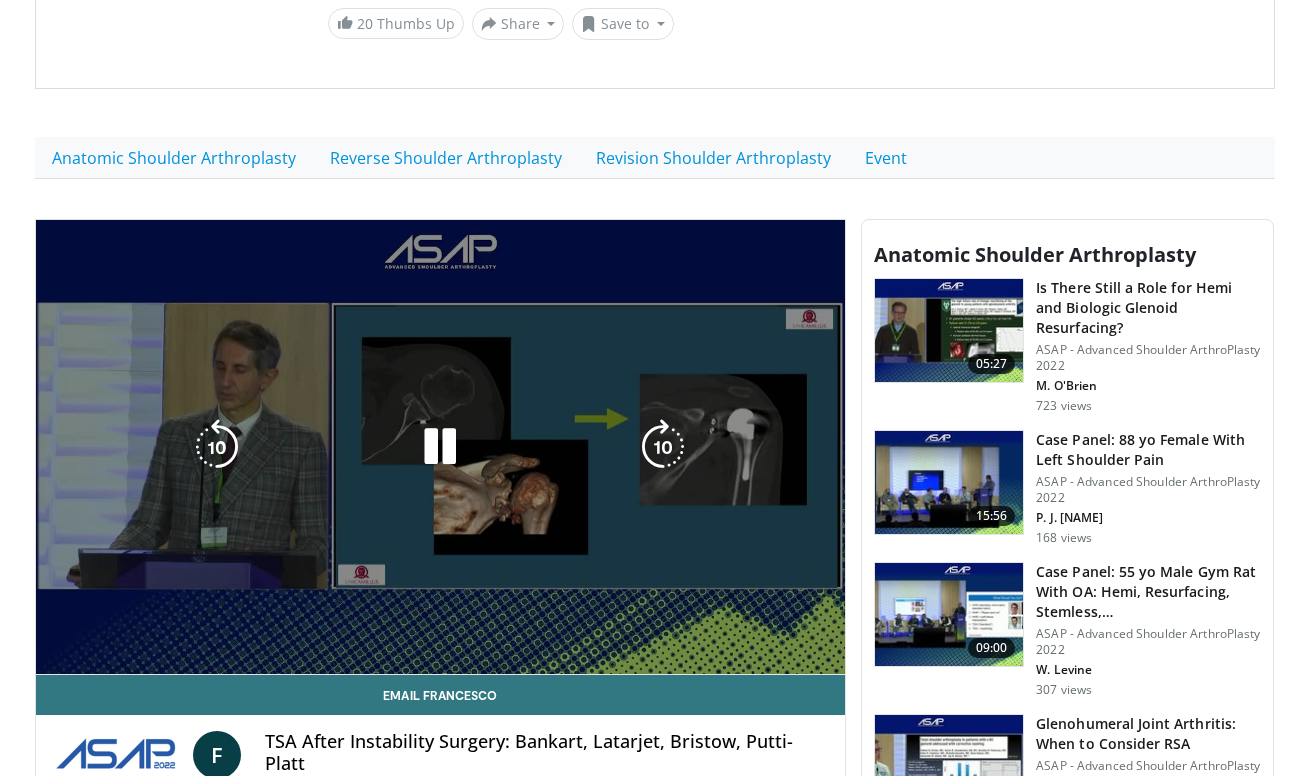 click on "10 seconds
Tap to unmute" at bounding box center [441, 447] 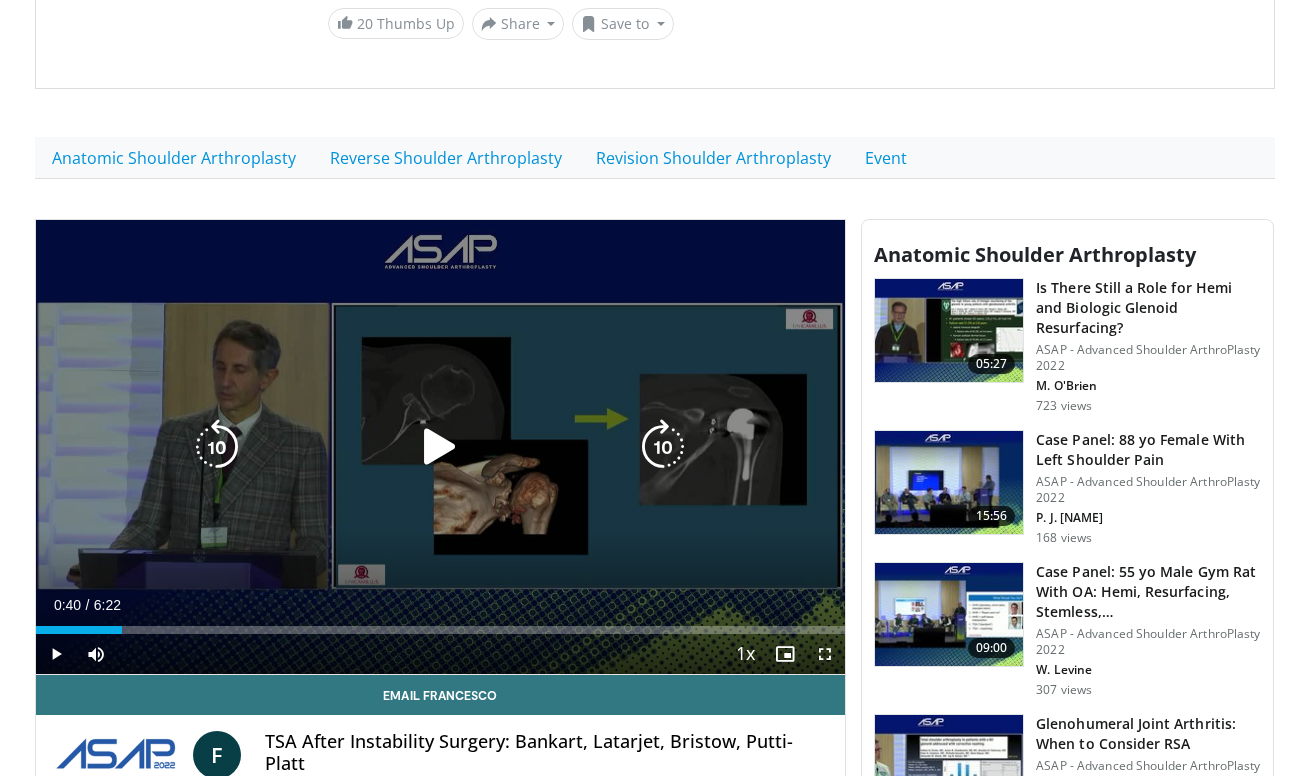 click on "10 seconds
Tap to unmute" at bounding box center [441, 447] 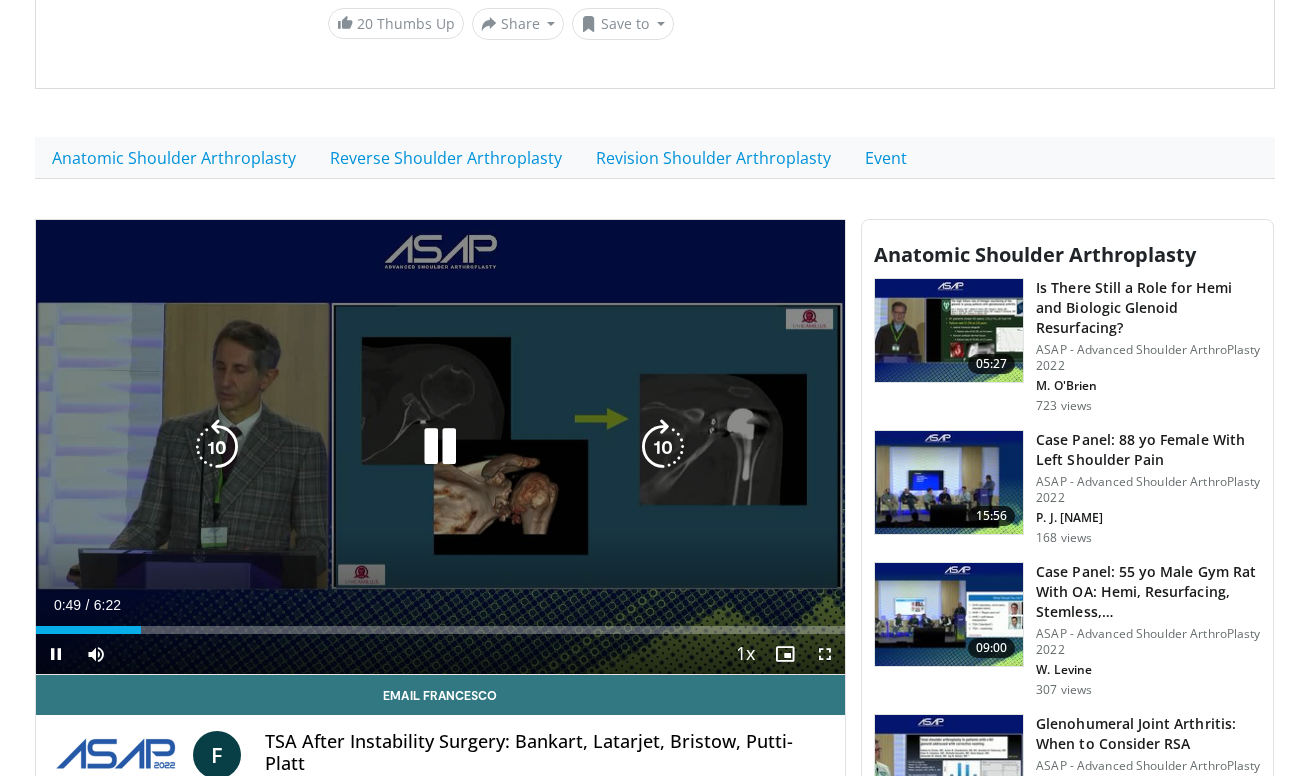 click on "10 seconds
Tap to unmute" at bounding box center (441, 447) 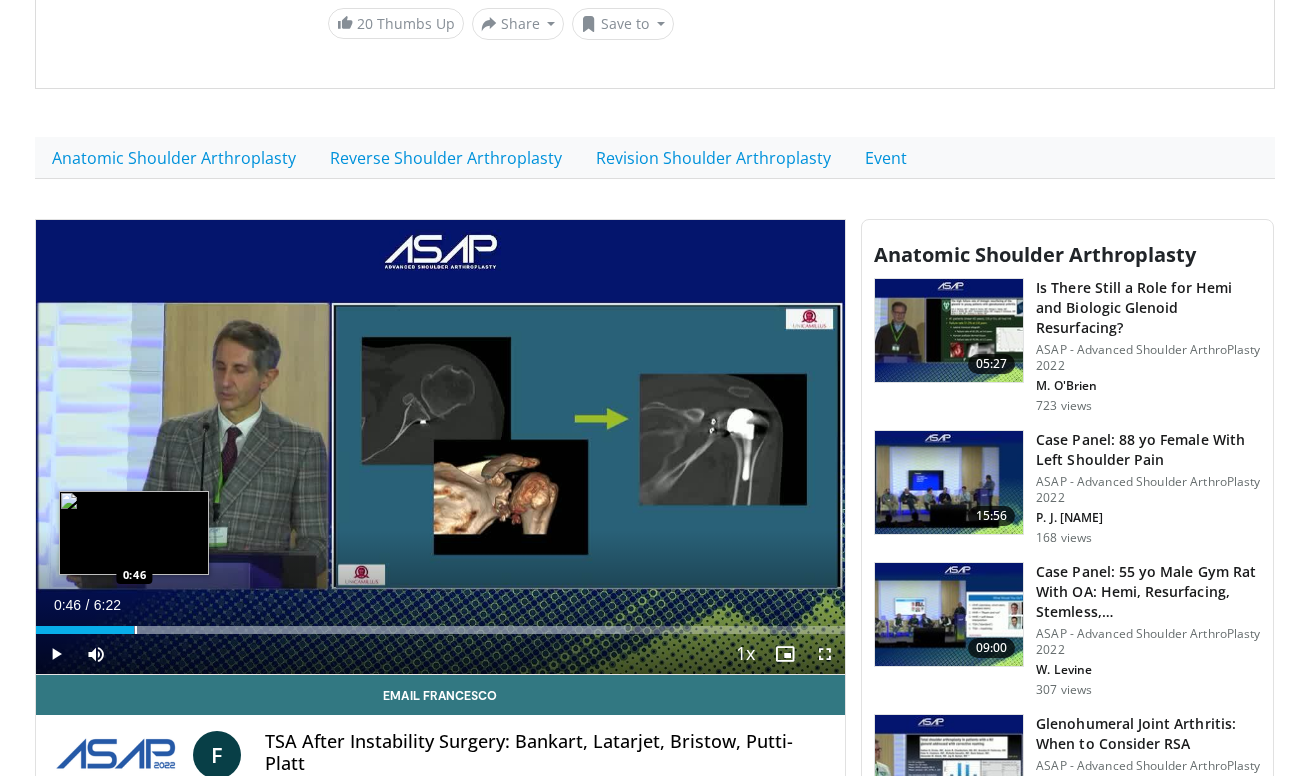 click at bounding box center (136, 630) 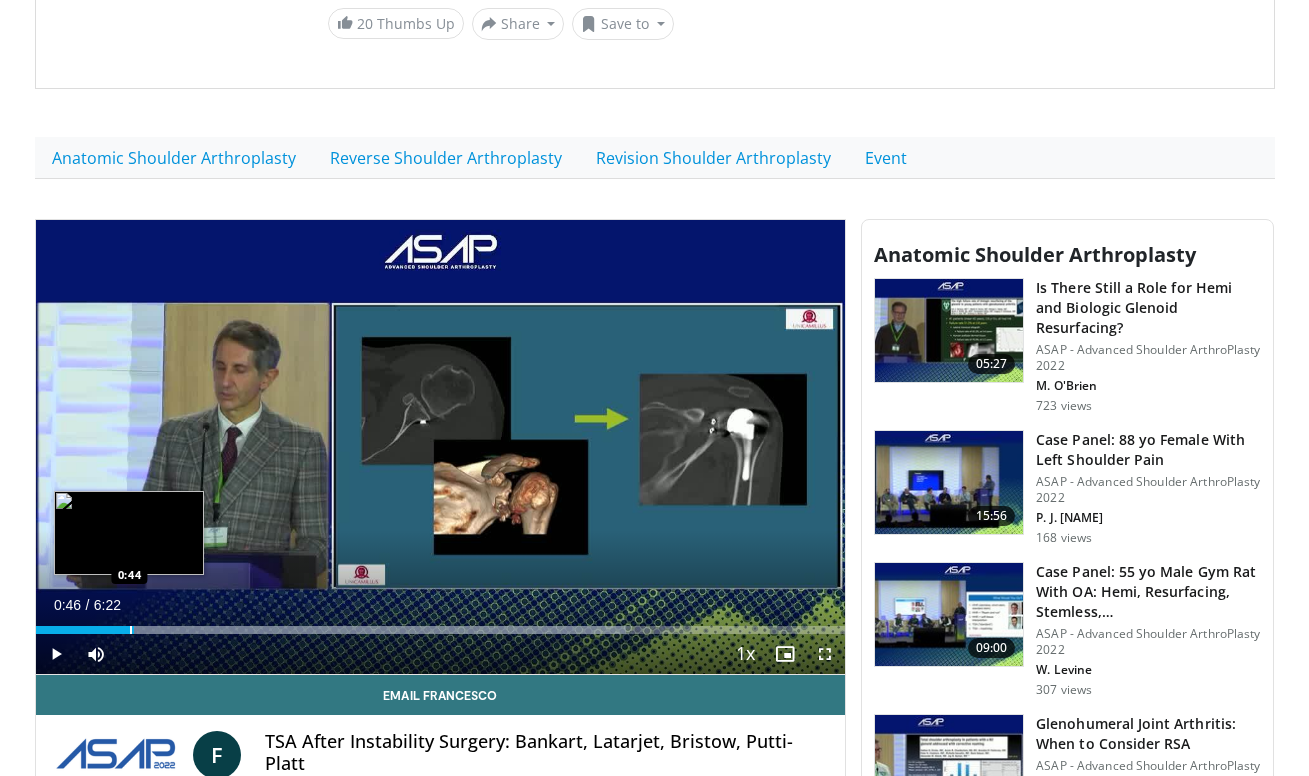 click at bounding box center (131, 630) 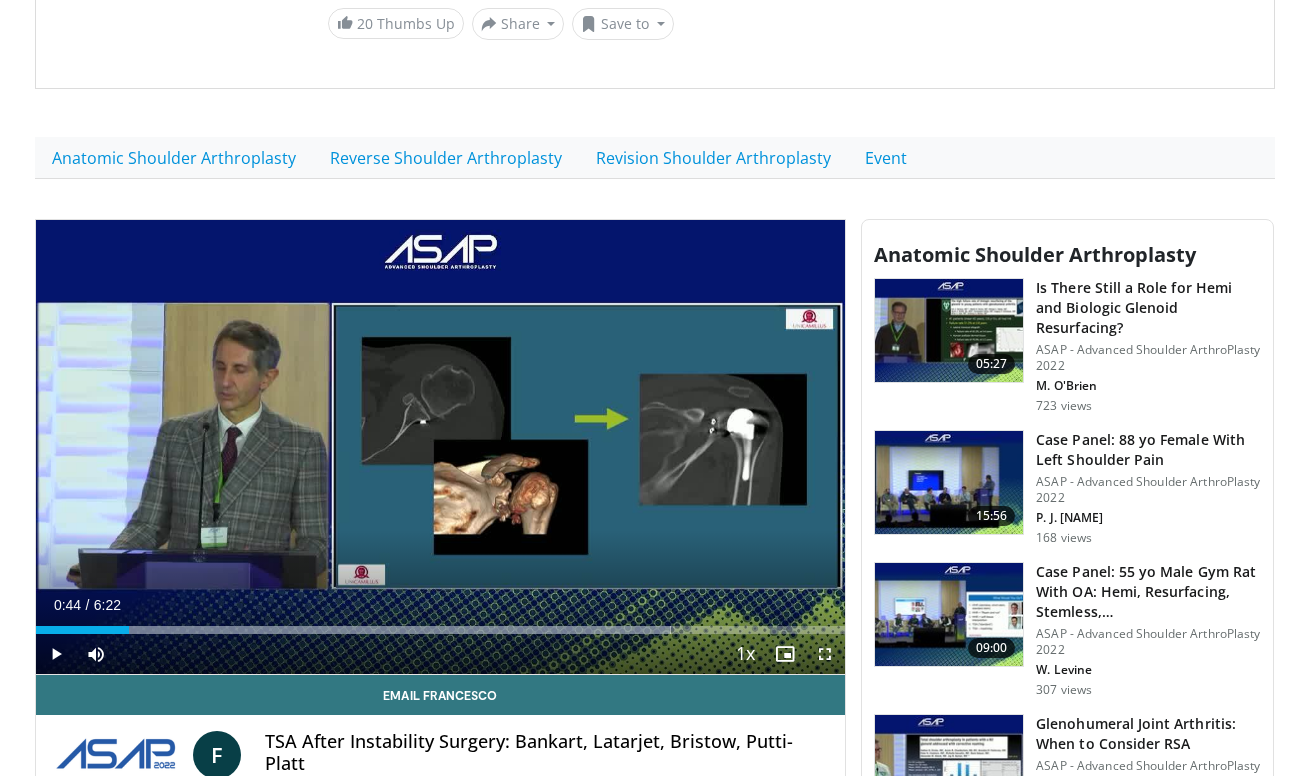 click on "Current Time  0:44 / Duration  6:22" at bounding box center [441, 605] 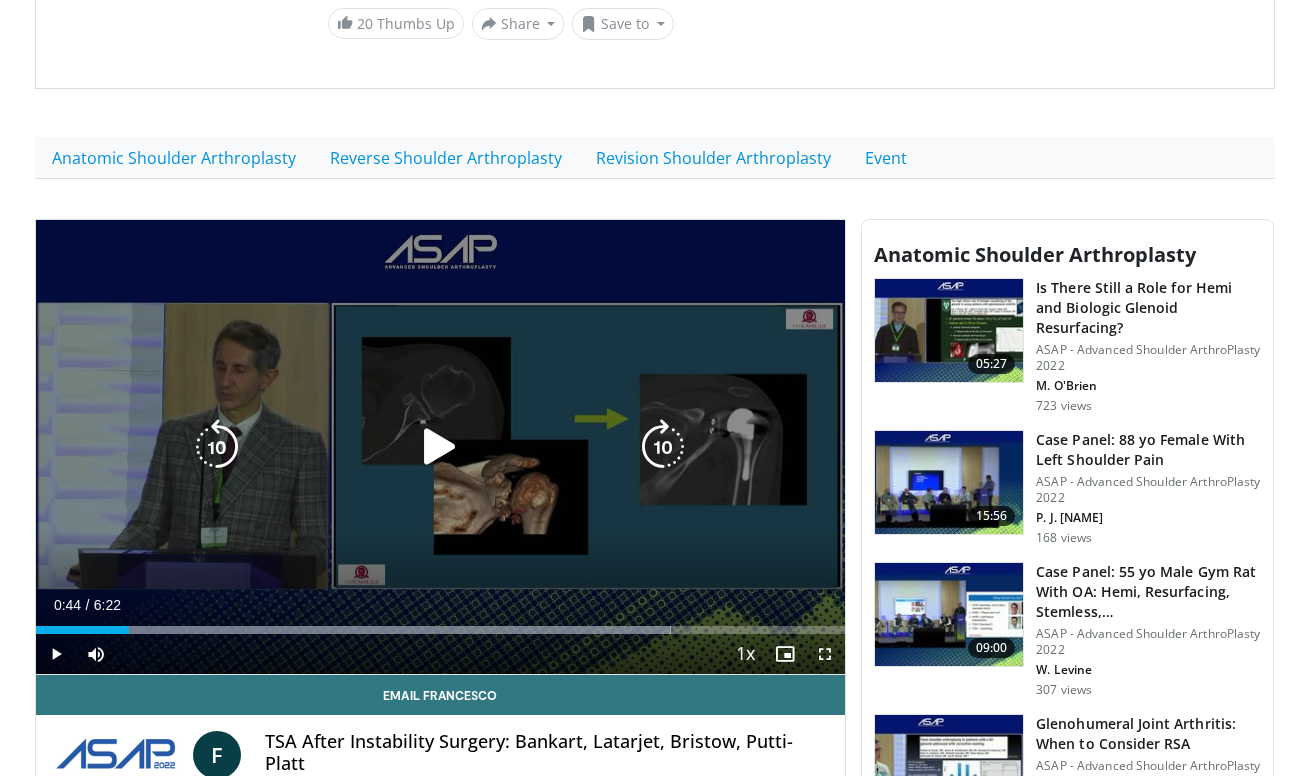 click on "10 seconds
Tap to unmute" at bounding box center [441, 447] 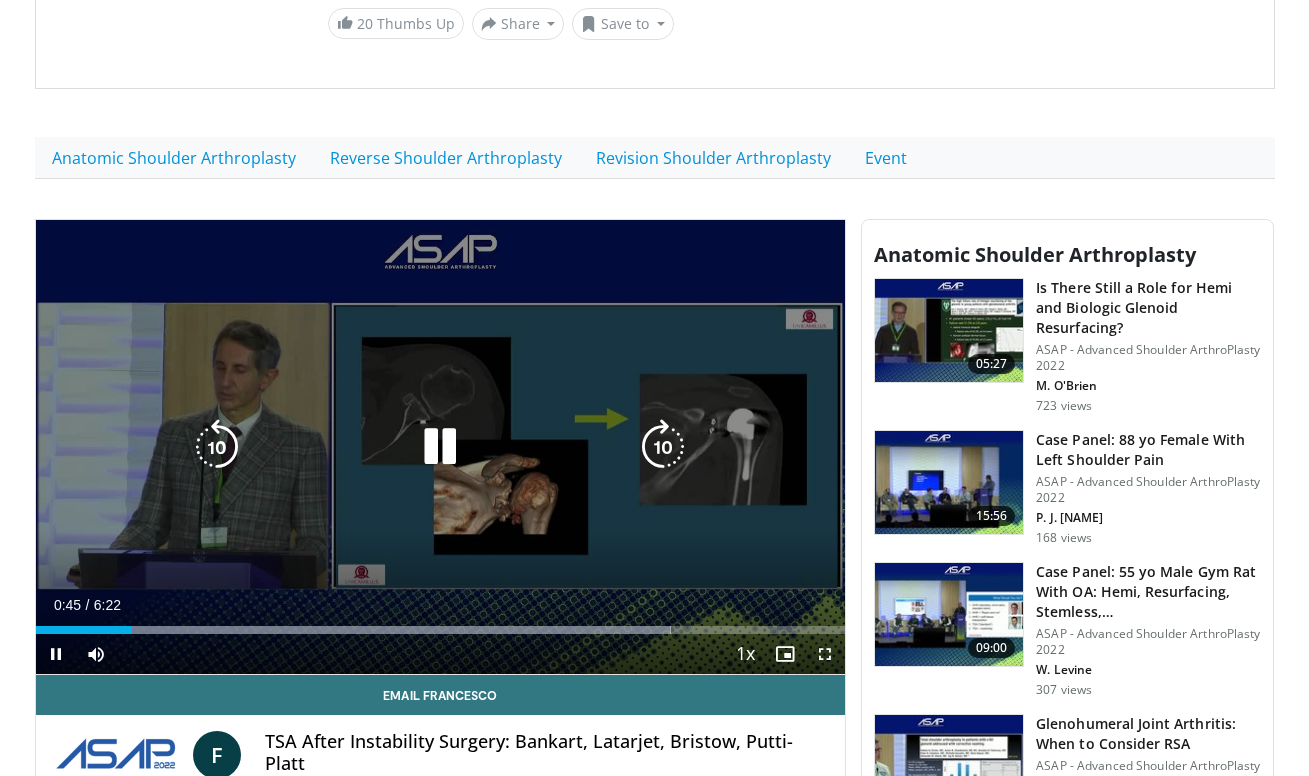 click on "10 seconds
Tap to unmute" at bounding box center (441, 447) 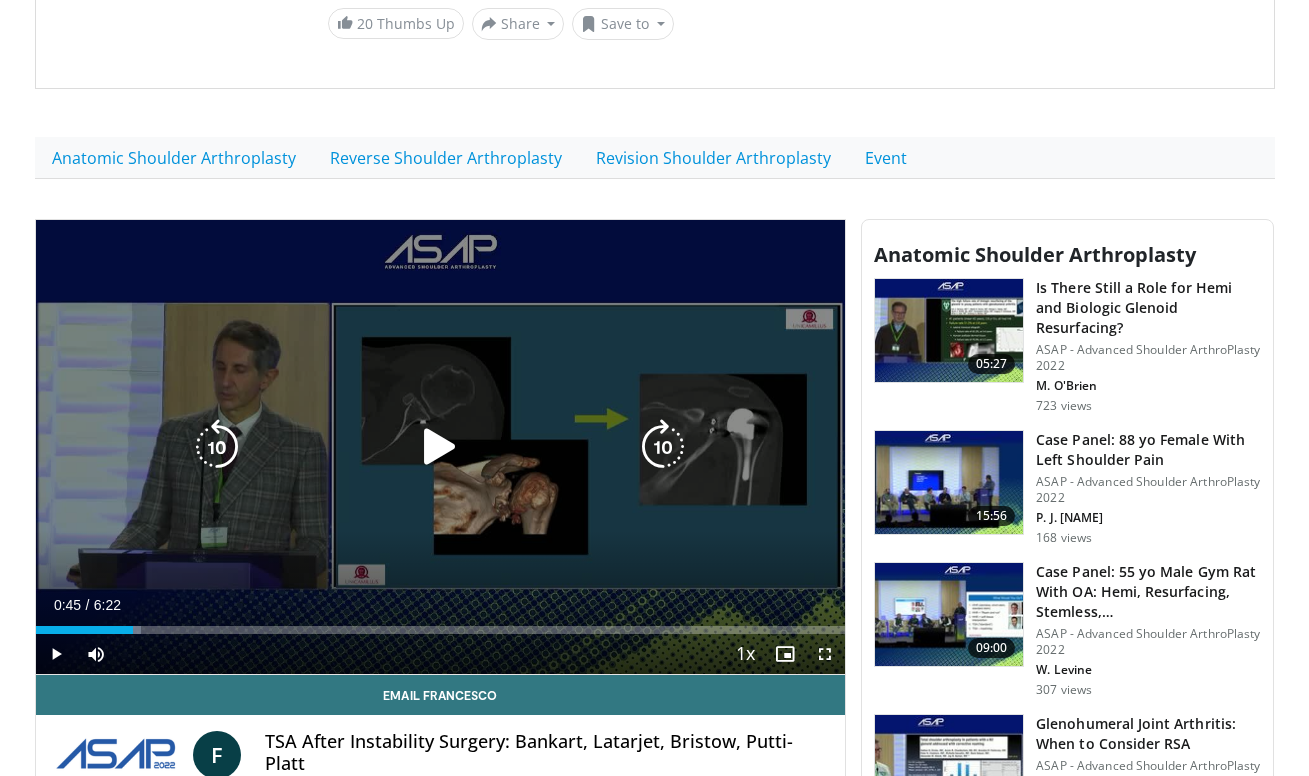 click at bounding box center (440, 447) 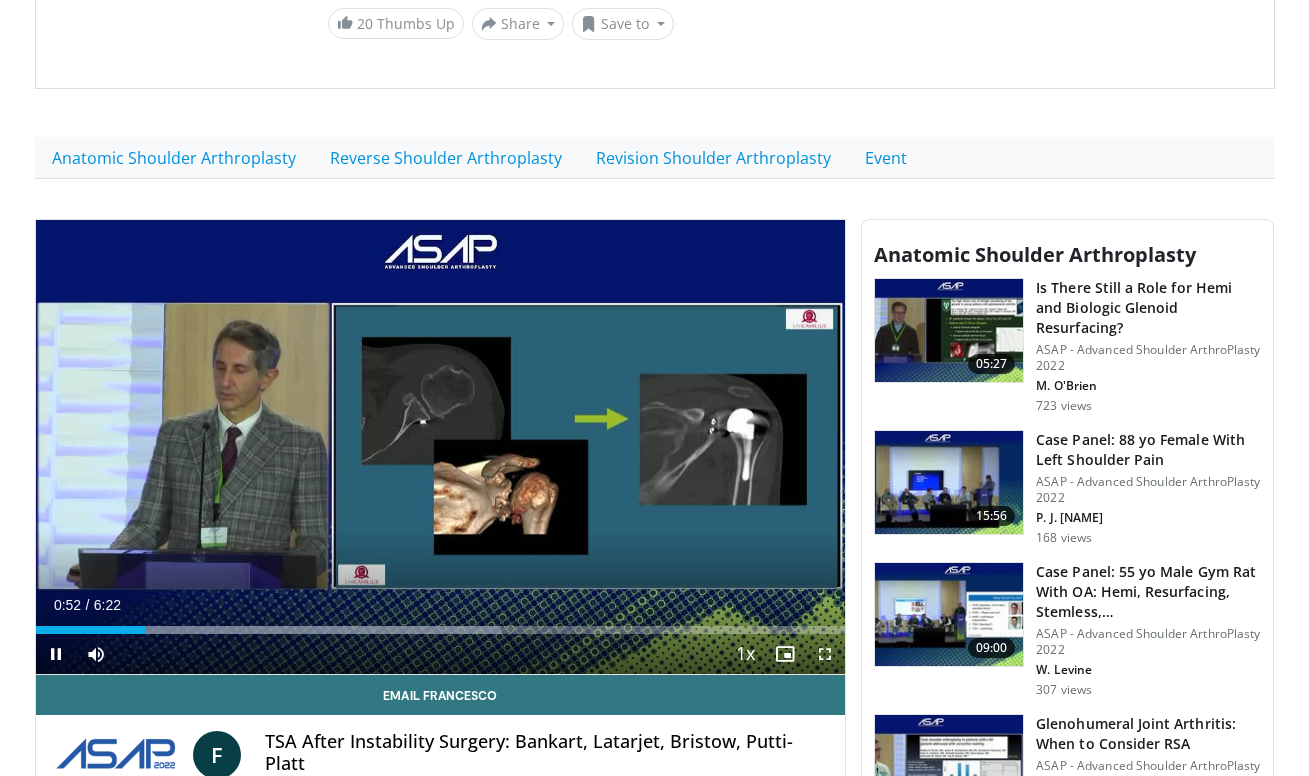click on "Current Time  0:52 / Duration  6:22" at bounding box center [441, 605] 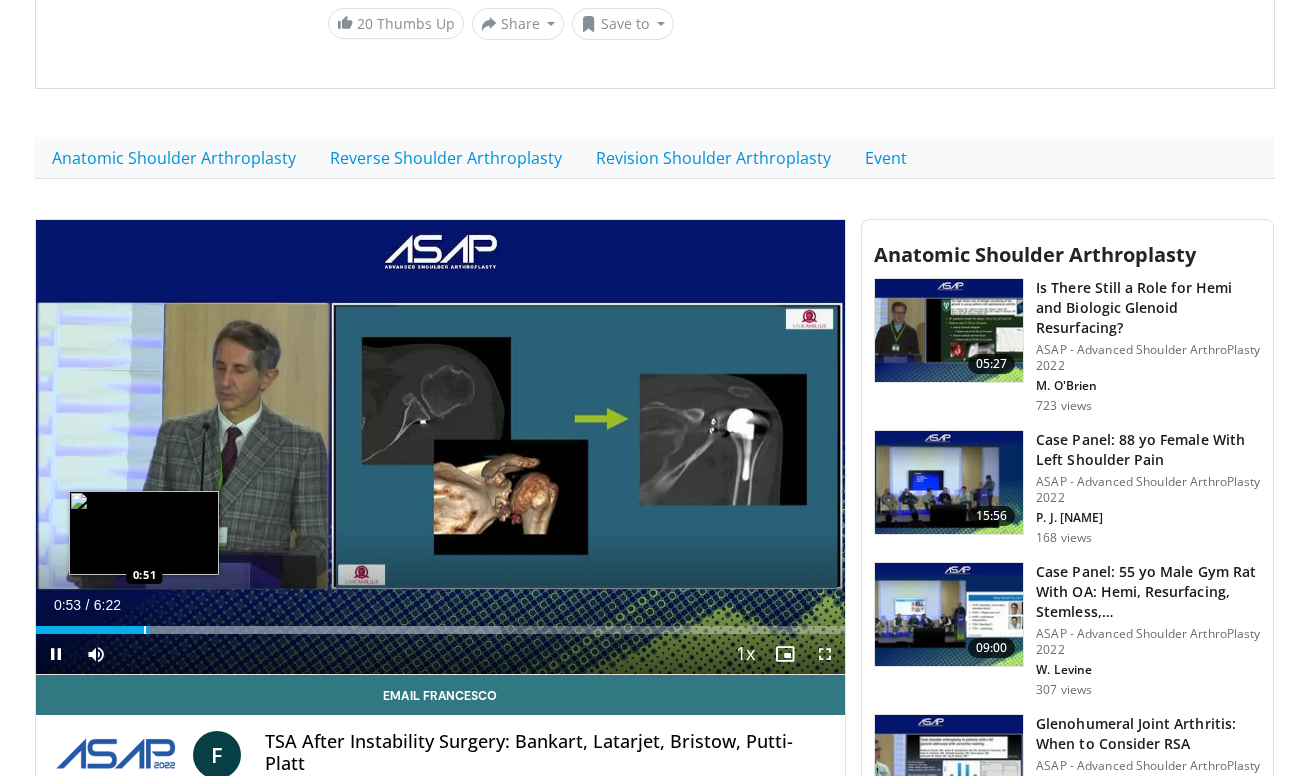 click at bounding box center [145, 630] 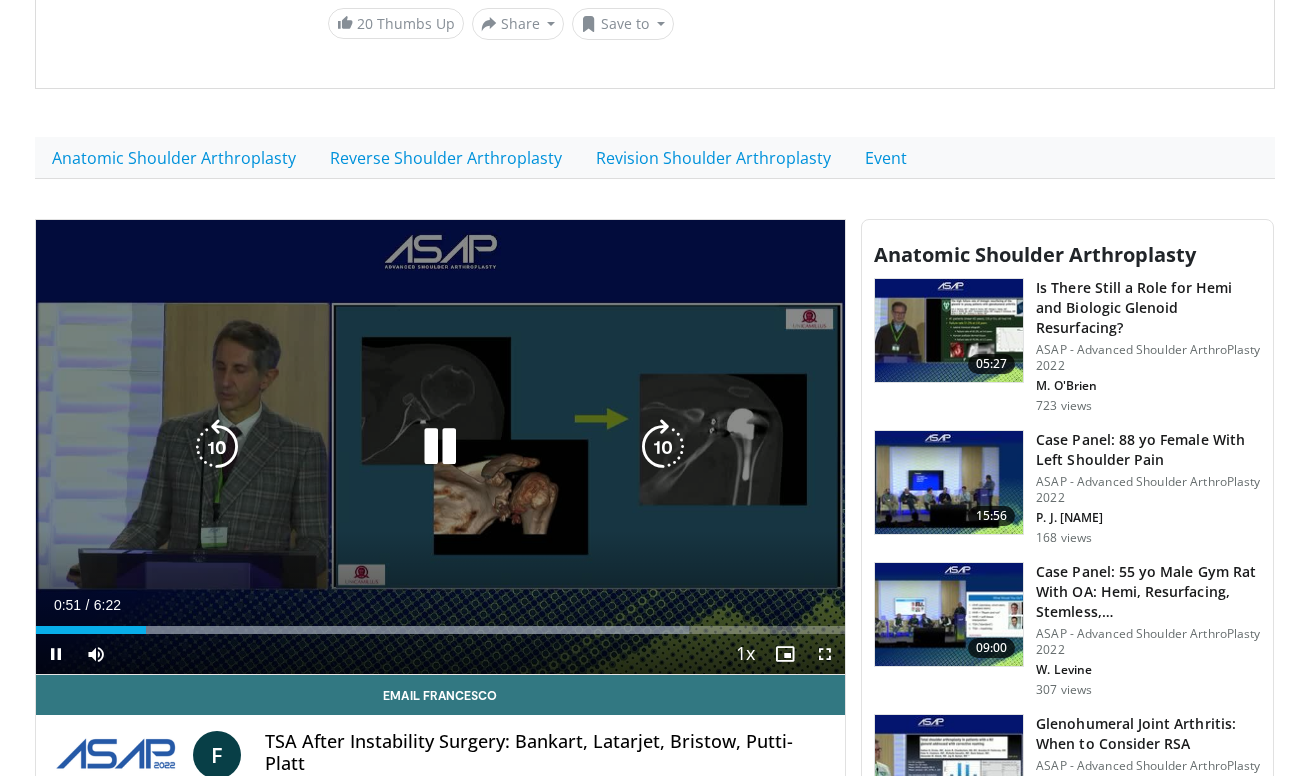 click on "10 seconds
Tap to unmute" at bounding box center [441, 447] 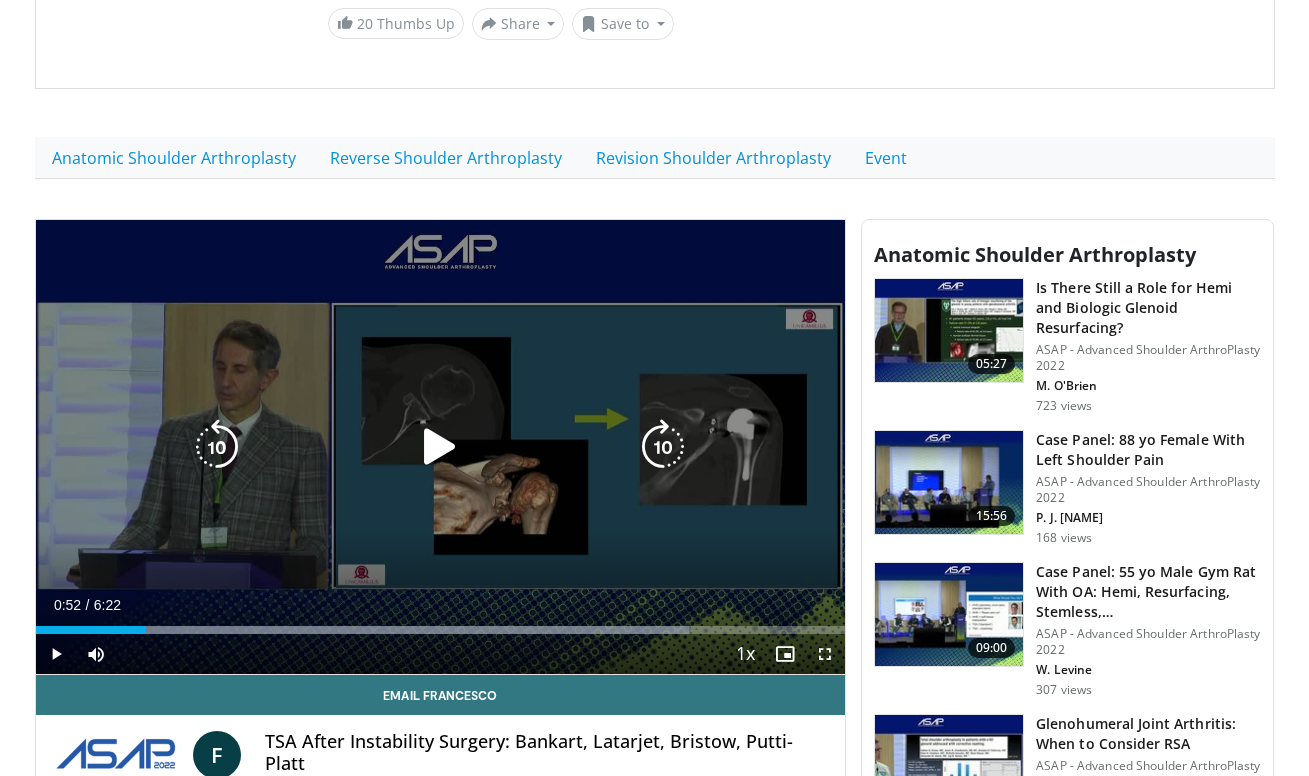 click on "10 seconds
Tap to unmute" at bounding box center [441, 447] 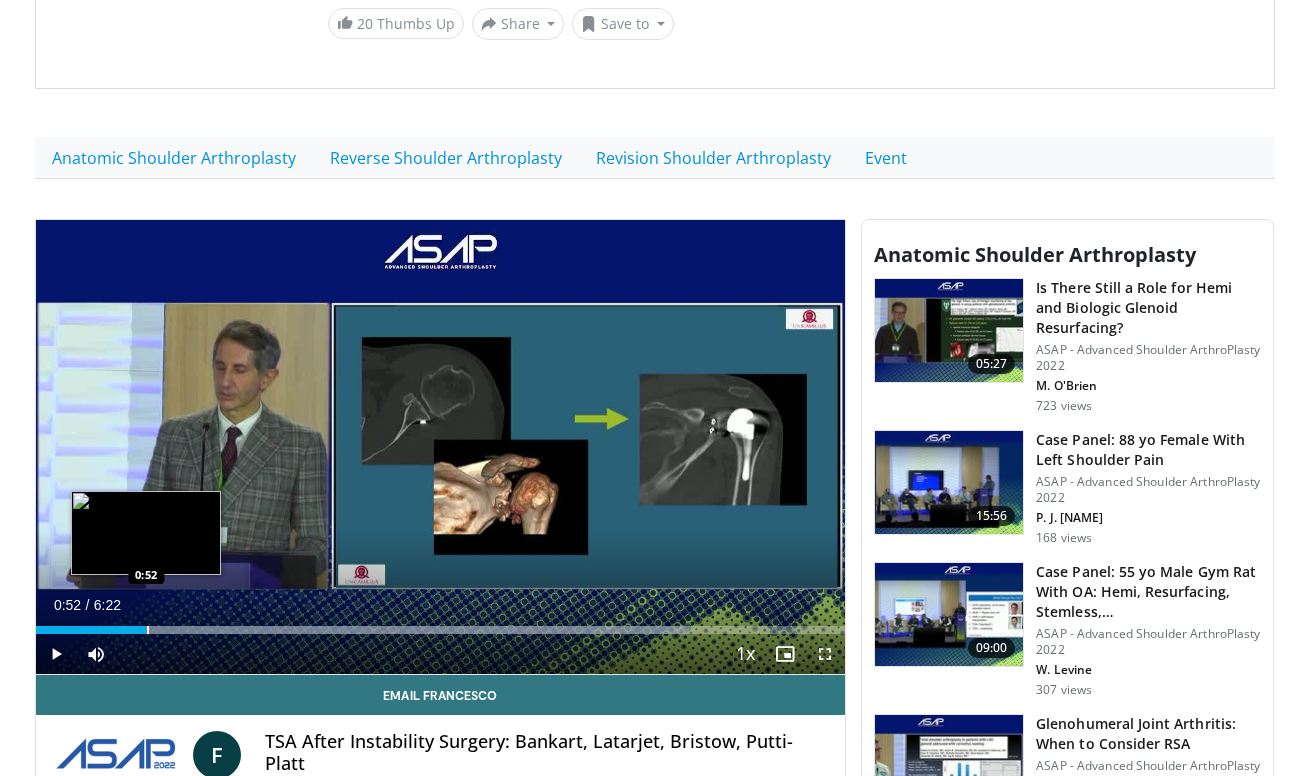 click at bounding box center [148, 630] 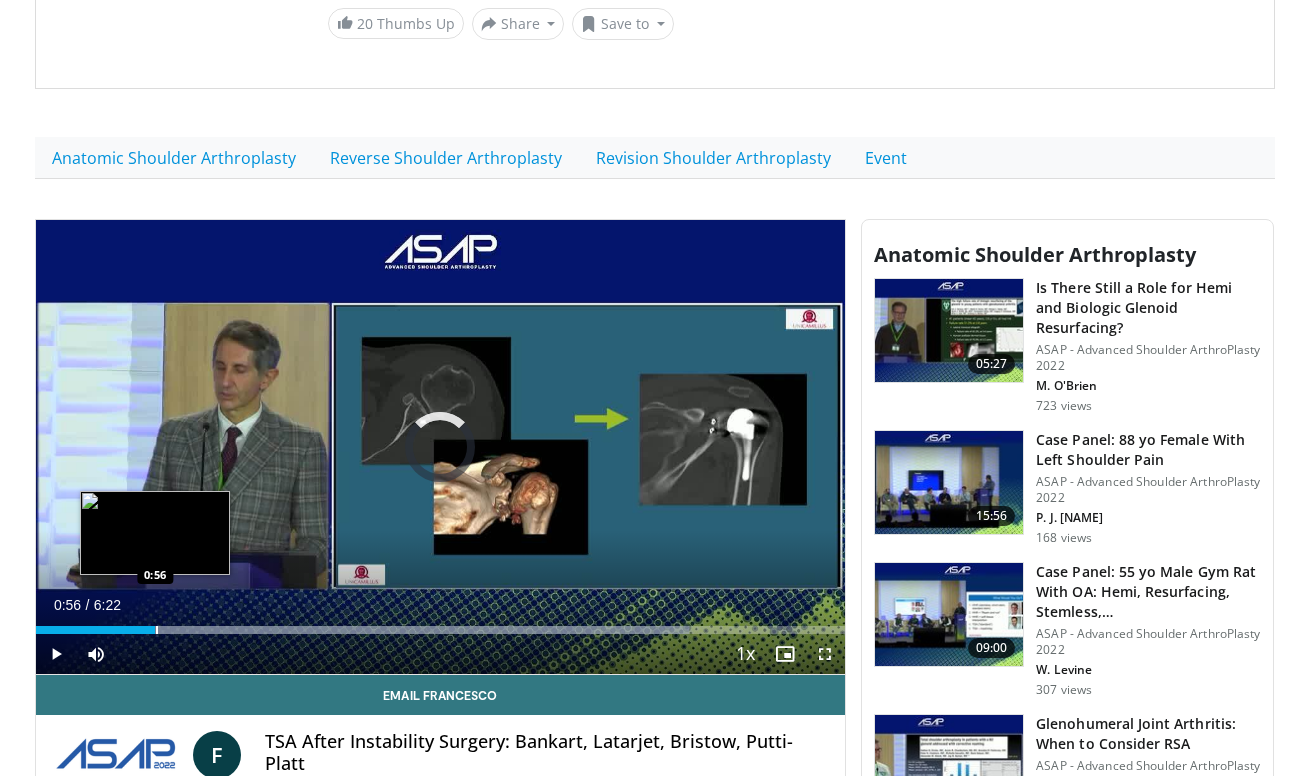 click at bounding box center (157, 630) 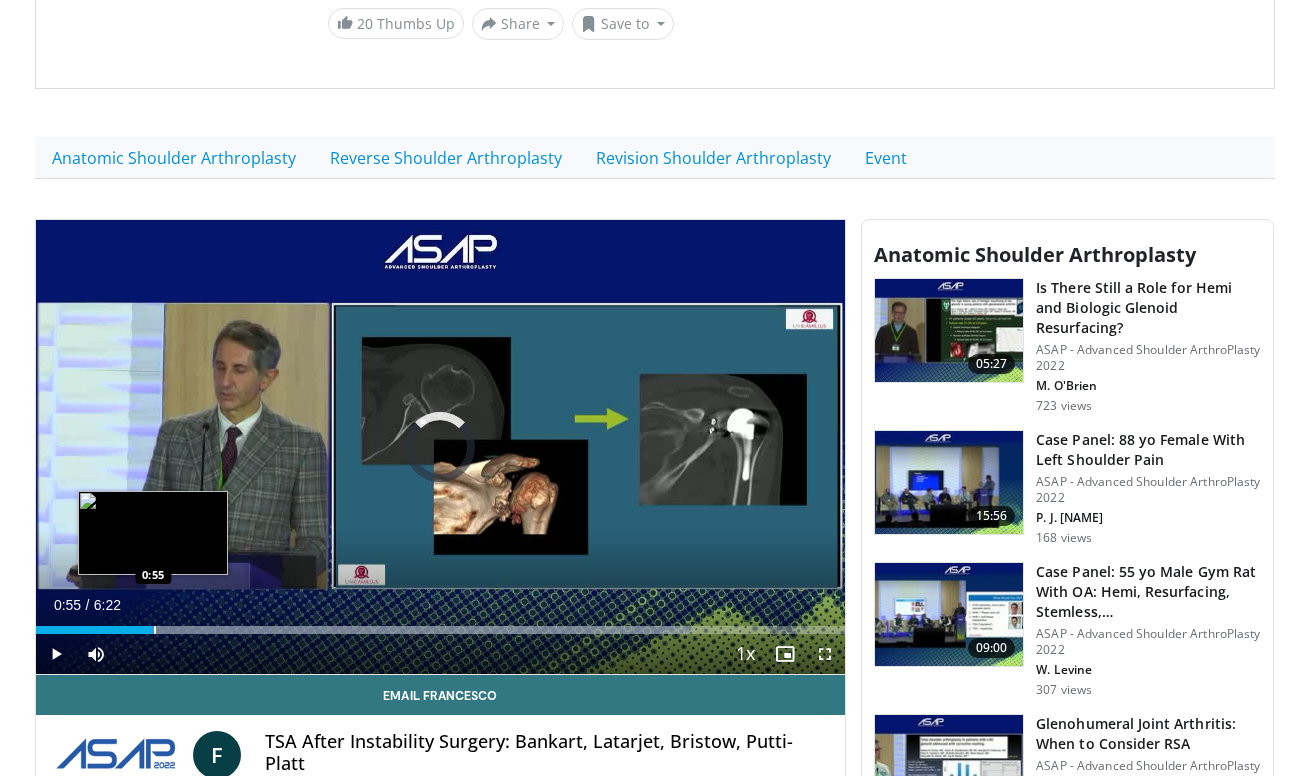 click at bounding box center [155, 630] 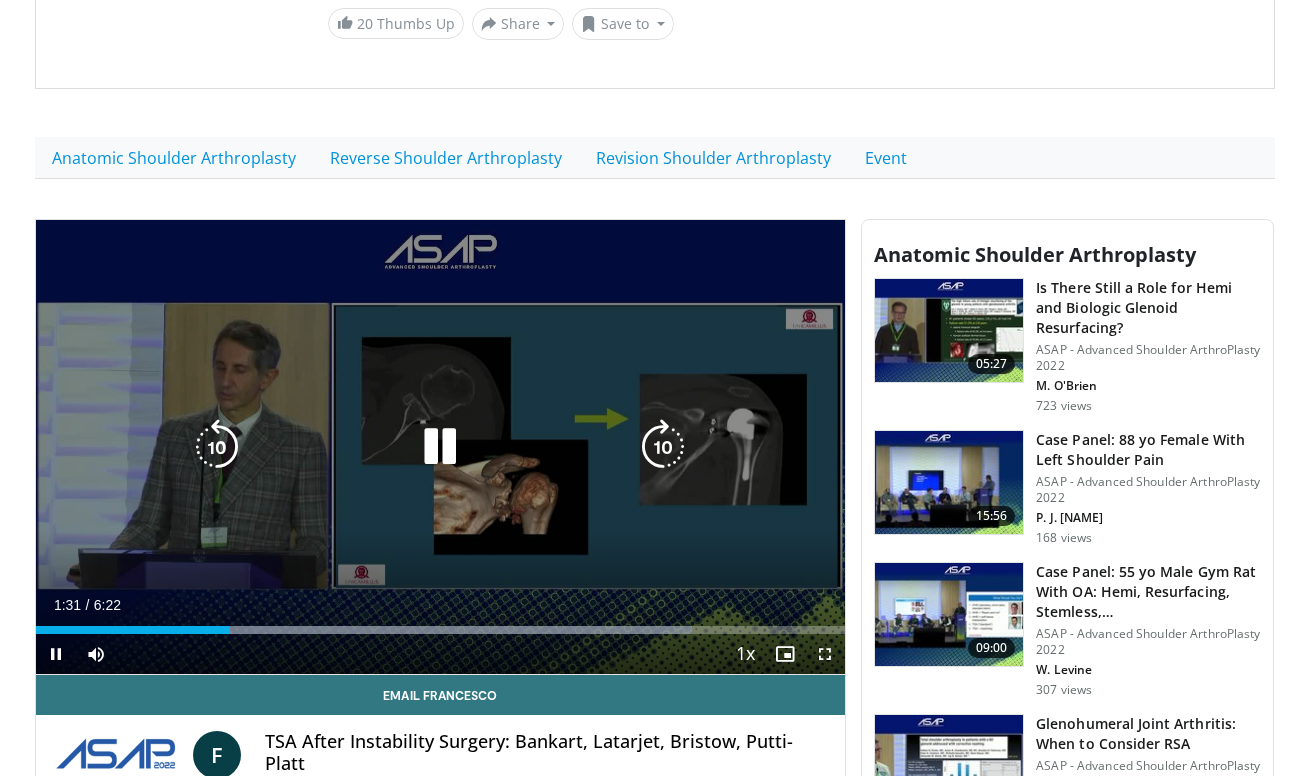 click on "10 seconds
Tap to unmute" at bounding box center [441, 447] 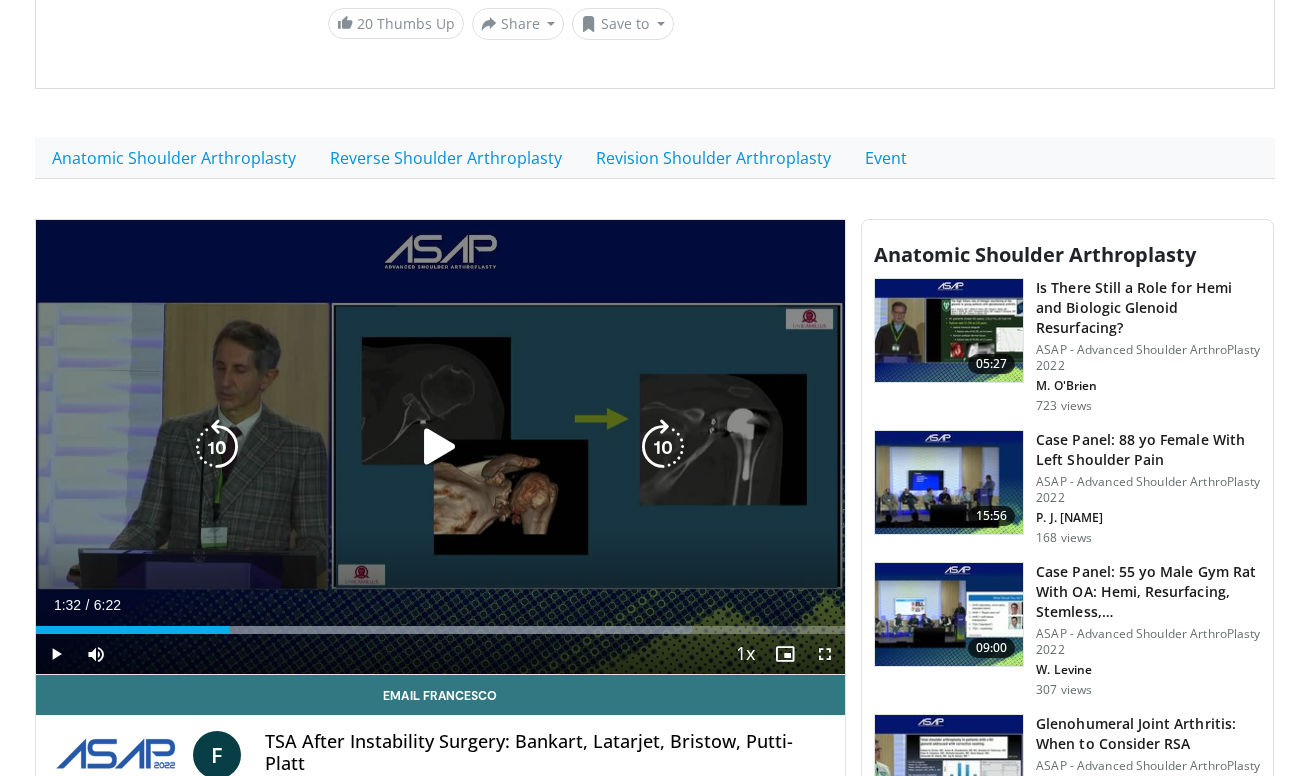 click at bounding box center [440, 447] 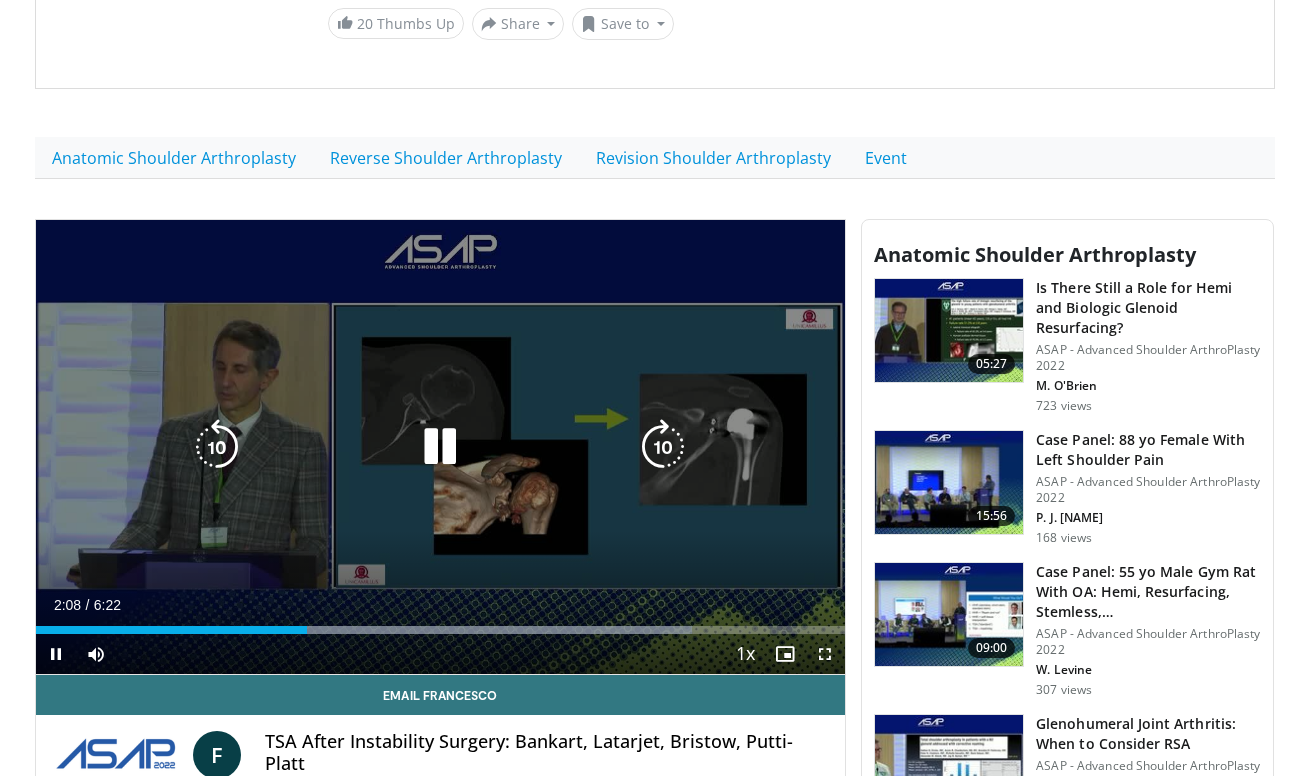 click on "10 seconds
Tap to unmute" at bounding box center [441, 447] 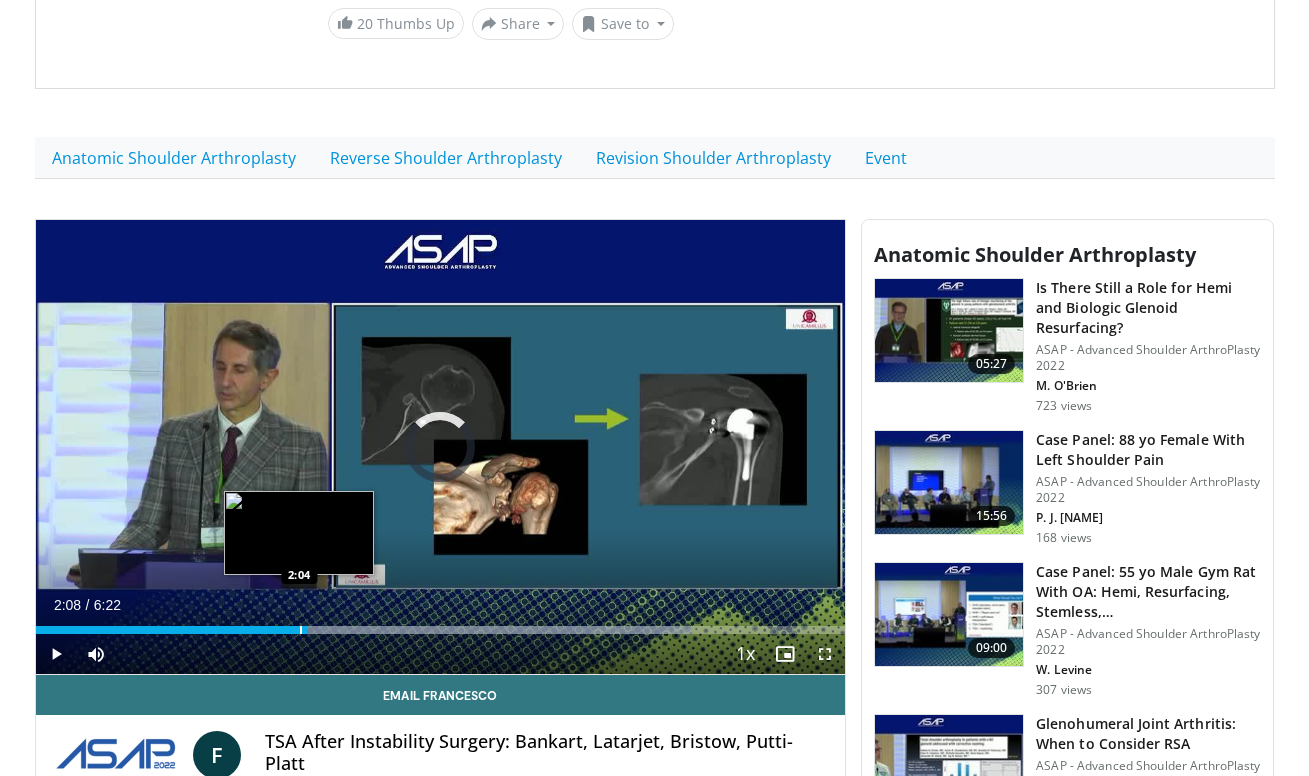 click at bounding box center [301, 630] 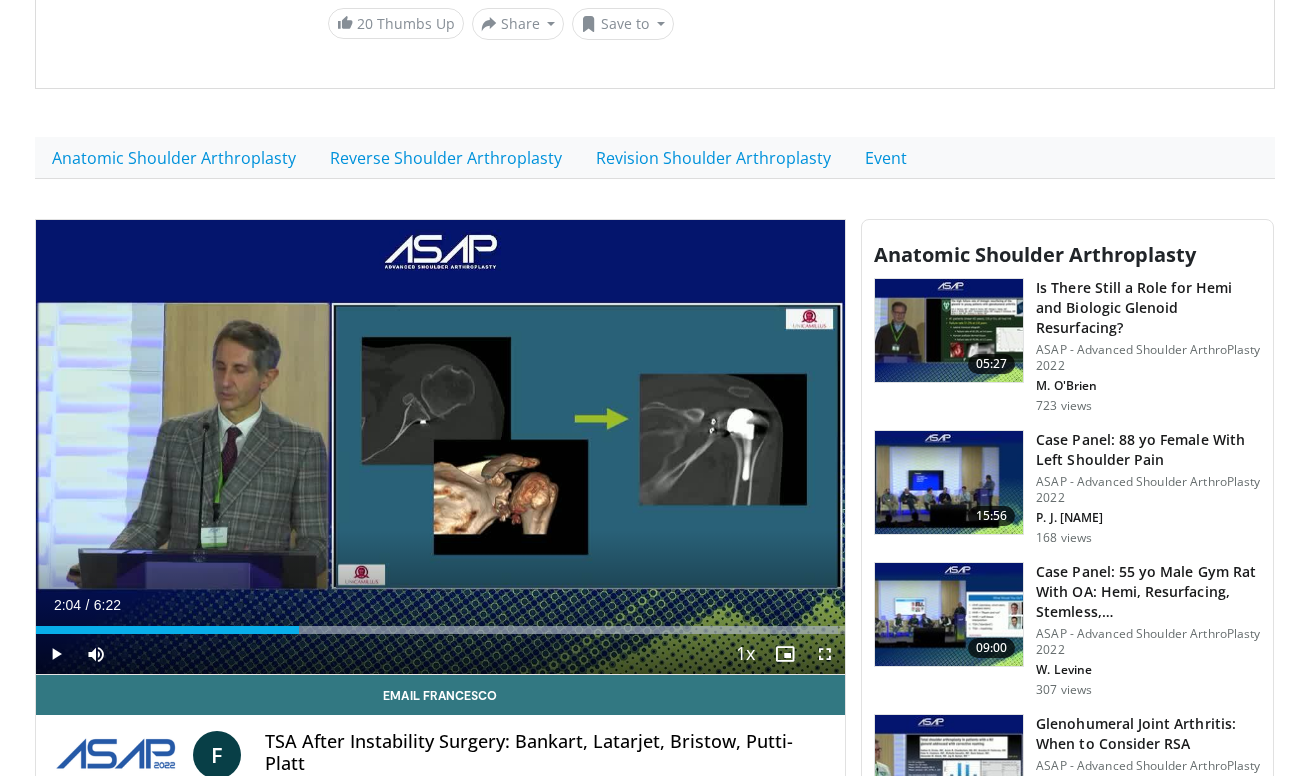 click on "10 seconds
Tap to unmute" at bounding box center [441, 447] 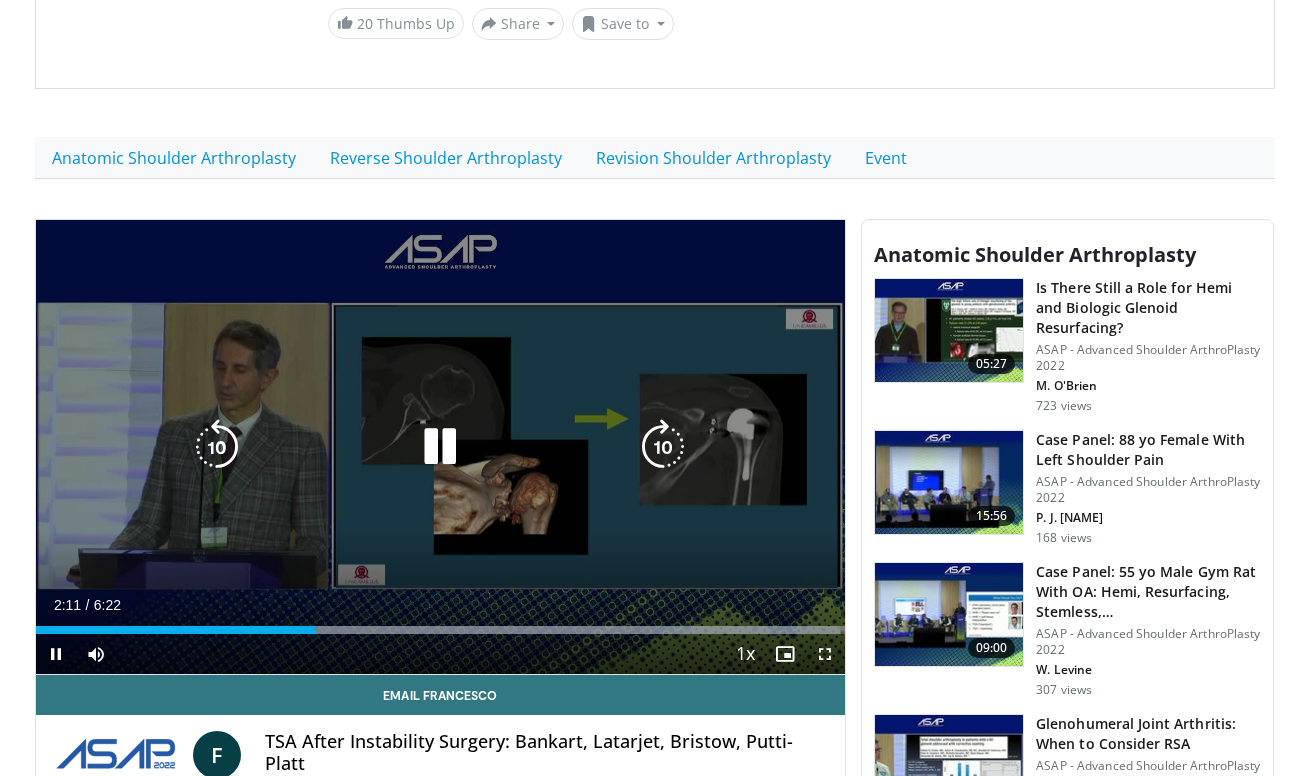 click on "10 seconds
Tap to unmute" at bounding box center (441, 447) 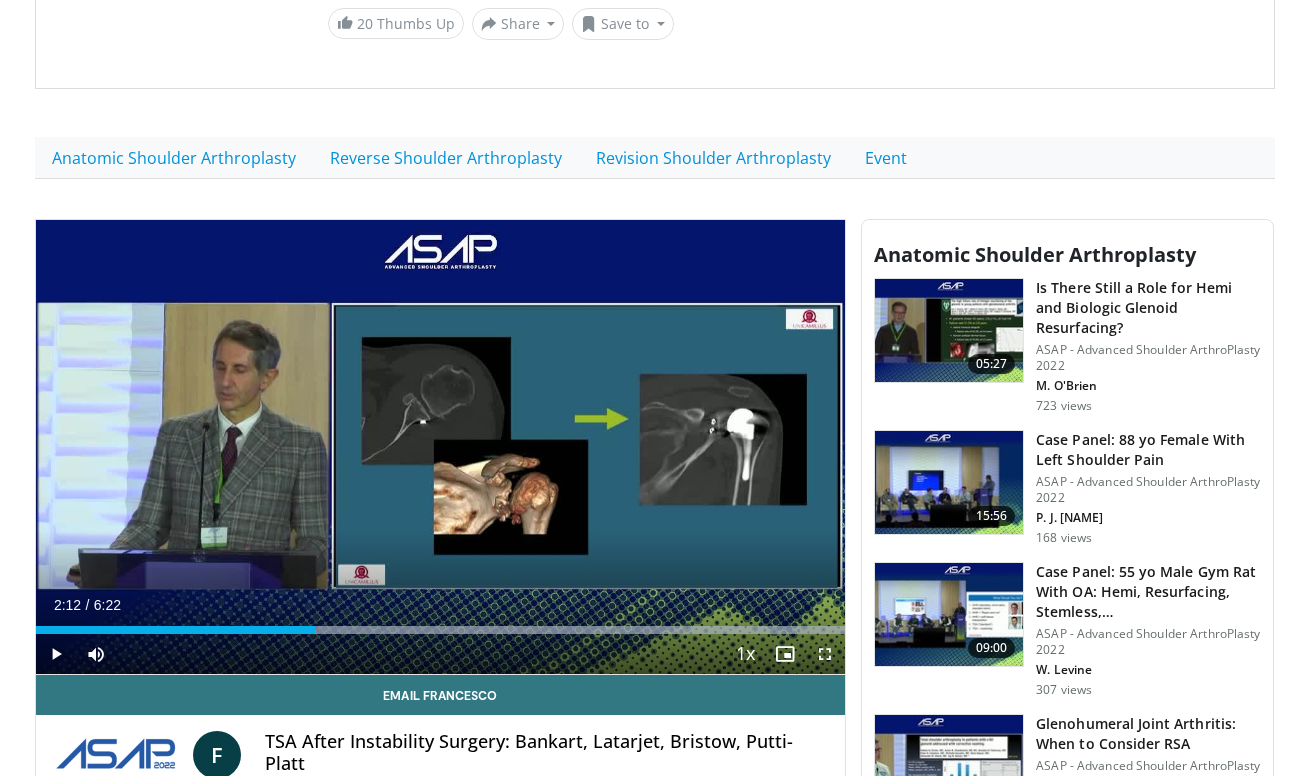 click at bounding box center (825, 654) 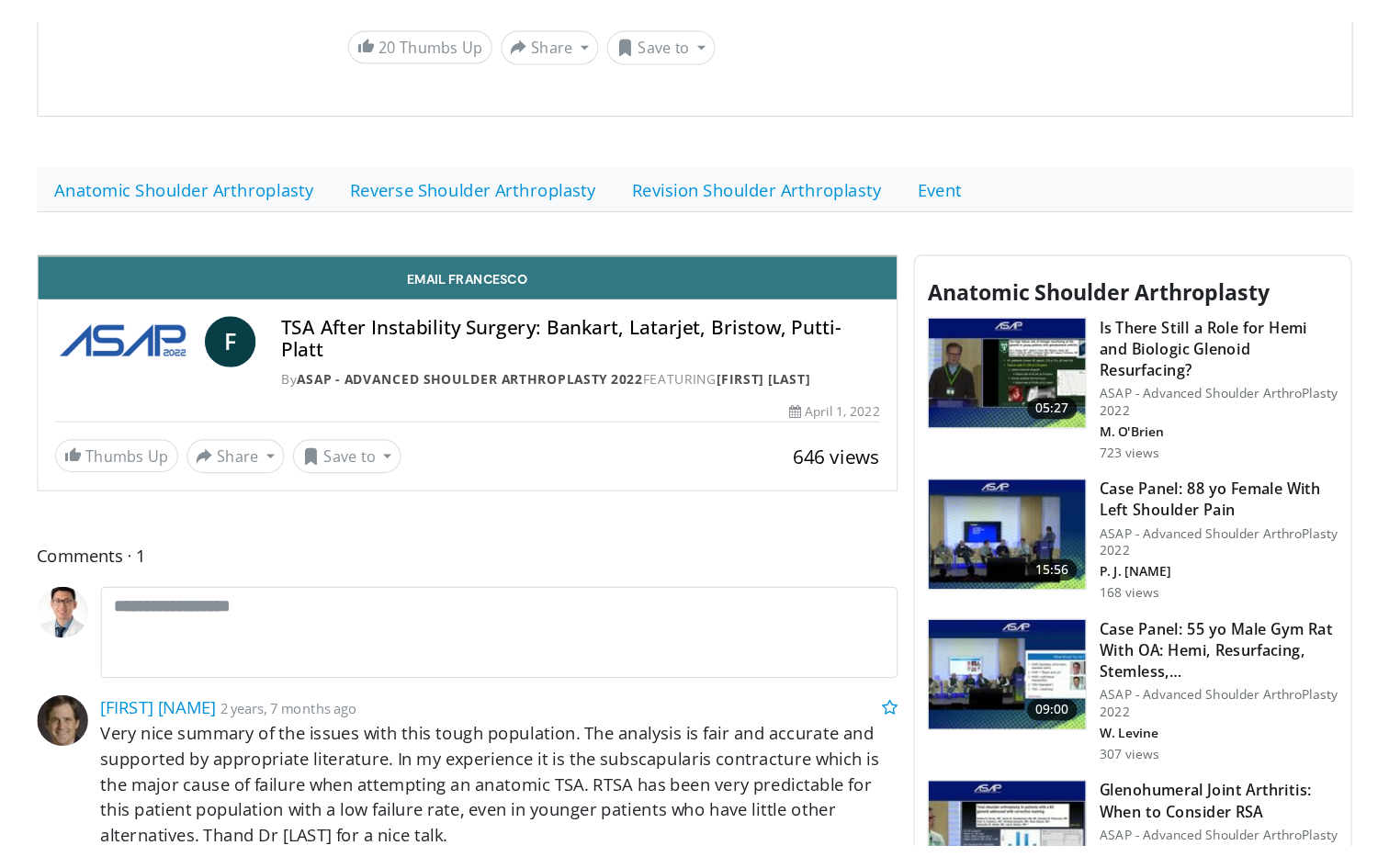 scroll, scrollTop: 0, scrollLeft: 0, axis: both 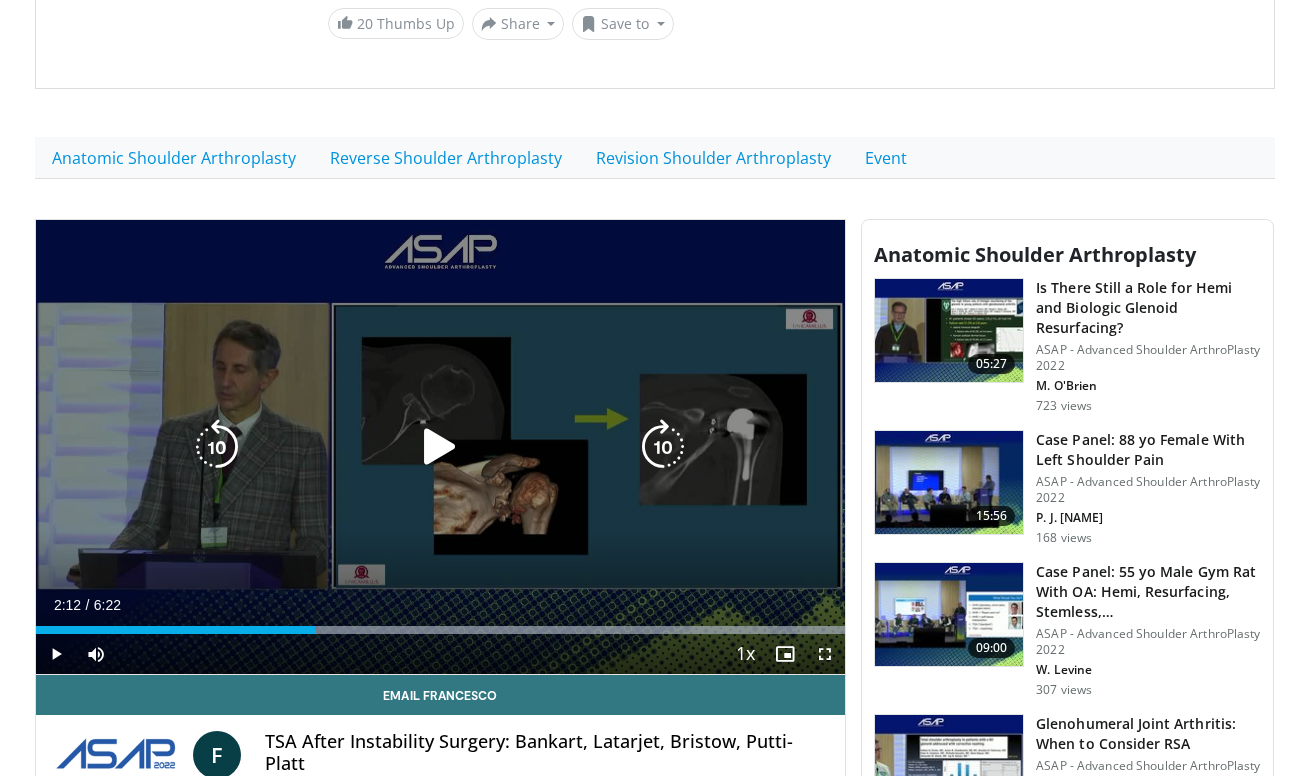 click at bounding box center (440, 447) 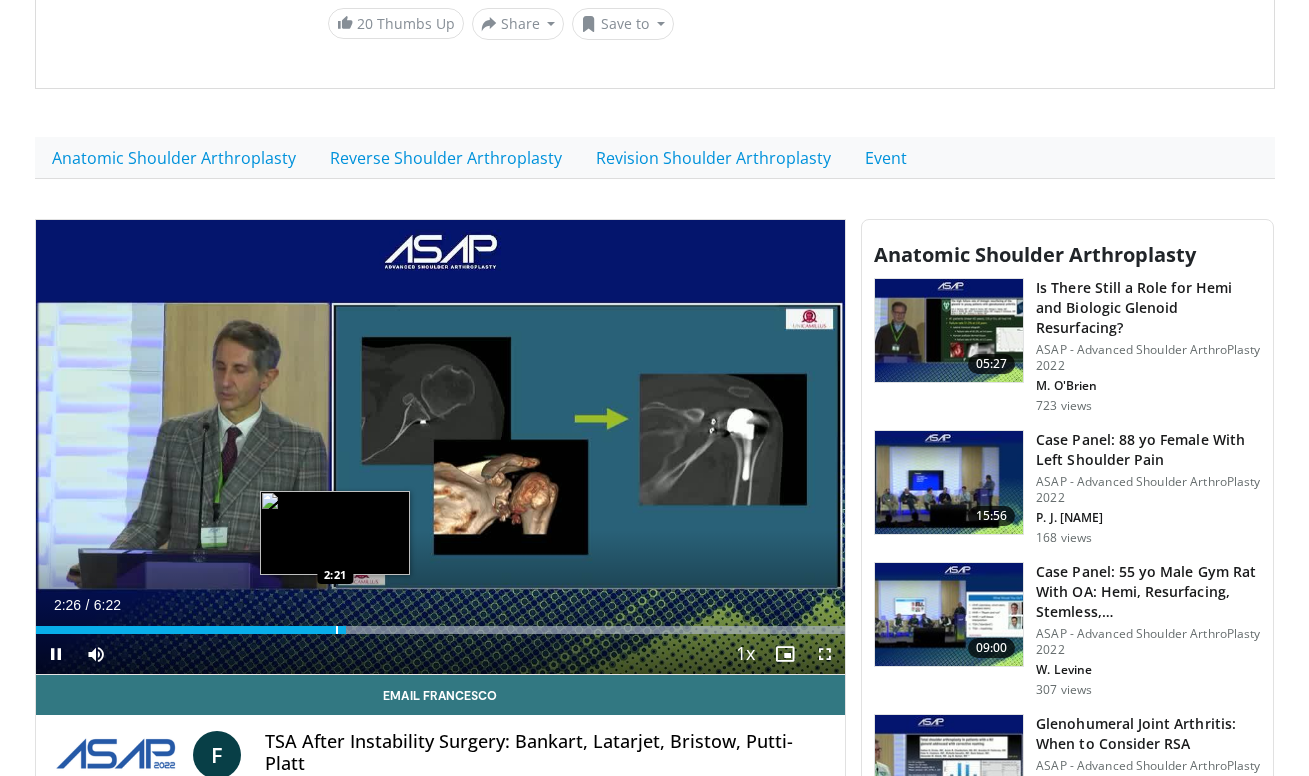 click at bounding box center [337, 630] 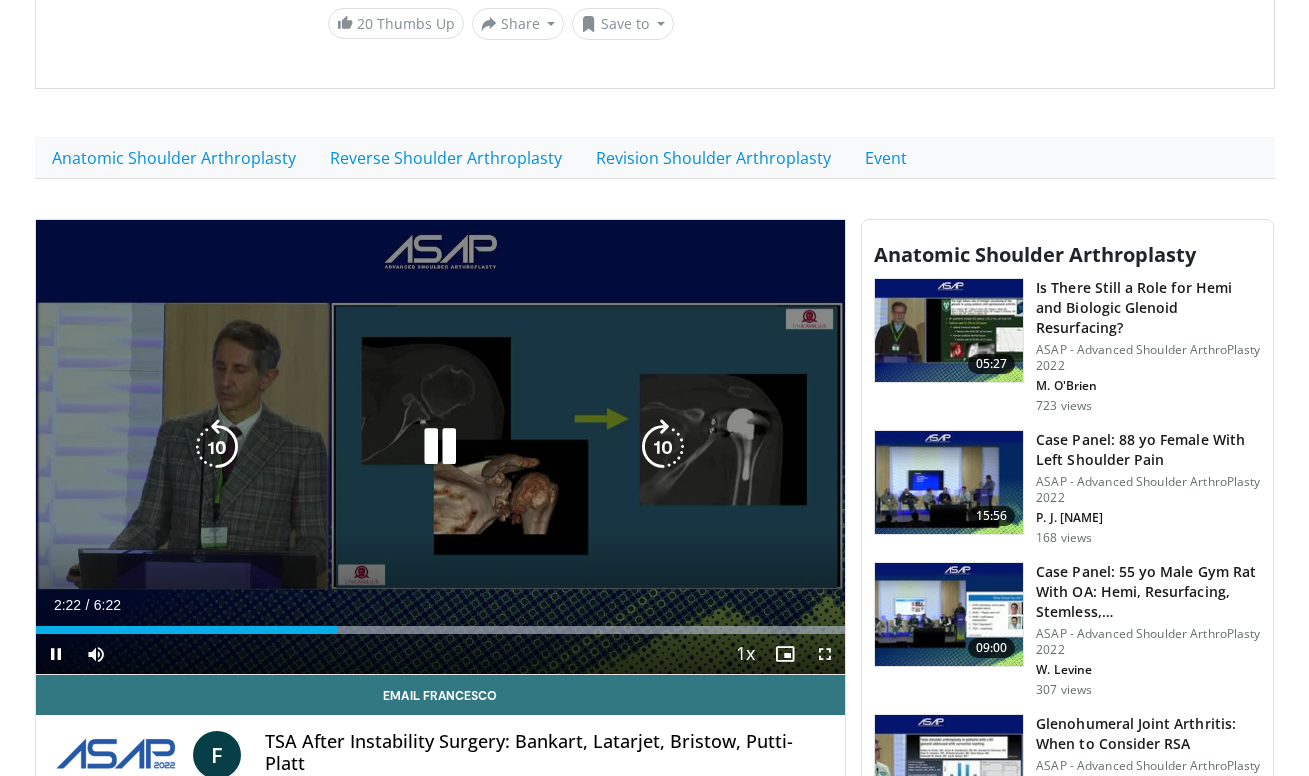 click on "10 seconds
Tap to unmute" at bounding box center [441, 447] 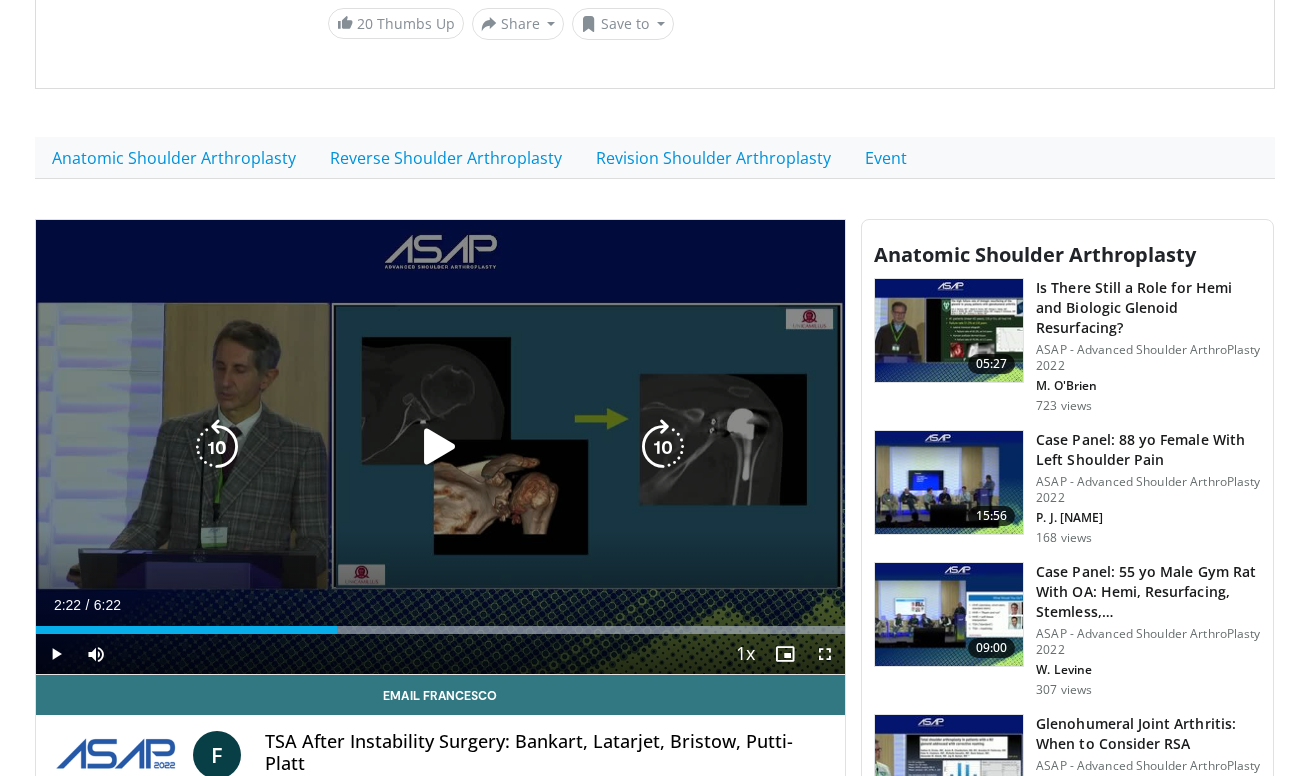 click at bounding box center [440, 447] 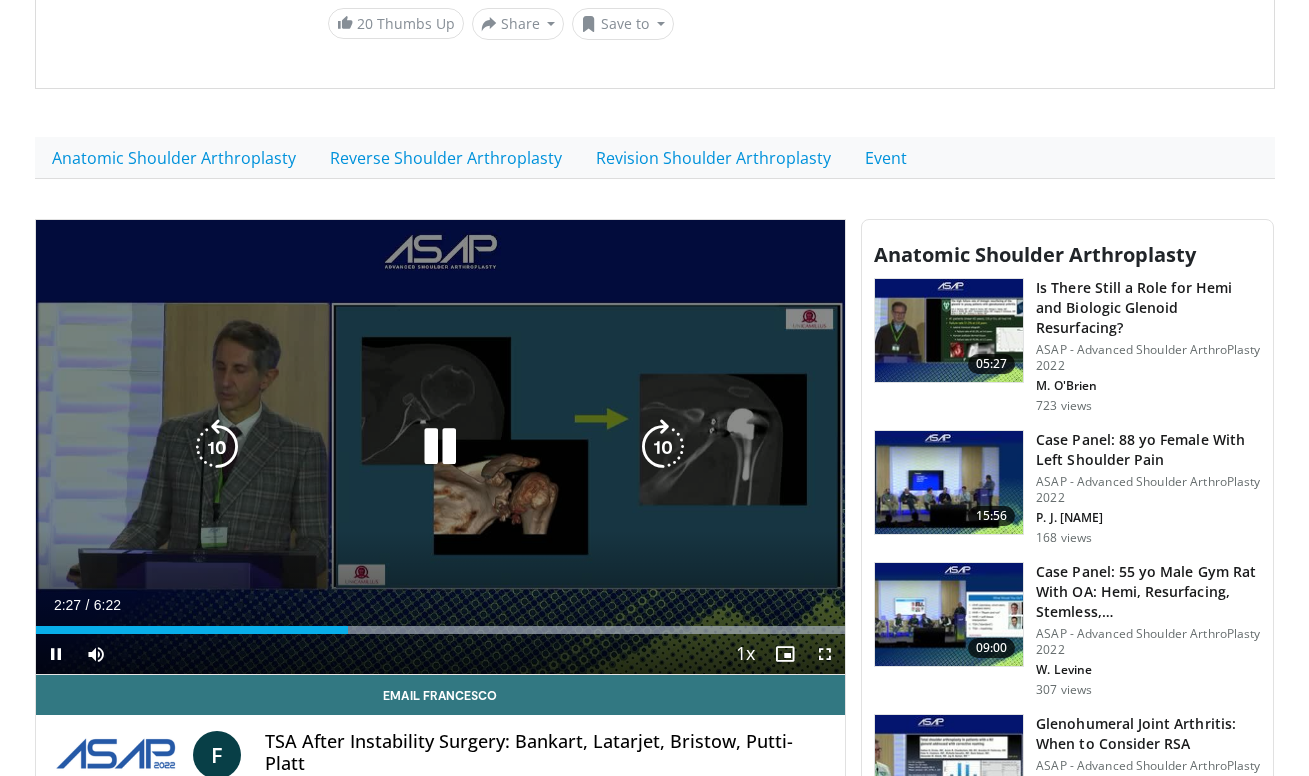click at bounding box center [440, 447] 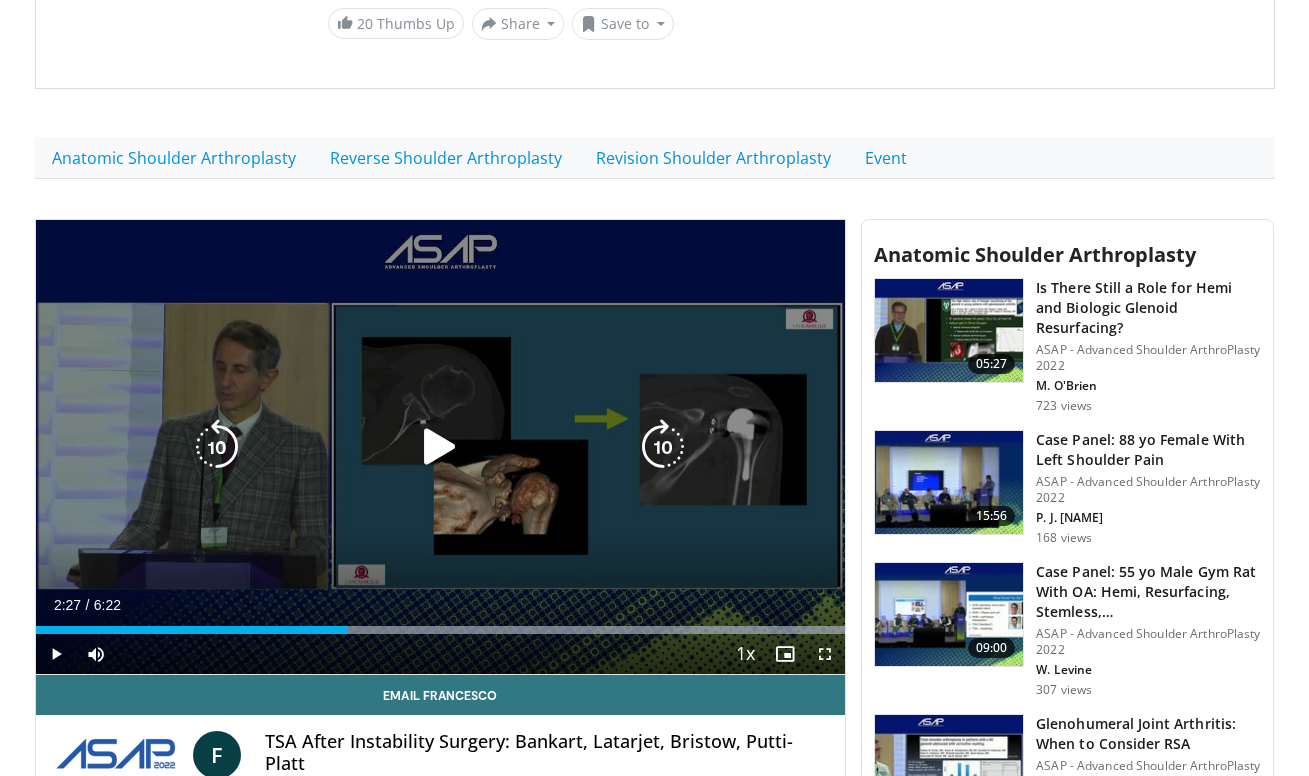 click on "10 seconds
Tap to unmute" at bounding box center [441, 447] 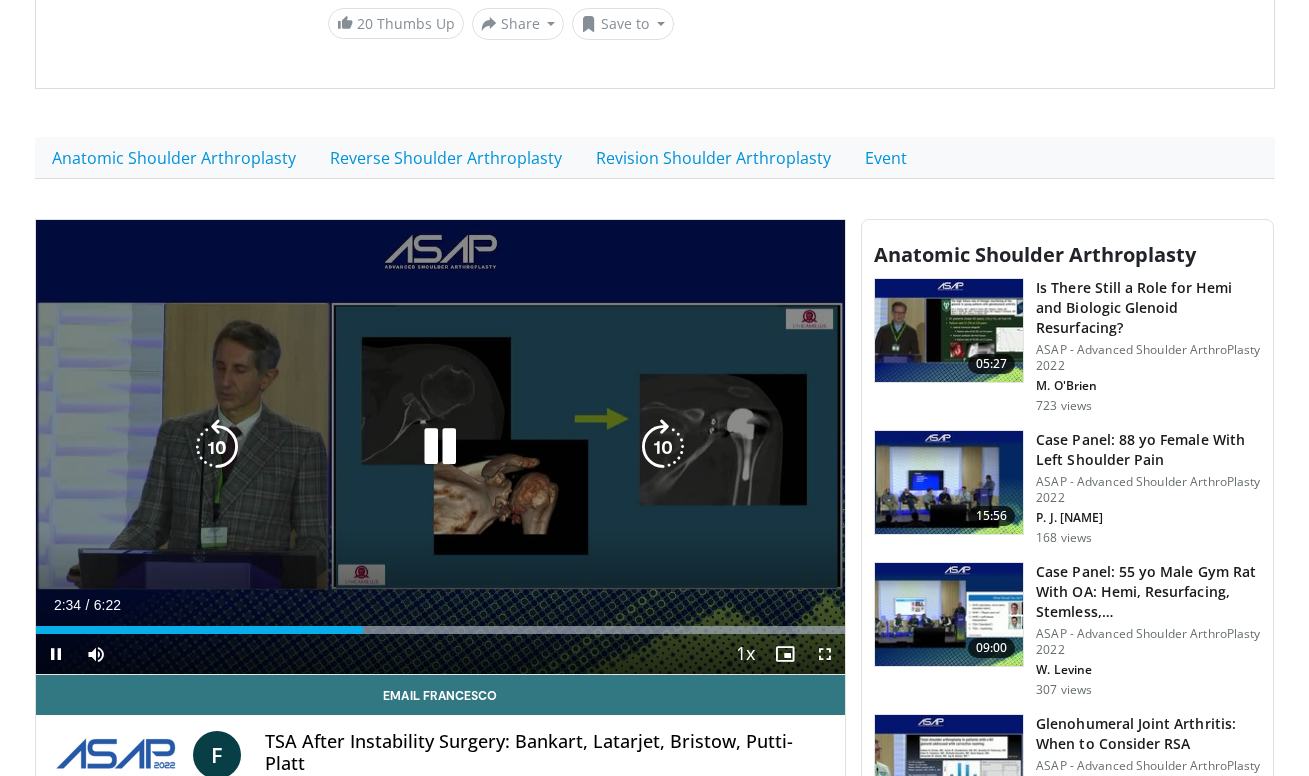 click on "10 seconds
Tap to unmute" at bounding box center [441, 447] 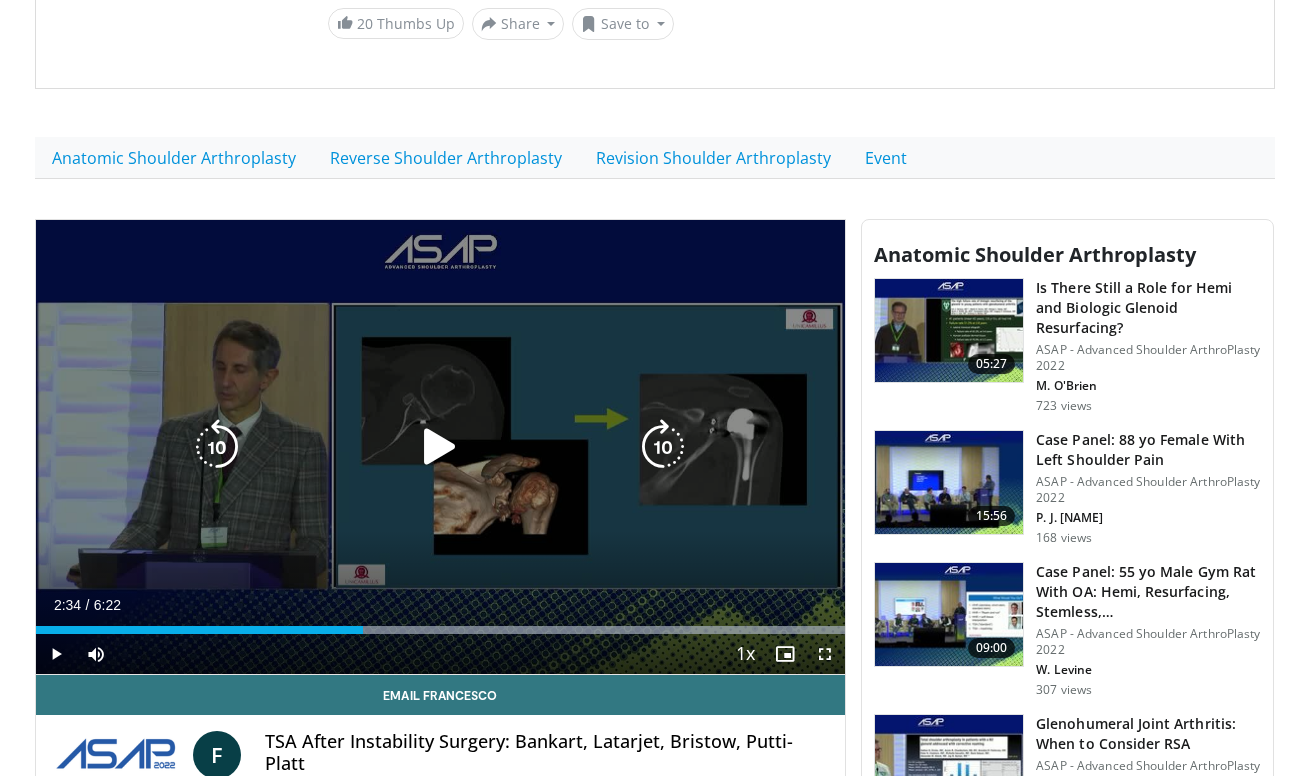click on "10 seconds
Tap to unmute" at bounding box center (441, 447) 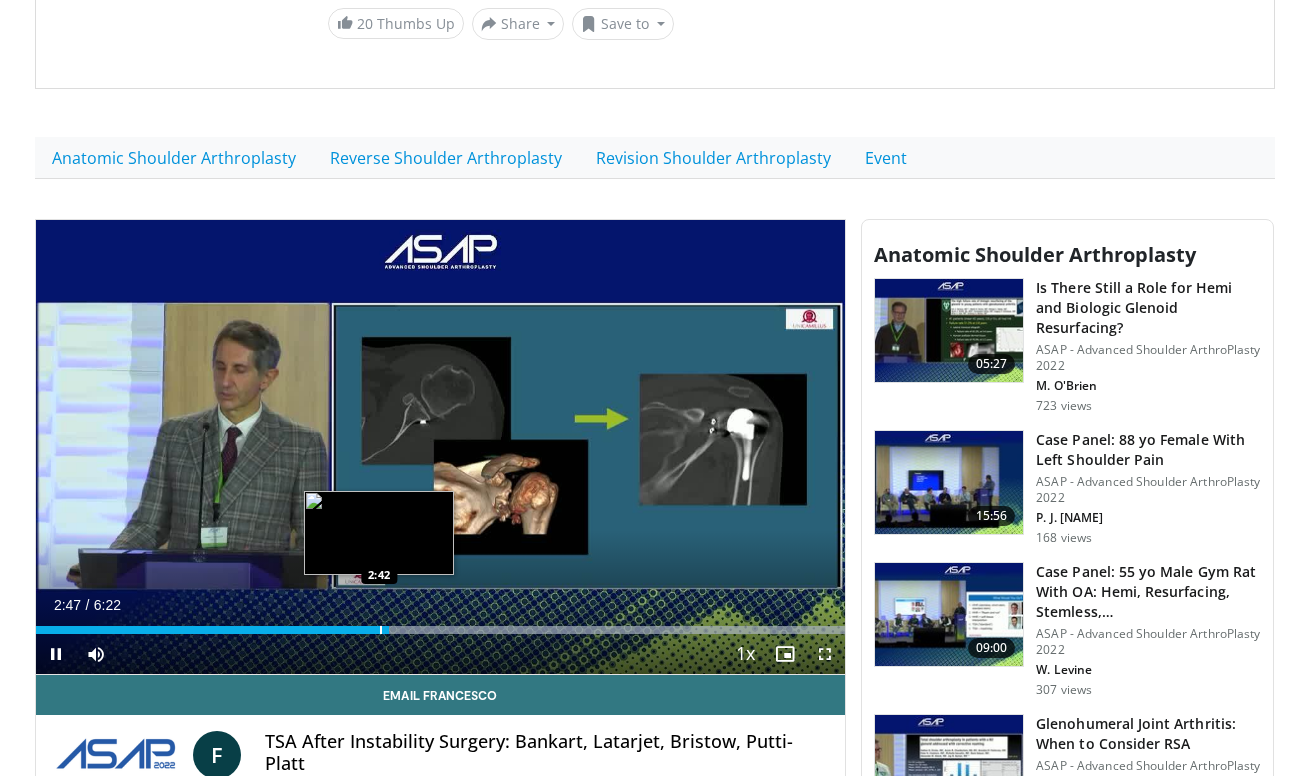 click at bounding box center [381, 630] 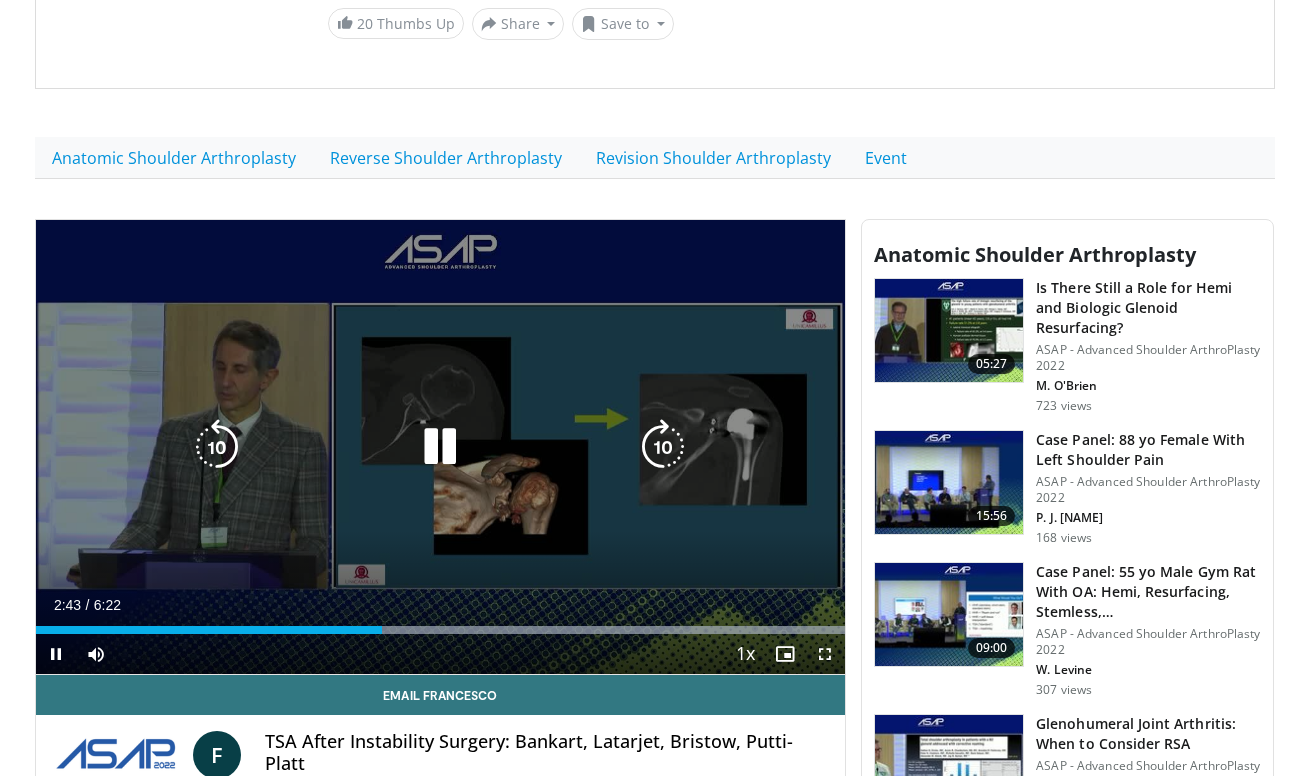click on "10 seconds
Tap to unmute" at bounding box center [441, 447] 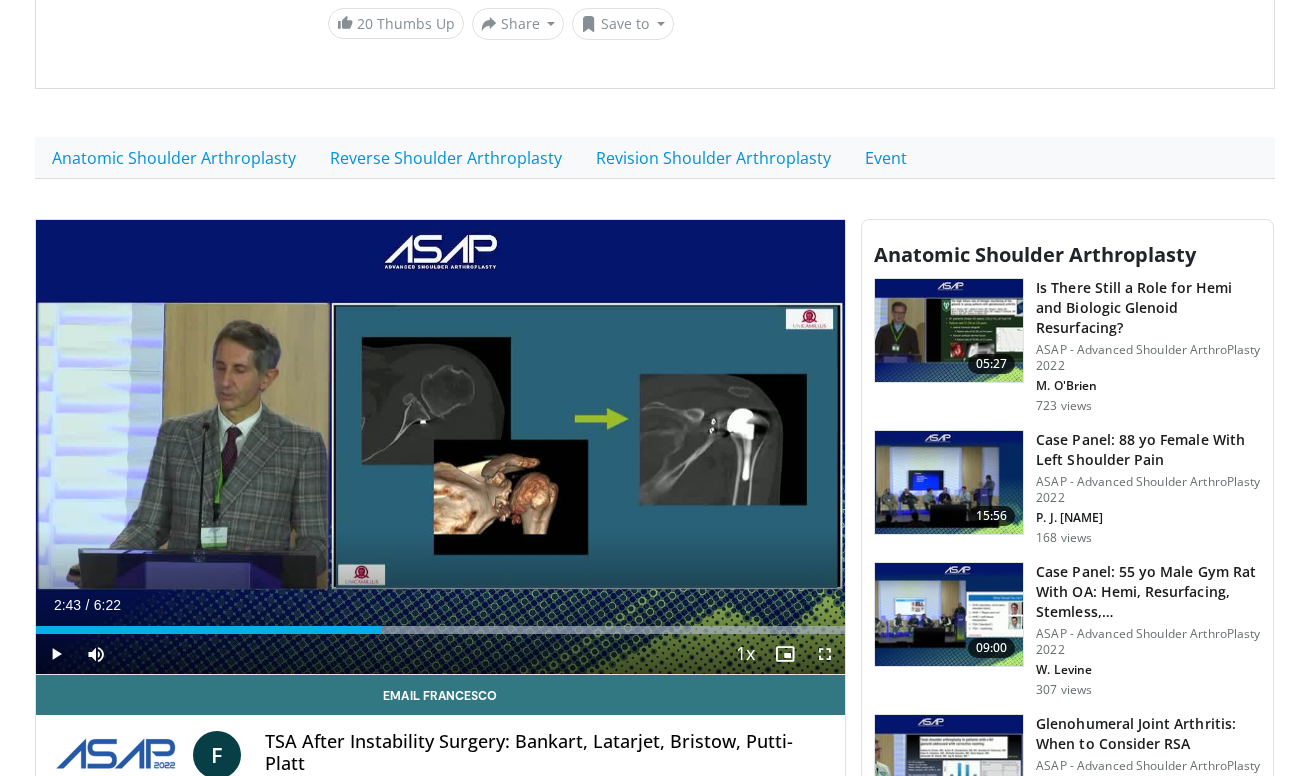 click at bounding box center [825, 654] 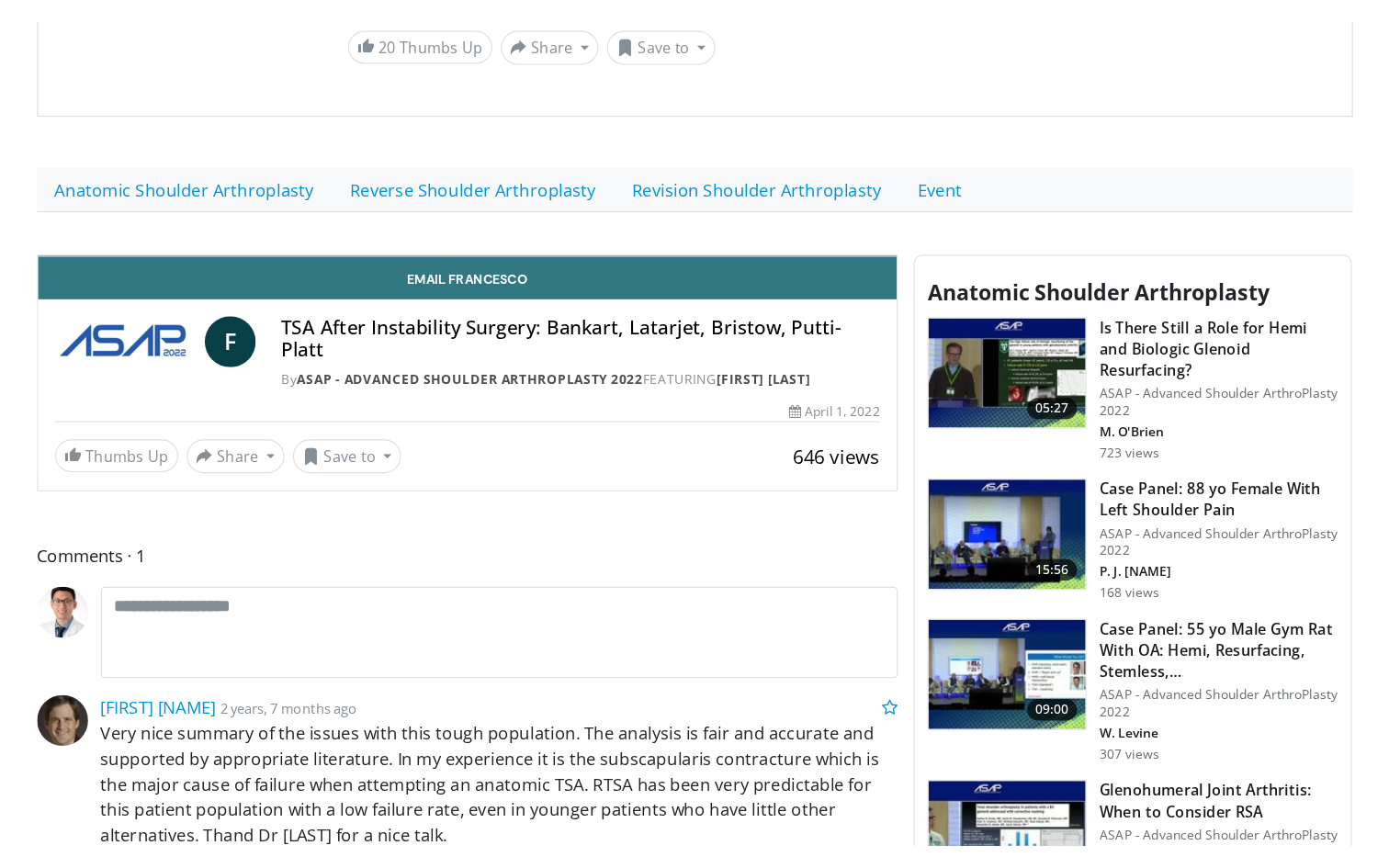 scroll, scrollTop: 0, scrollLeft: 0, axis: both 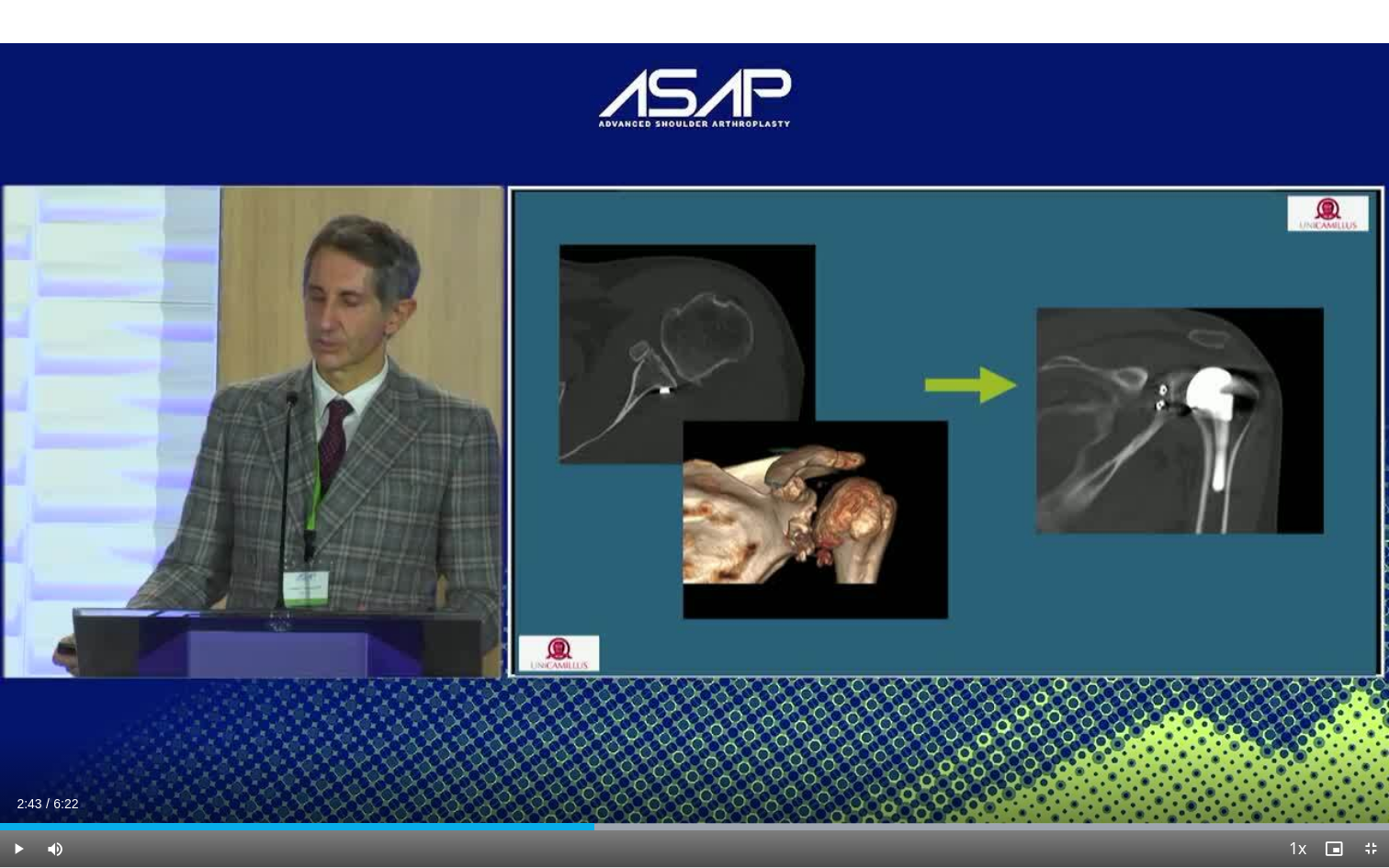 click at bounding box center (1371, 849) 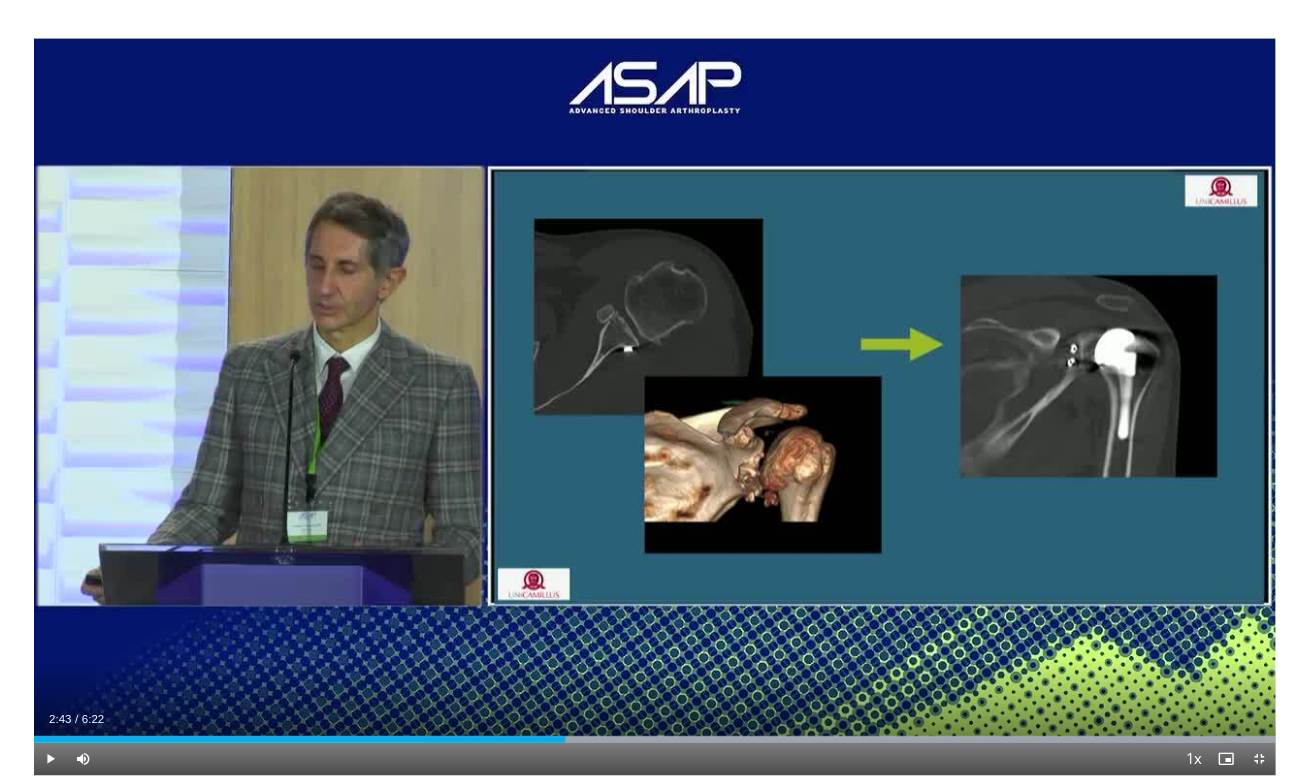 scroll, scrollTop: 286, scrollLeft: 0, axis: vertical 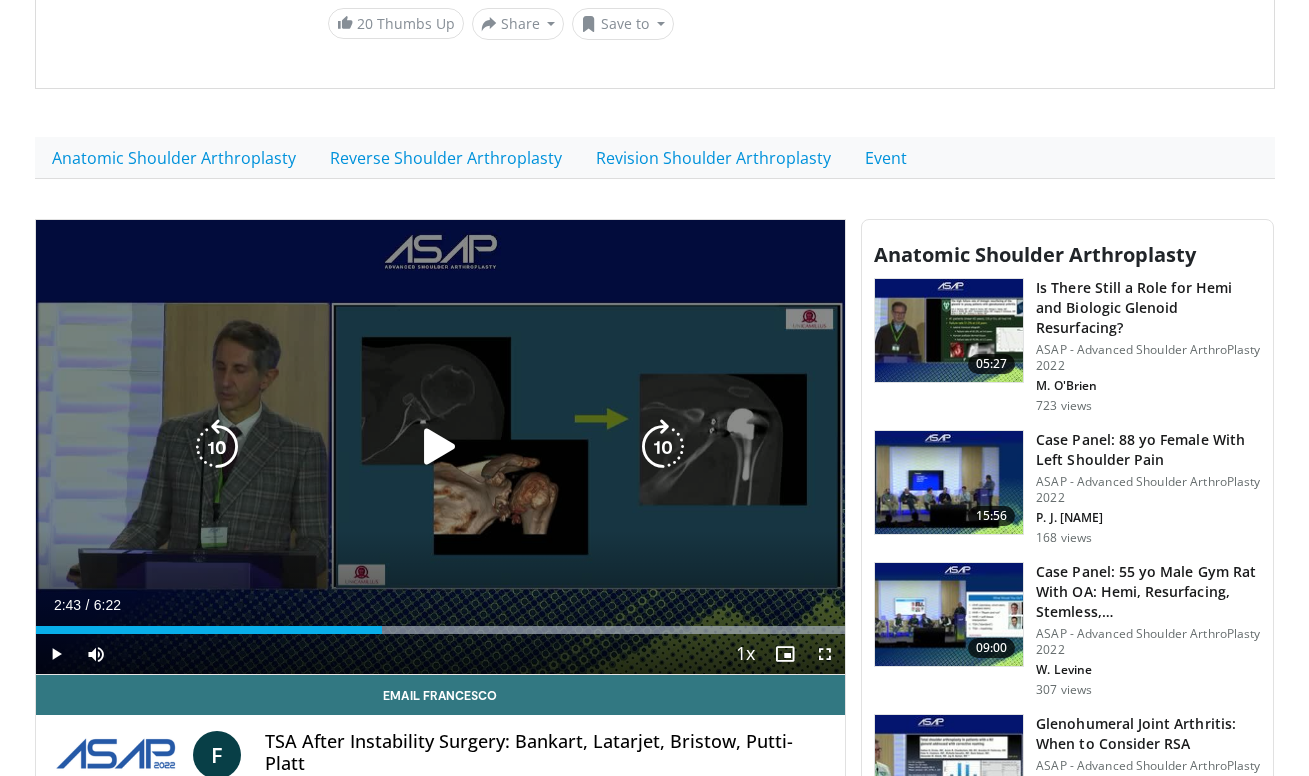 click on "10 seconds
Tap to unmute" at bounding box center (441, 447) 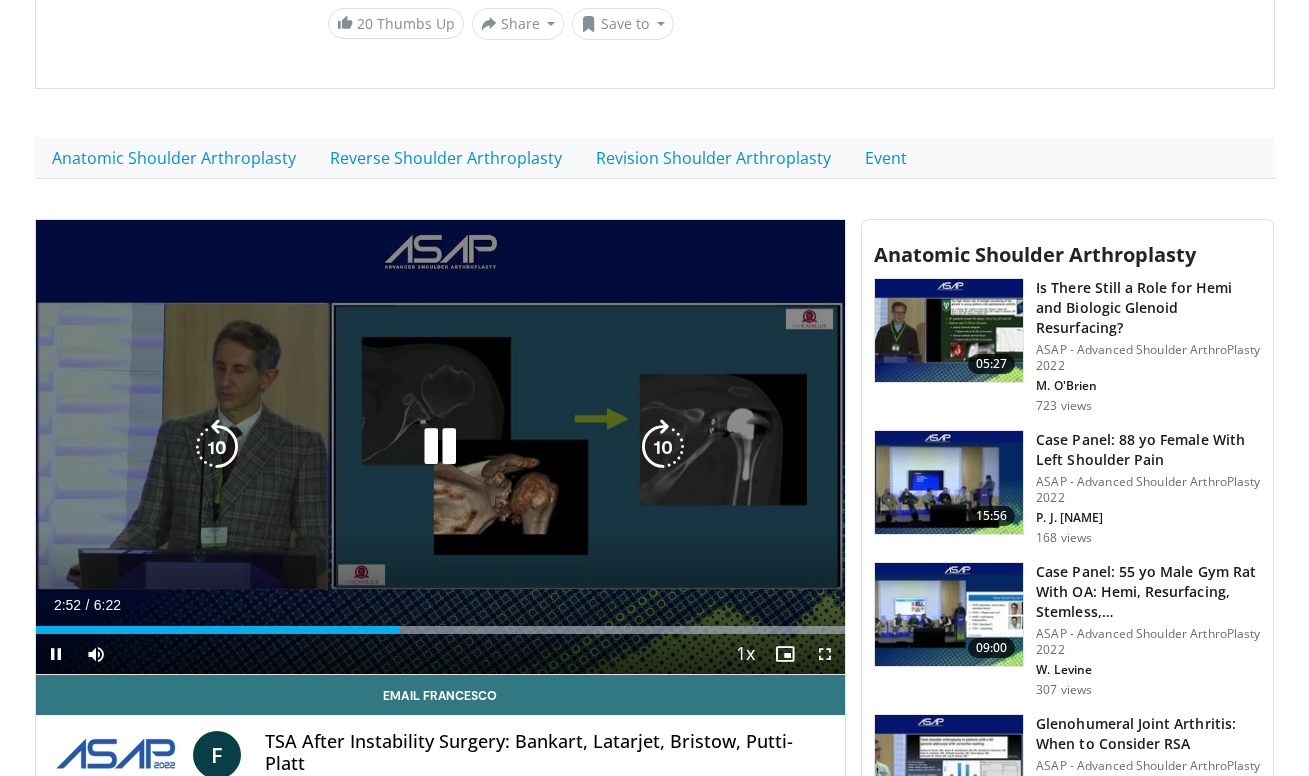 click on "10 seconds
Tap to unmute" at bounding box center (441, 447) 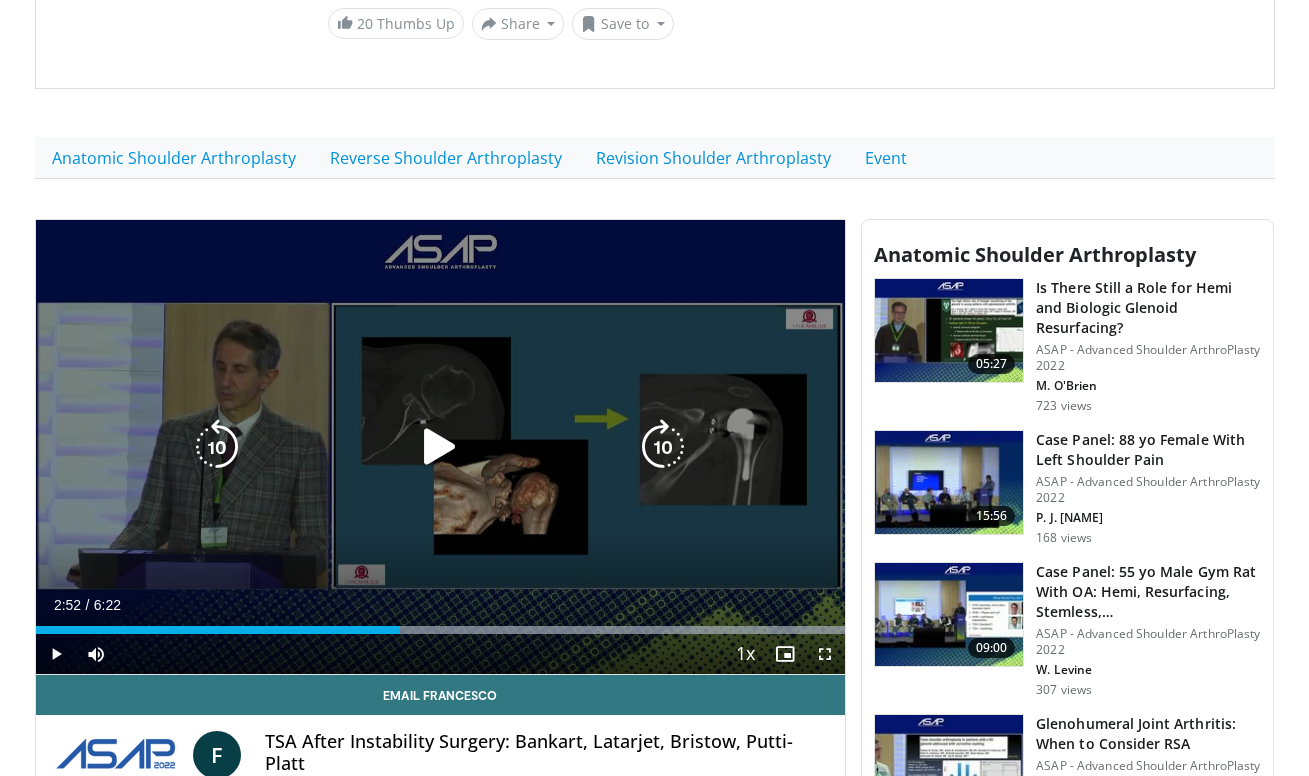 click on "10 seconds
Tap to unmute" at bounding box center [441, 447] 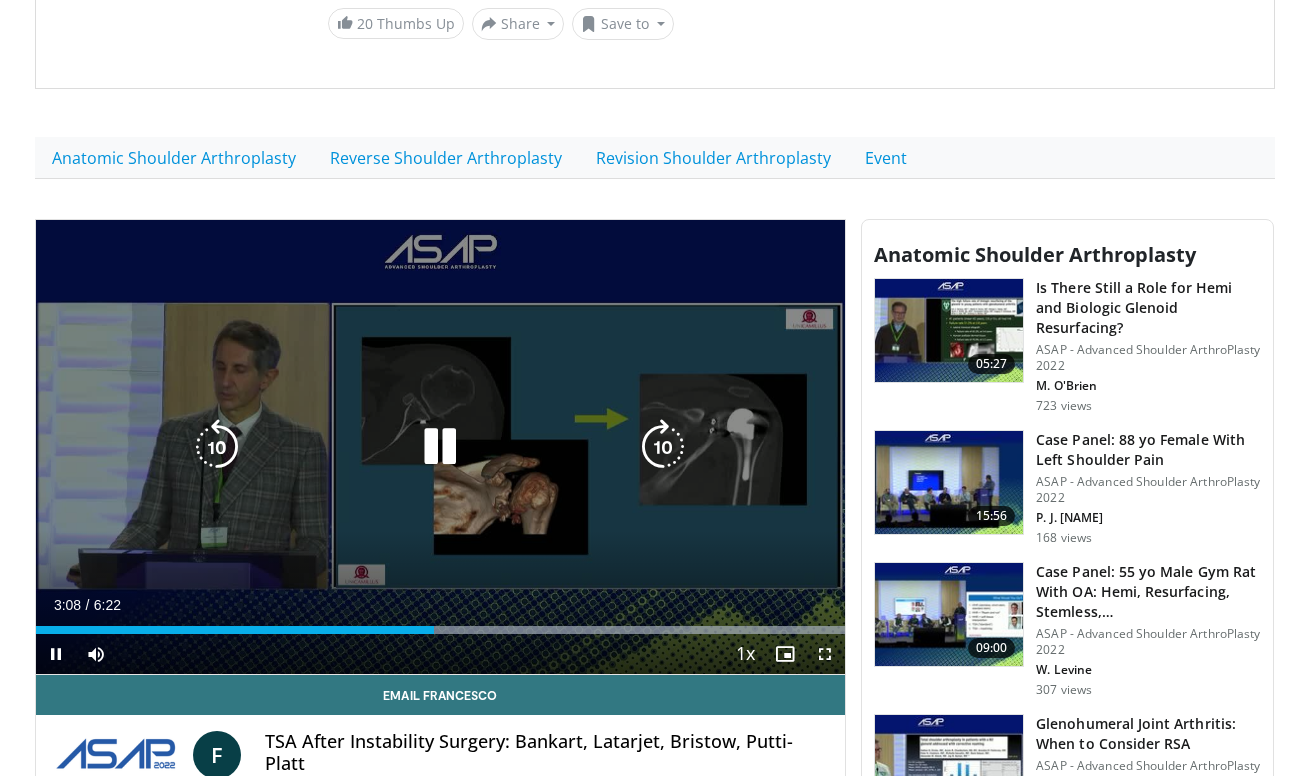 click on "10 seconds
Tap to unmute" at bounding box center [441, 447] 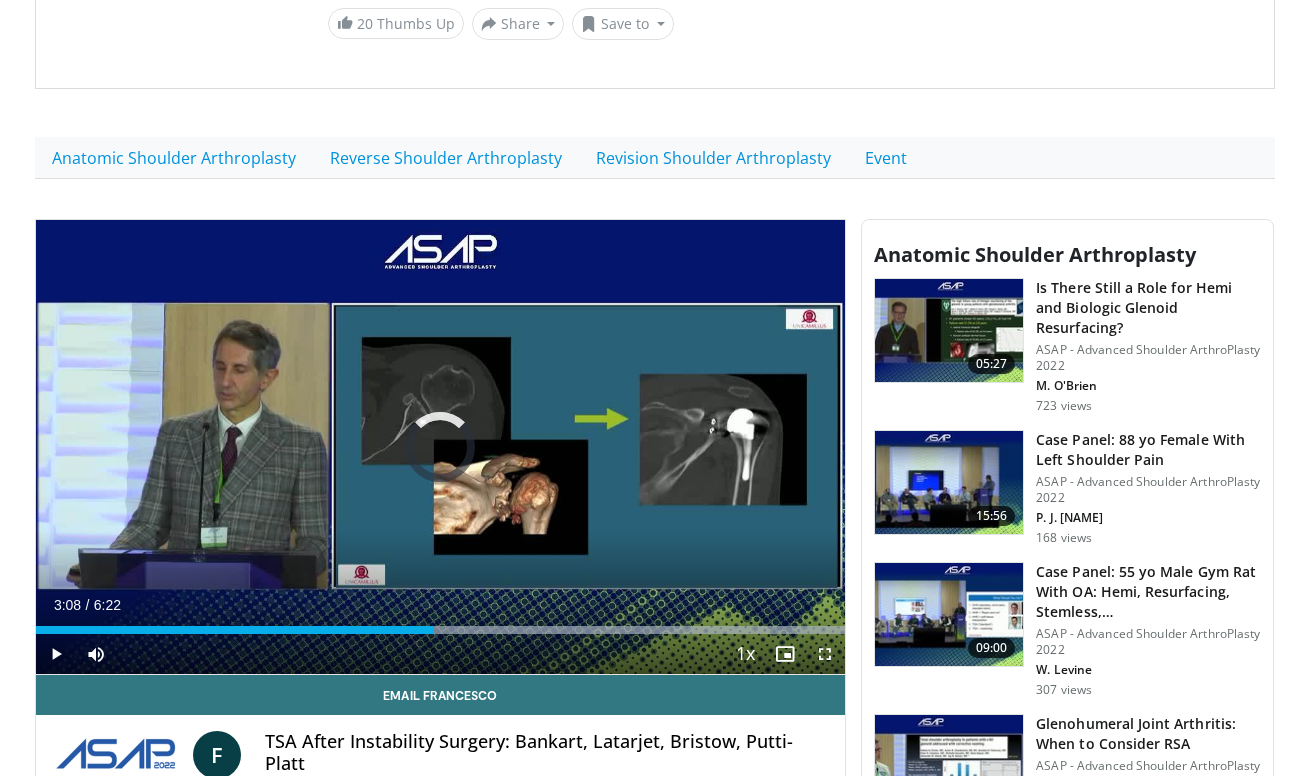 click on "Loaded :  100.00% 3:08 3:03" at bounding box center (441, 630) 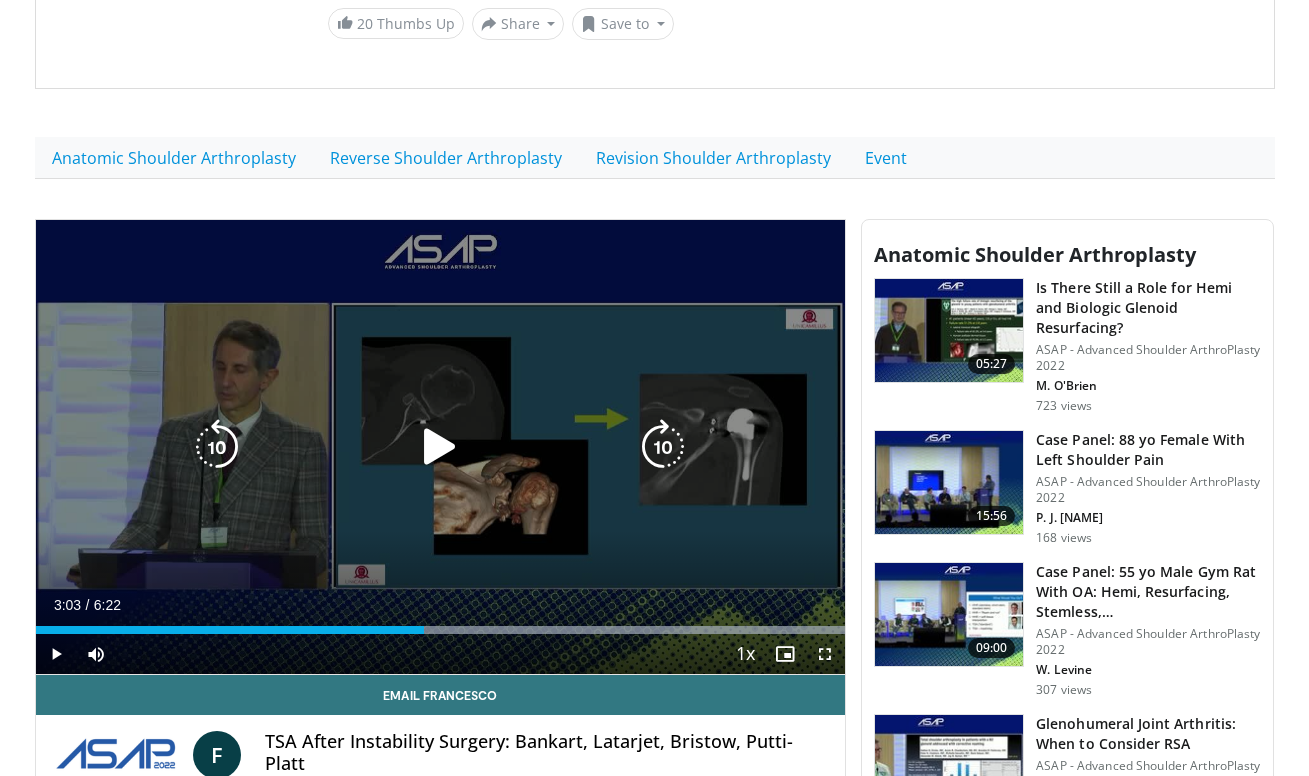click on "10 seconds
Tap to unmute" at bounding box center [441, 447] 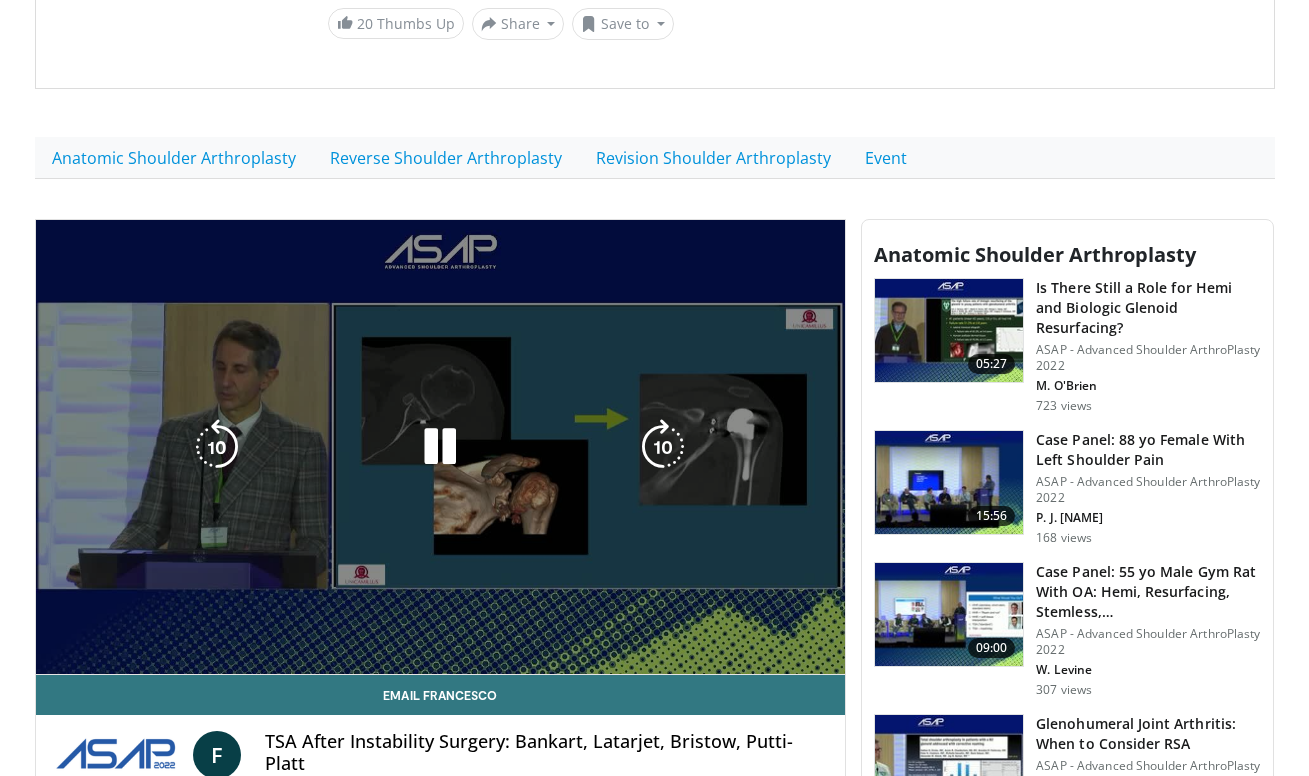 click on "10 seconds
Tap to unmute" at bounding box center (441, 447) 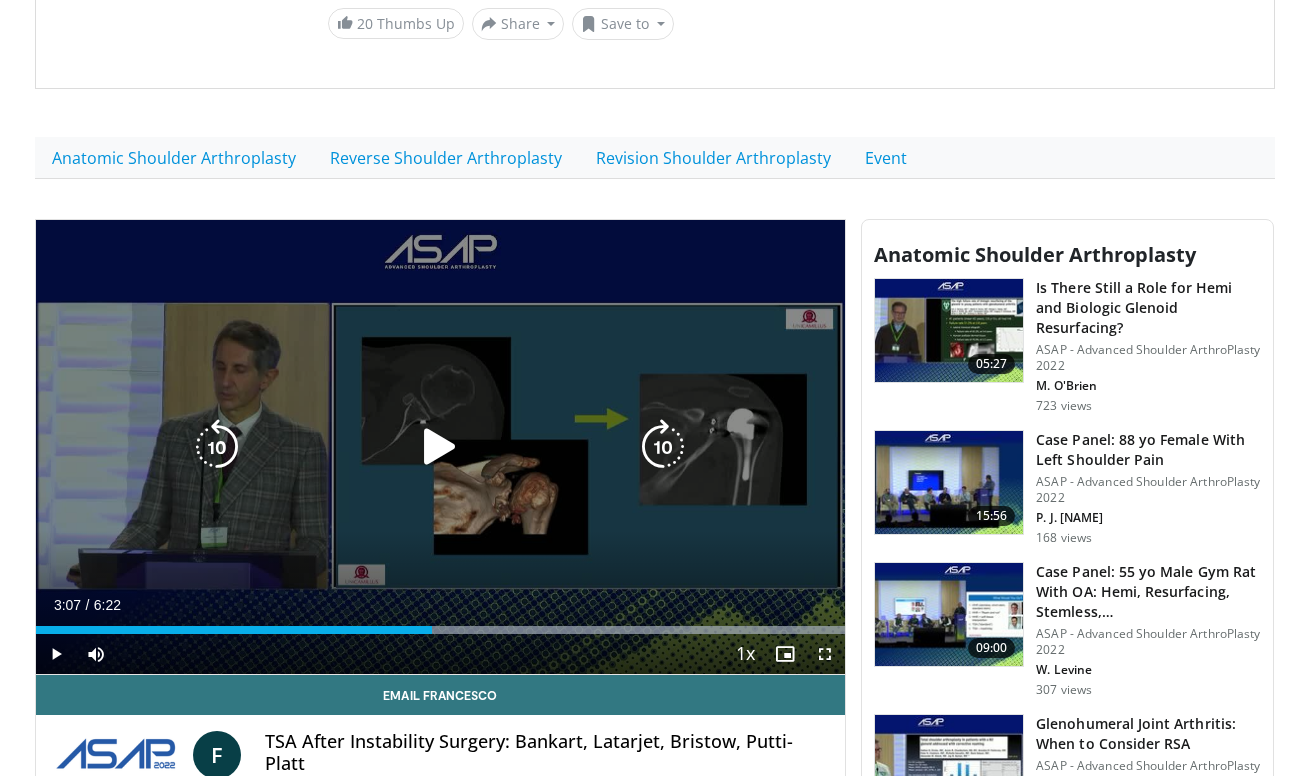 click on "10 seconds
Tap to unmute" at bounding box center [441, 447] 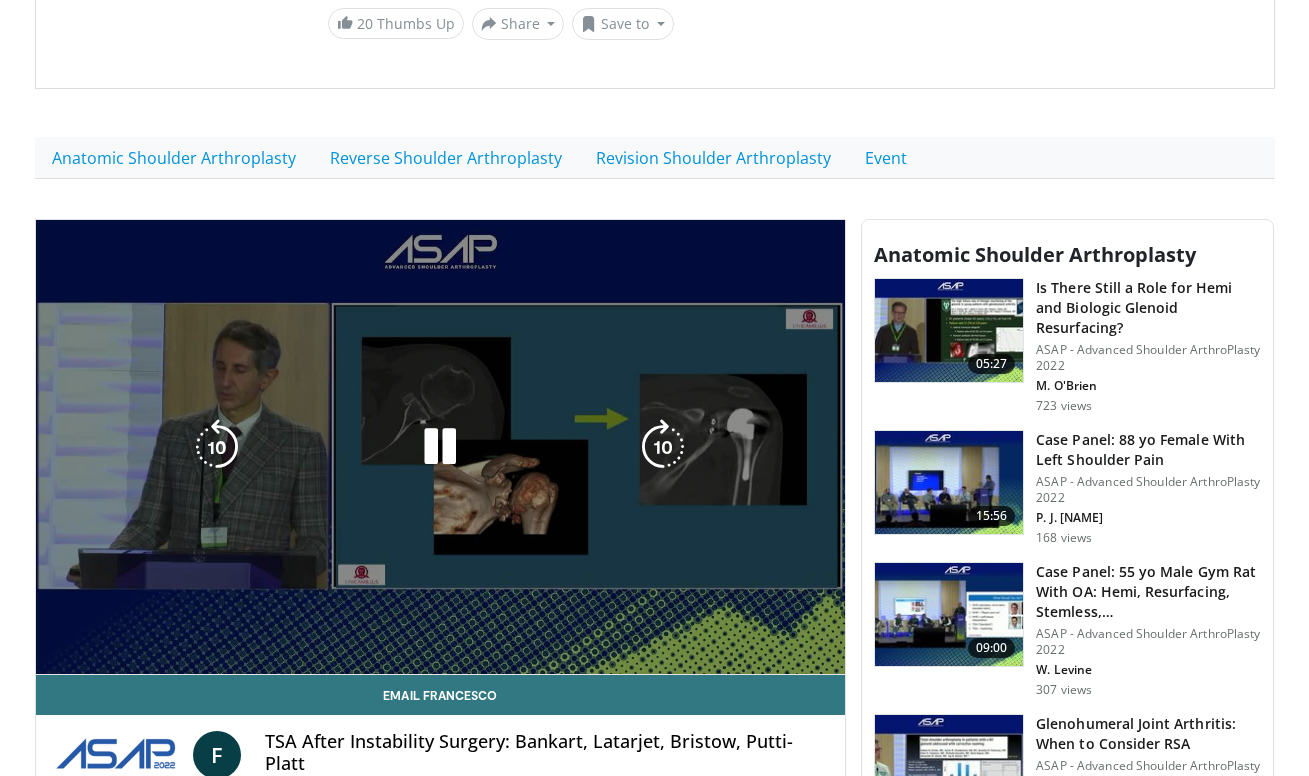 click on "Current Time  3:37 / Duration  6:22" at bounding box center [441, 645] 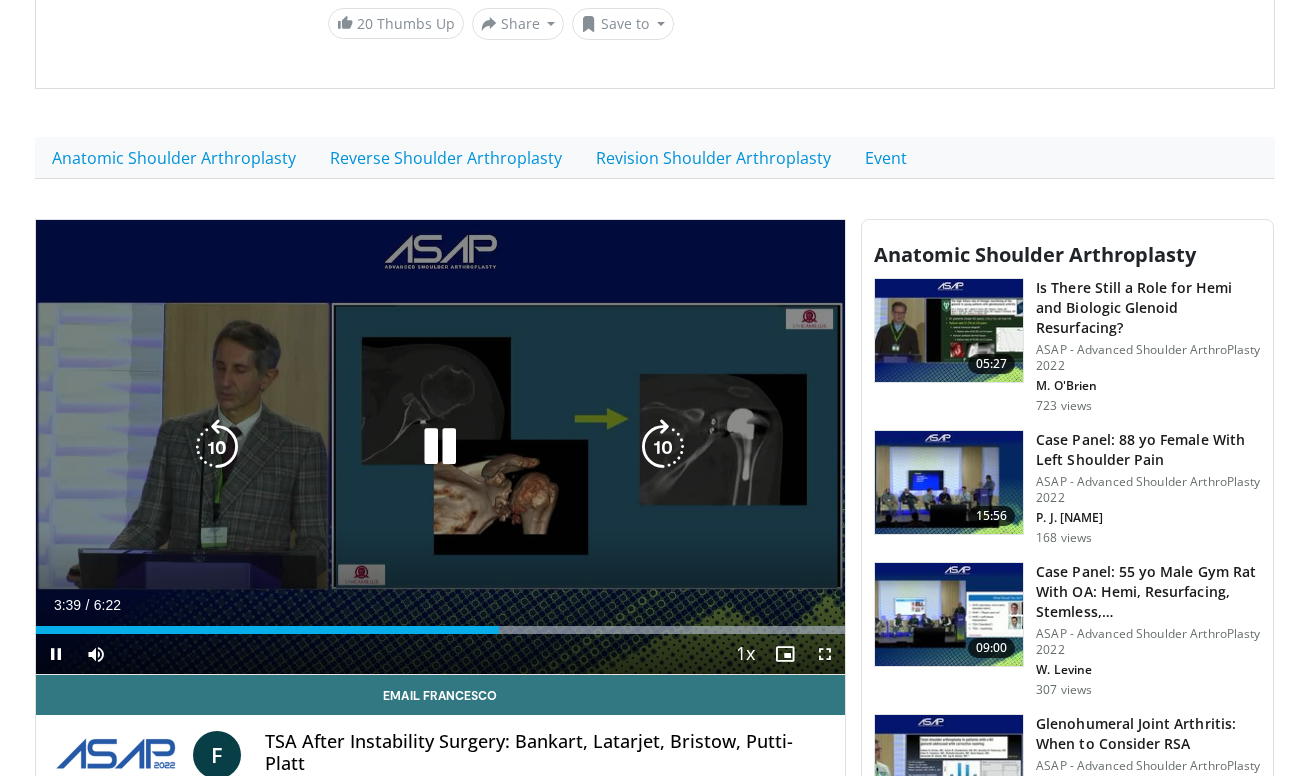 click at bounding box center [440, 447] 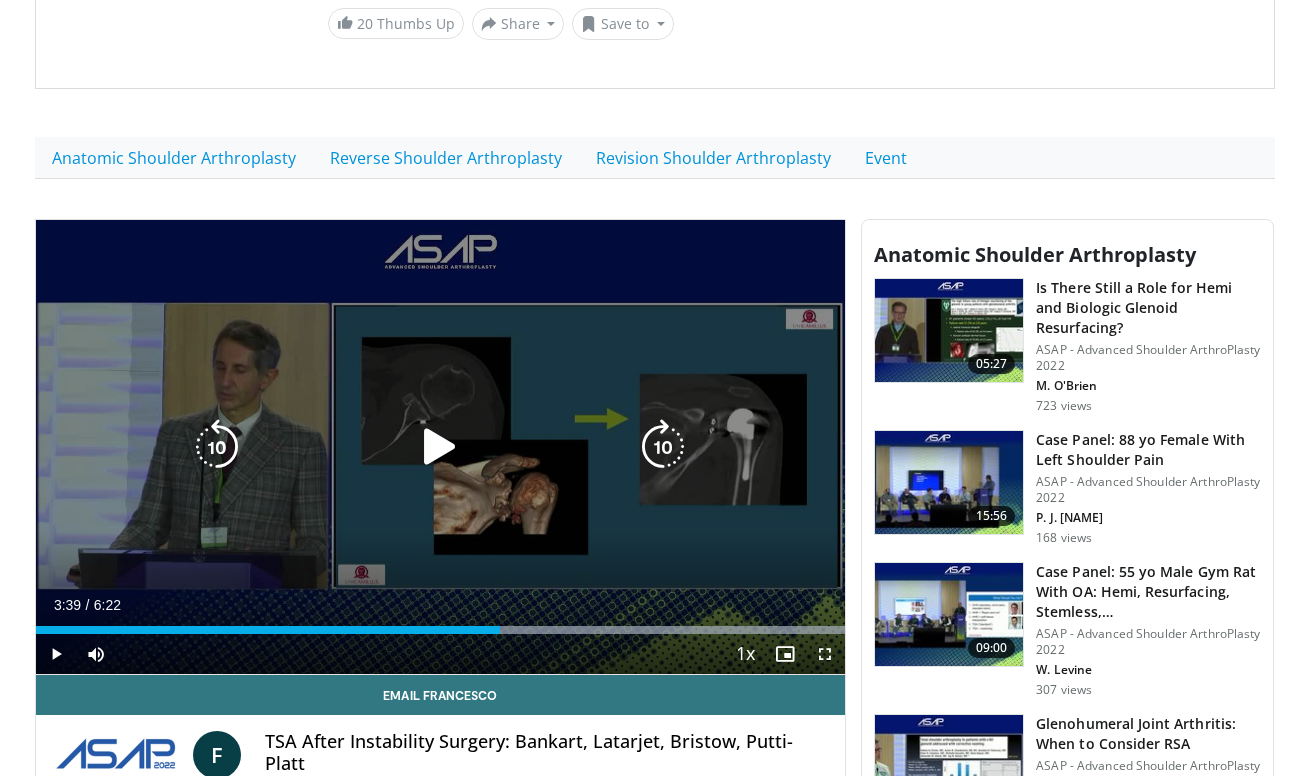 click on "10 seconds
Tap to unmute" at bounding box center [441, 447] 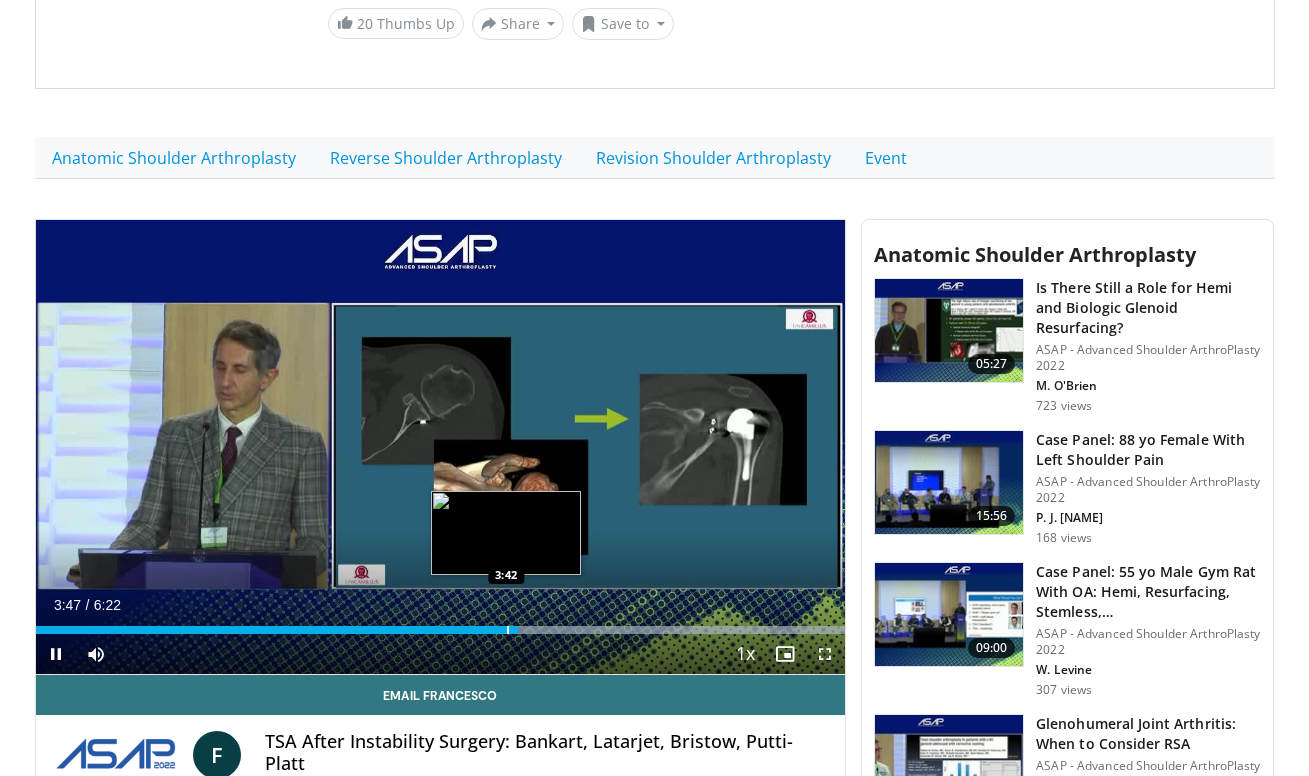 click on "3:47" at bounding box center (277, 630) 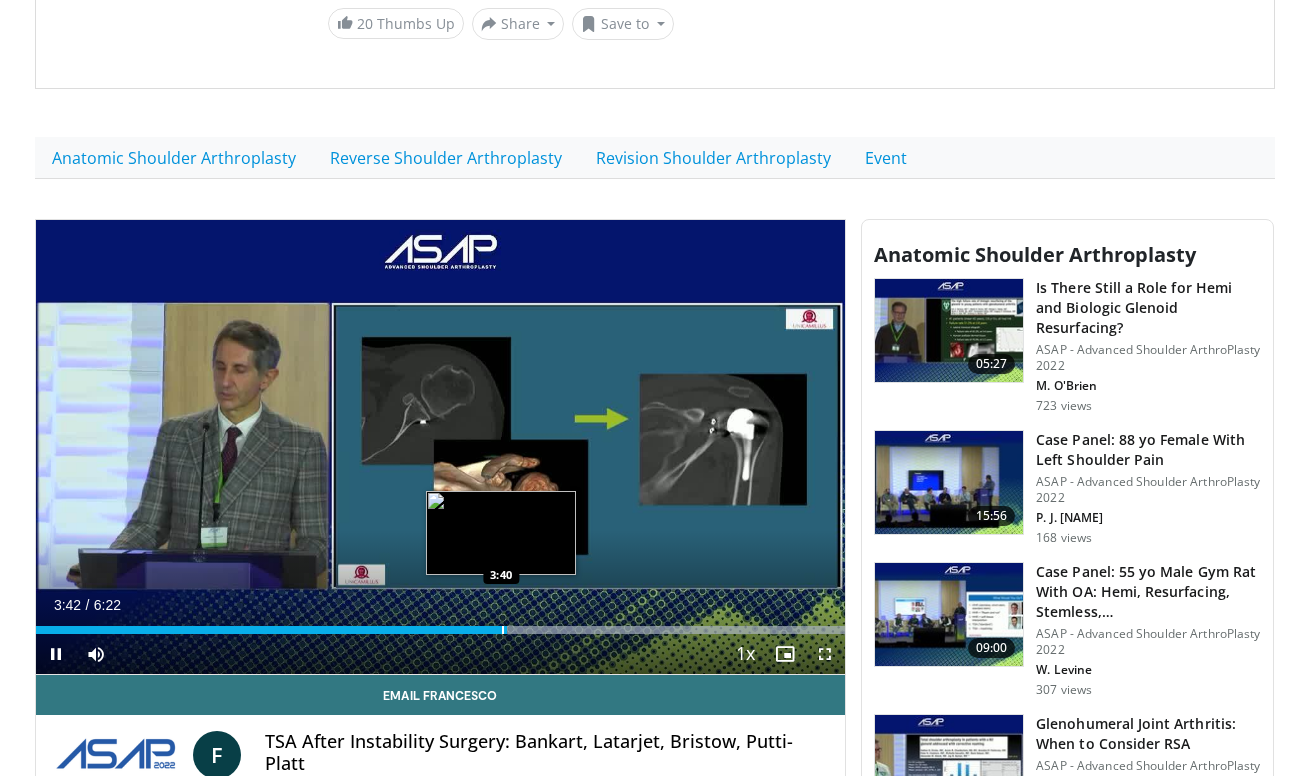click at bounding box center [503, 630] 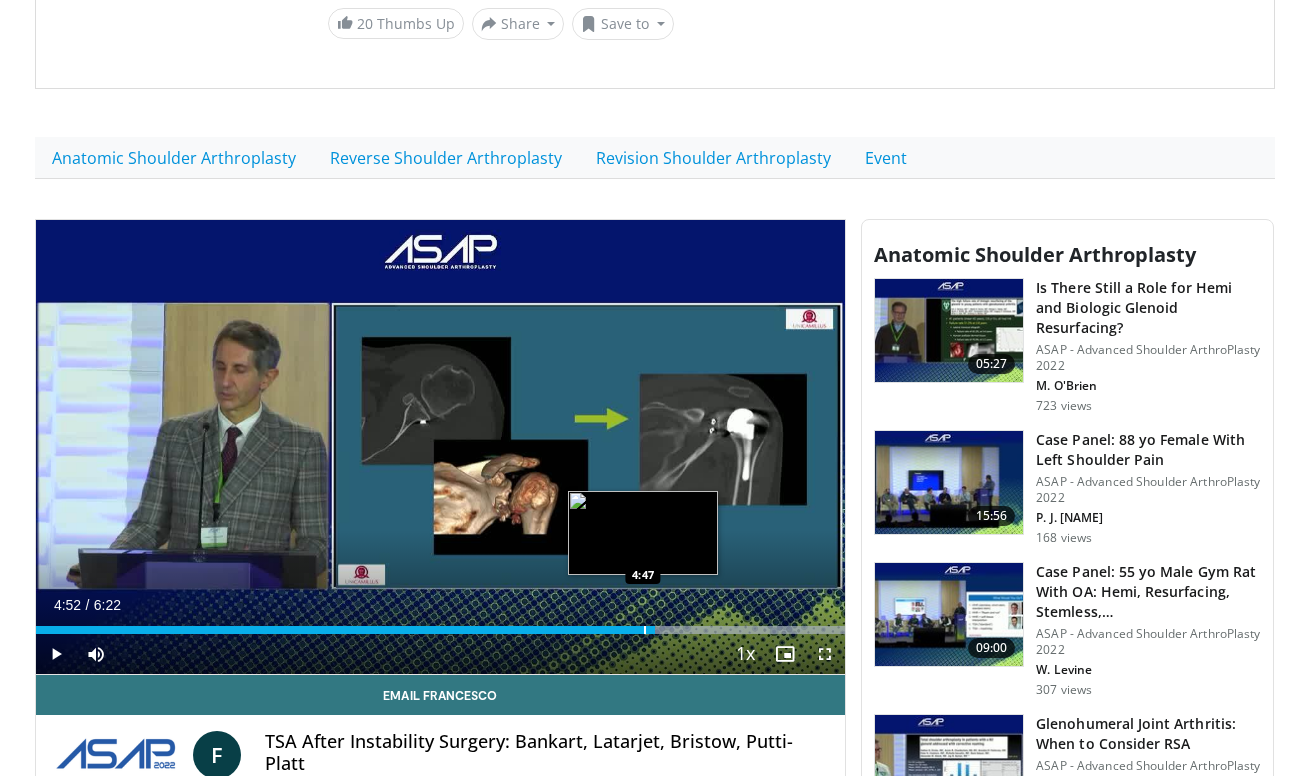 click at bounding box center (645, 630) 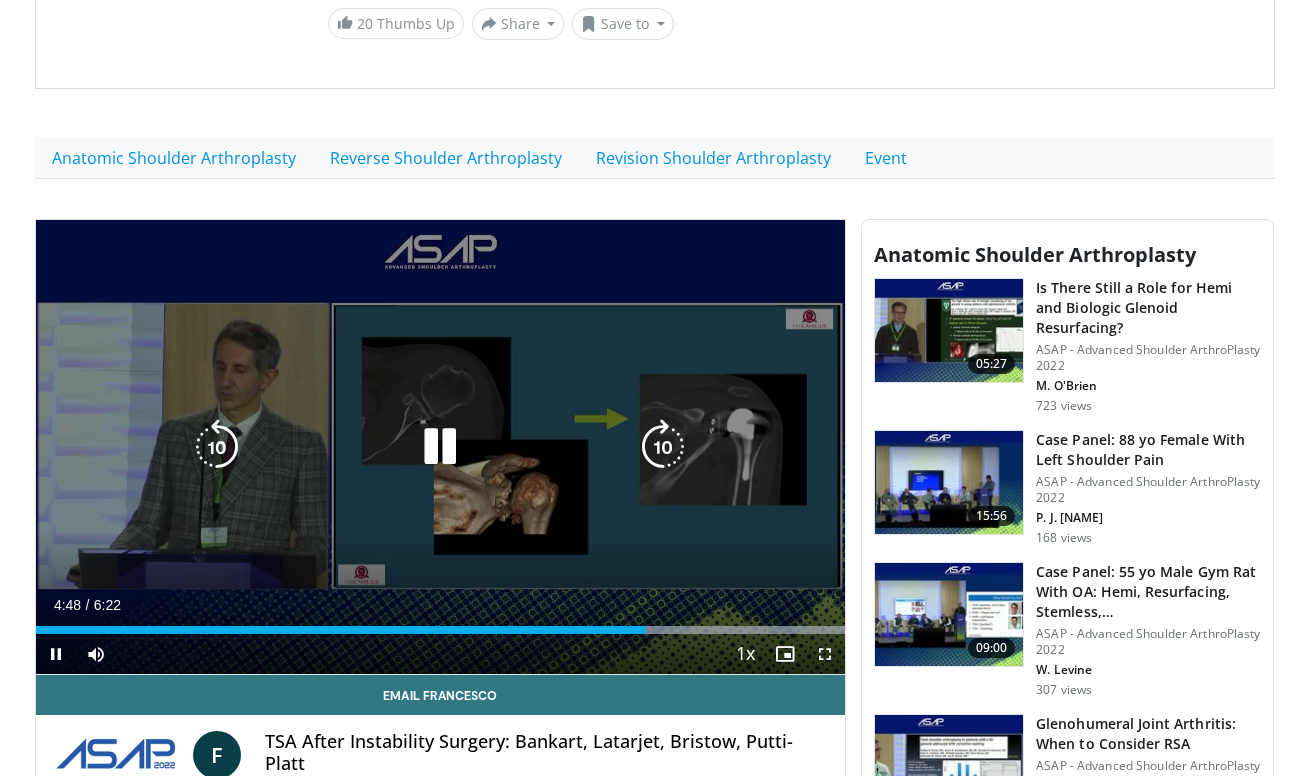 click on "10 seconds
Tap to unmute" at bounding box center (441, 447) 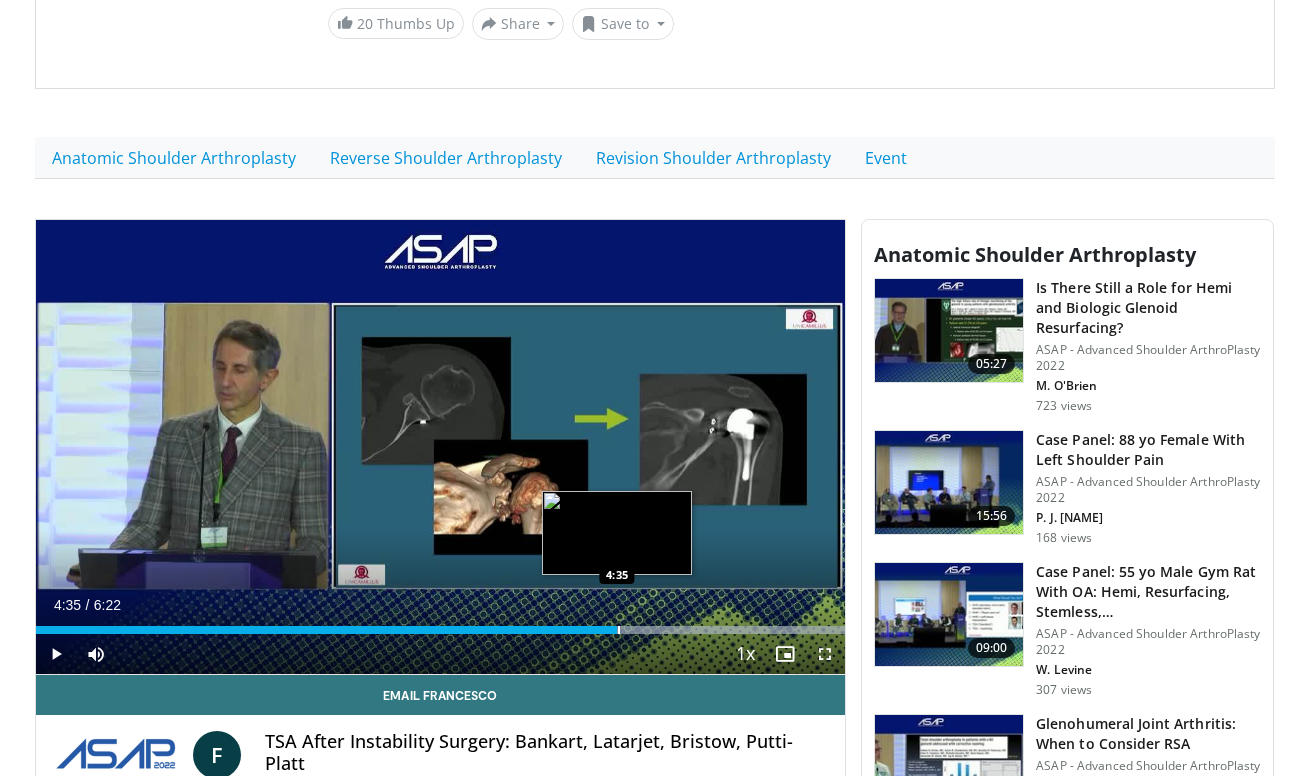 click at bounding box center [619, 630] 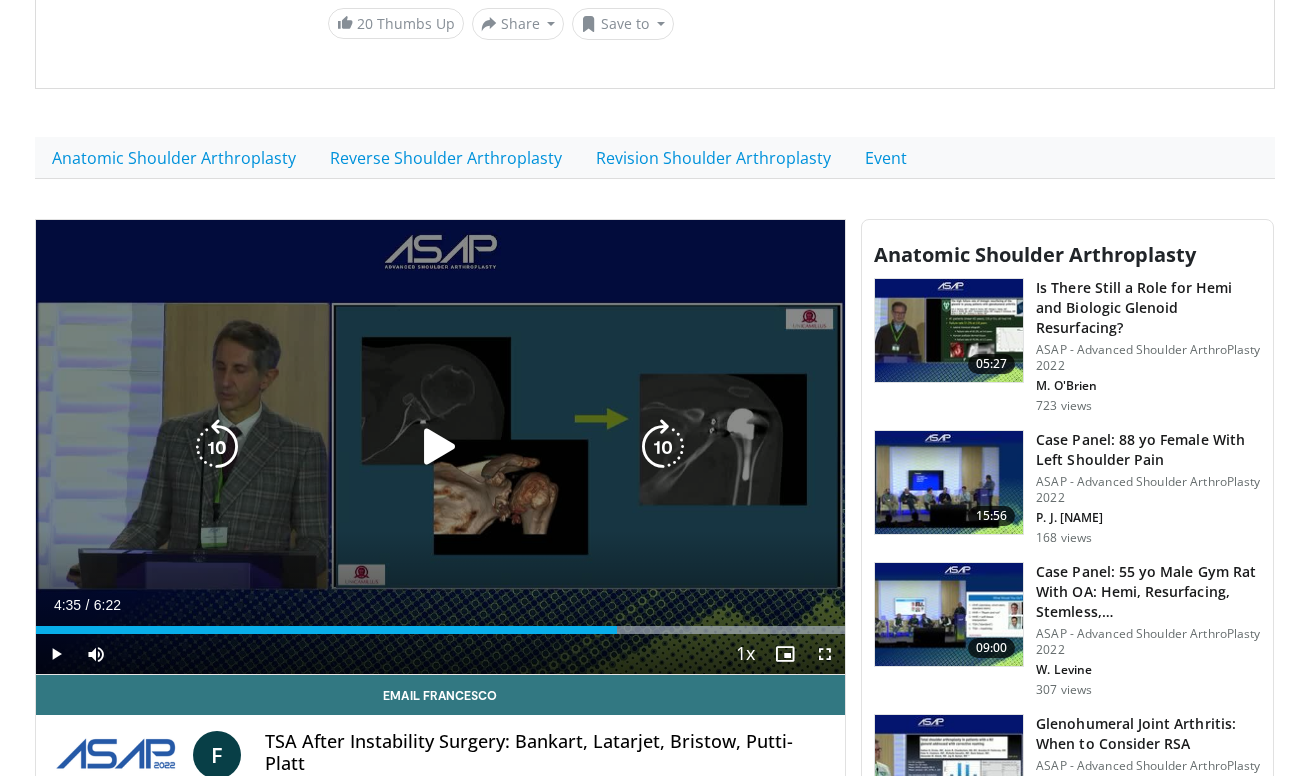 click on "10 seconds
Tap to unmute" at bounding box center [441, 447] 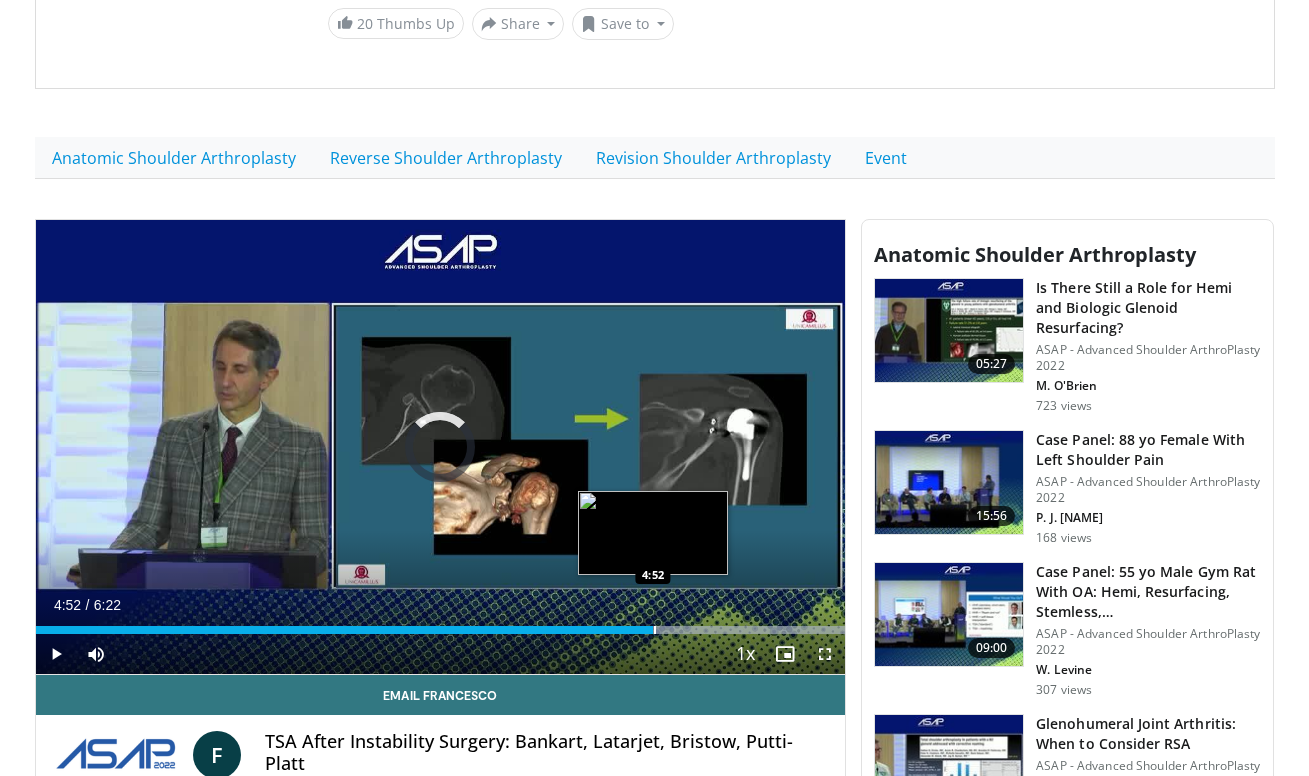 click at bounding box center [655, 630] 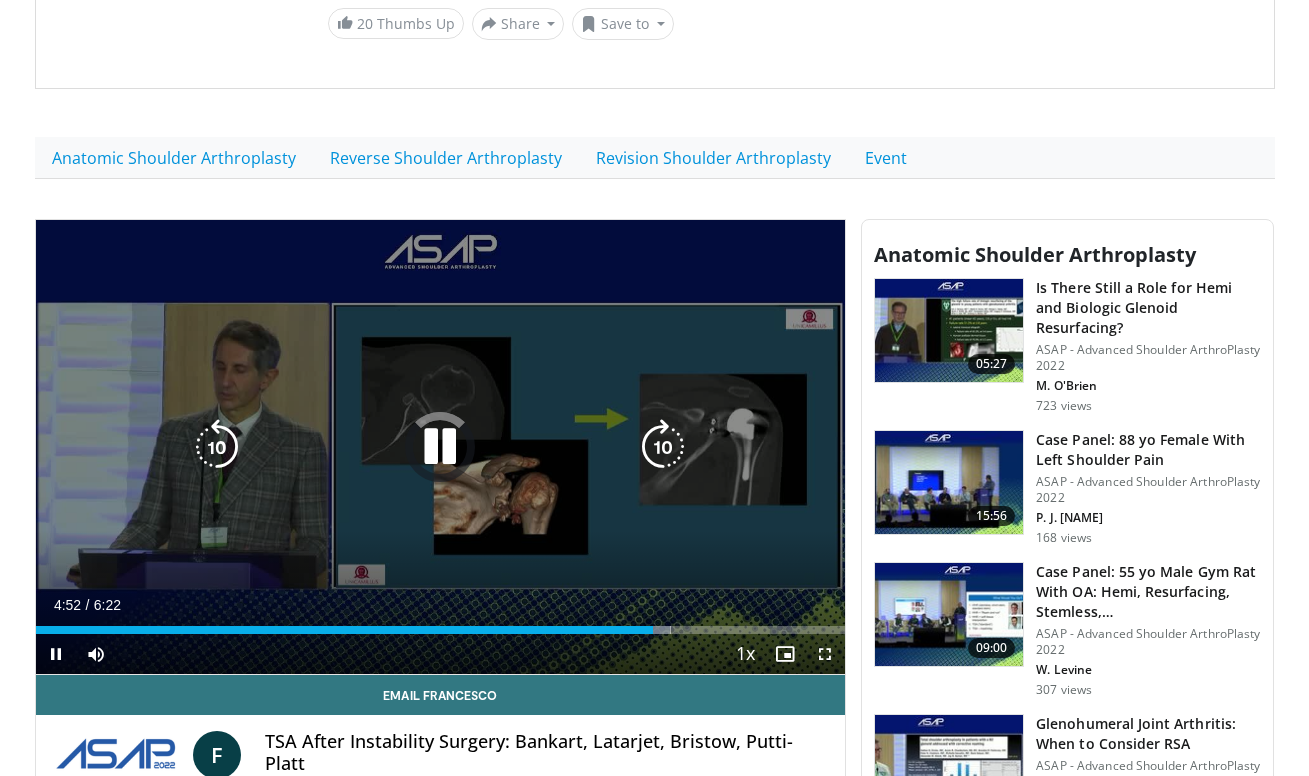 click on "10 seconds
Tap to unmute" at bounding box center (441, 447) 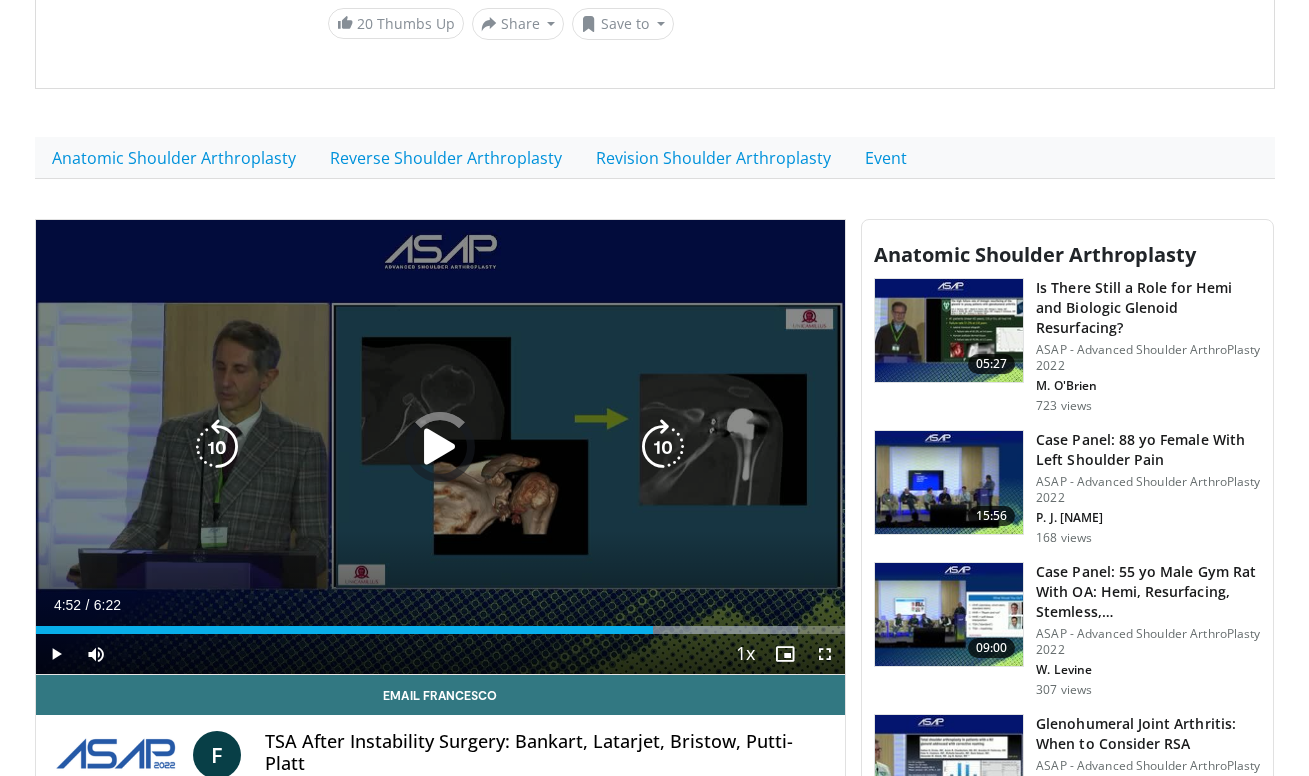 click on "10 seconds
Tap to unmute" at bounding box center (441, 447) 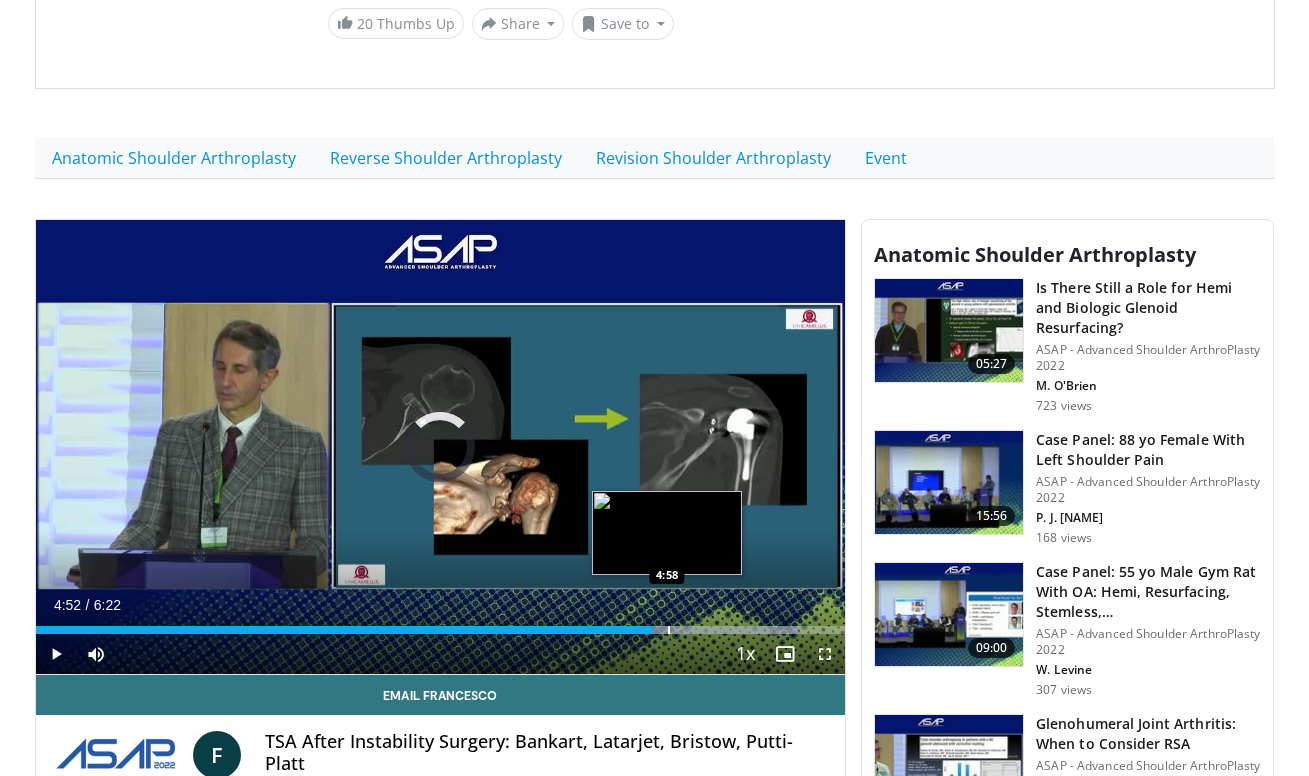 click at bounding box center (669, 630) 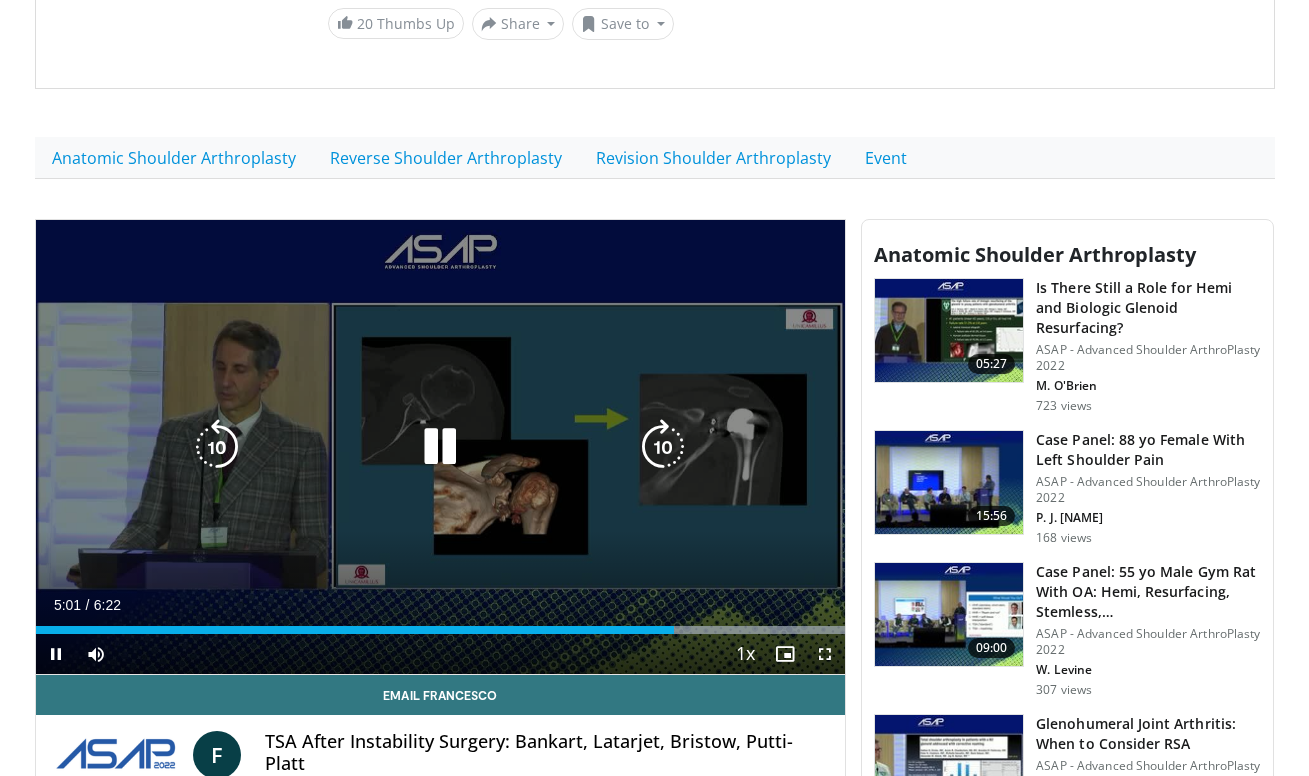 click on "10 seconds
Tap to unmute" at bounding box center (441, 447) 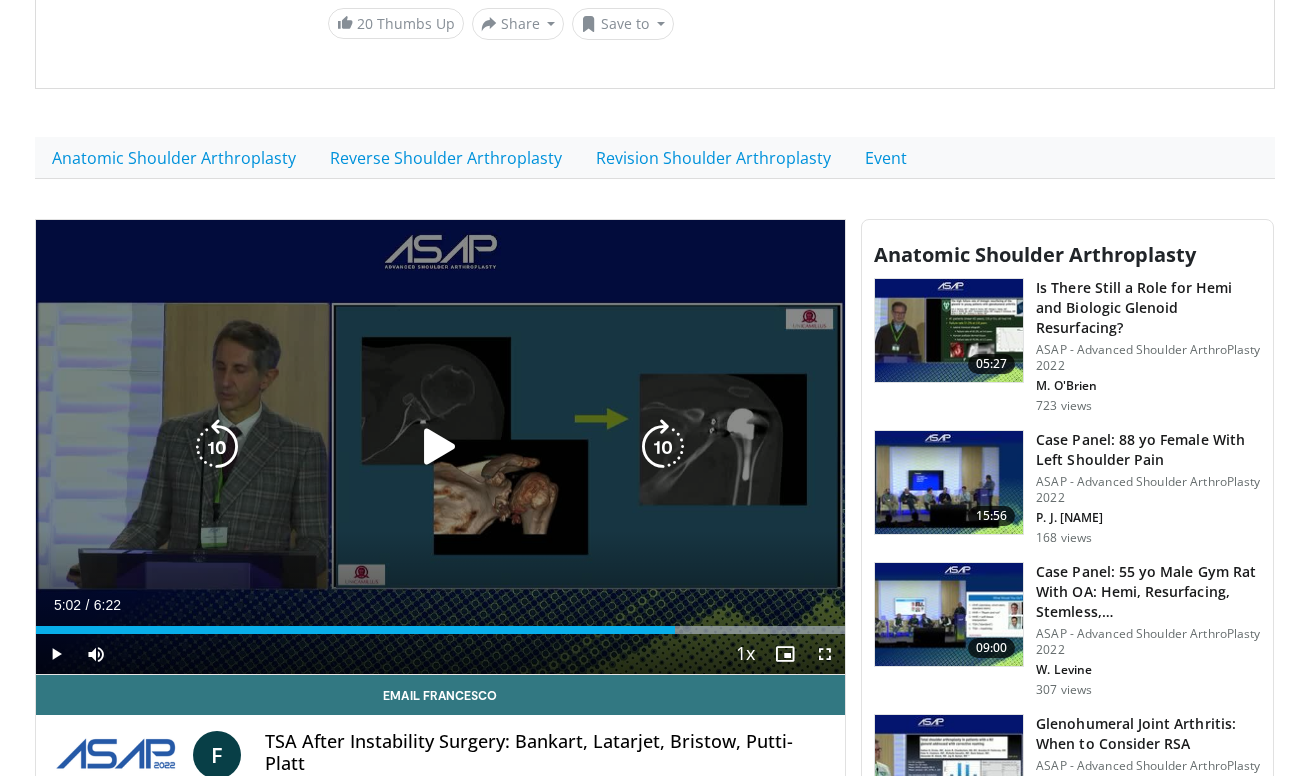 click on "10 seconds
Tap to unmute" at bounding box center [441, 447] 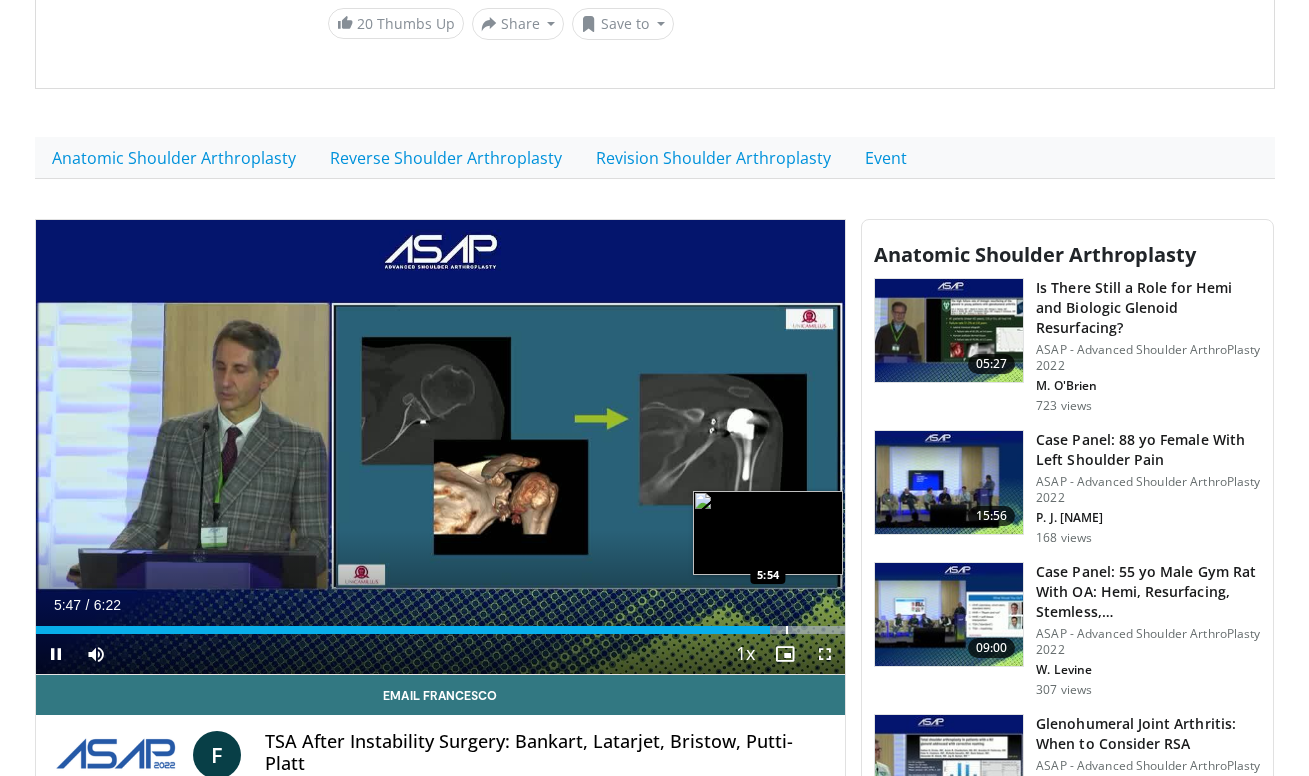 click at bounding box center [787, 630] 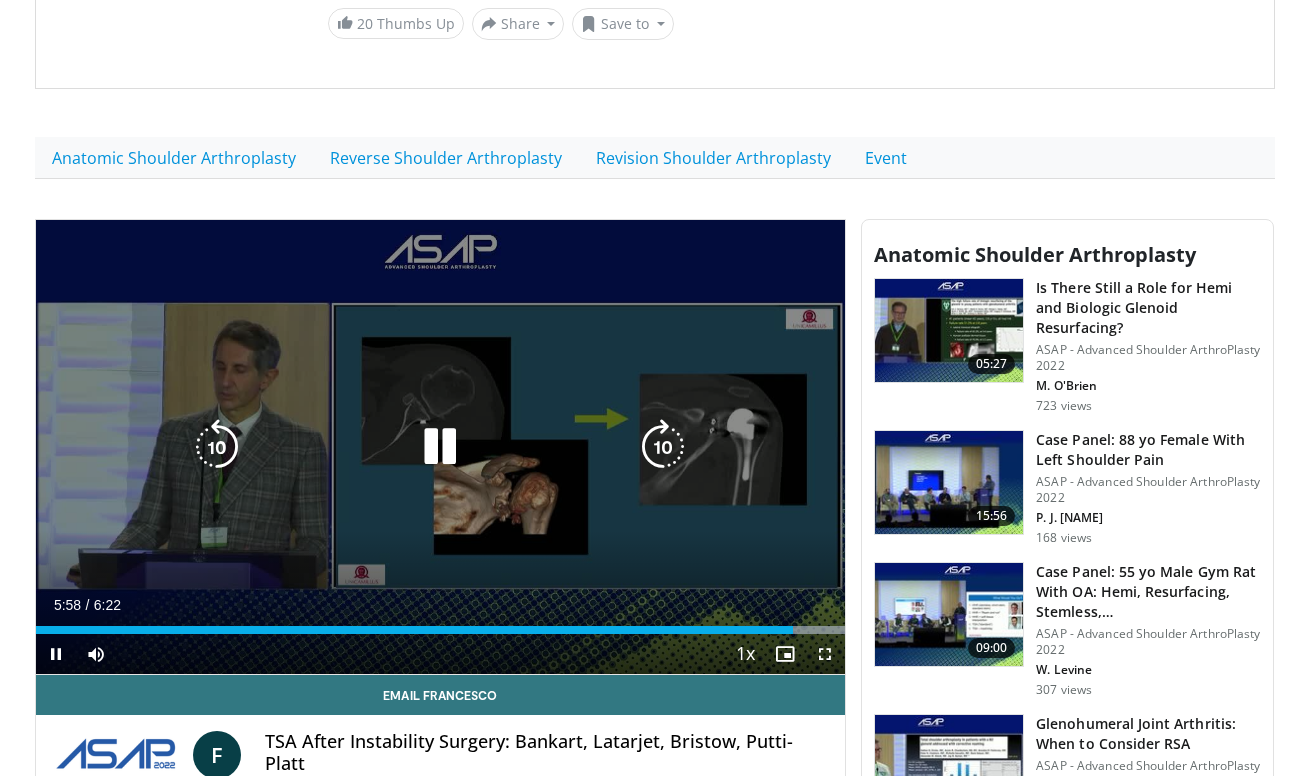 click on "10 seconds
Tap to unmute" at bounding box center [441, 447] 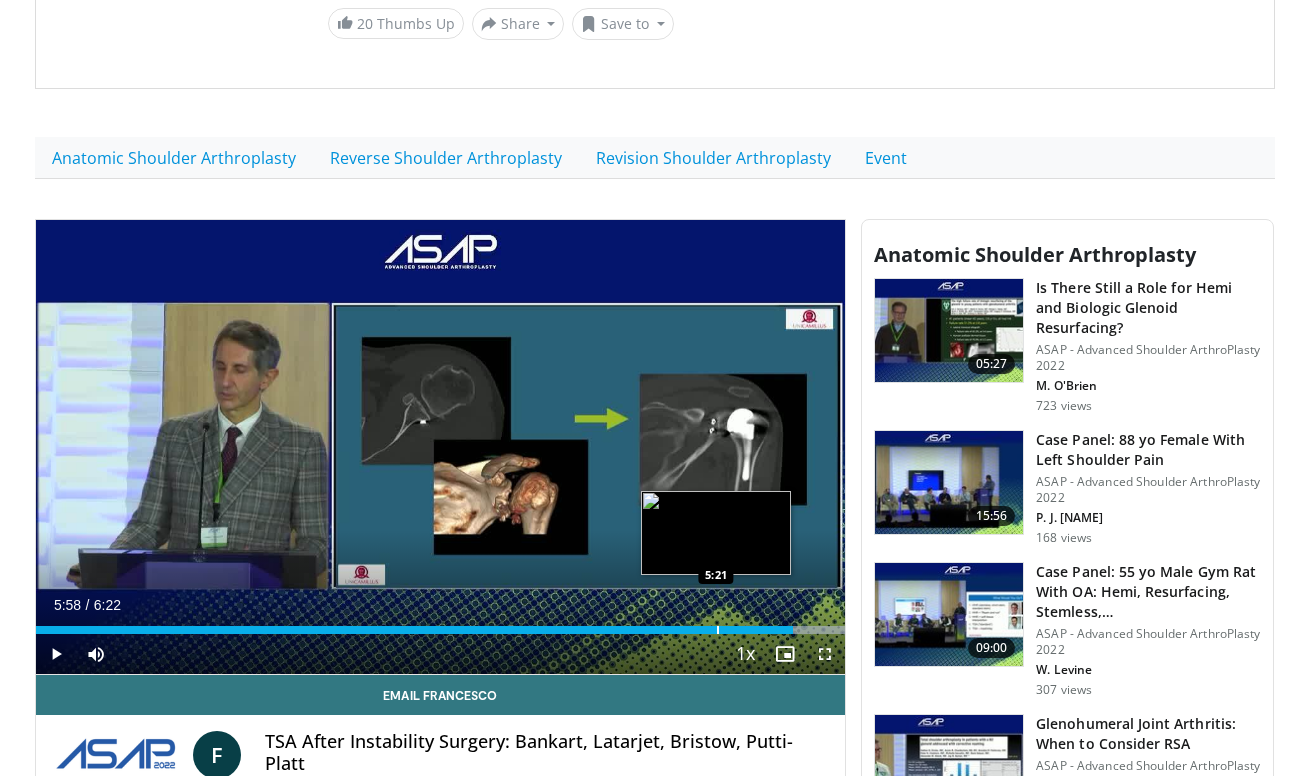 click at bounding box center [718, 630] 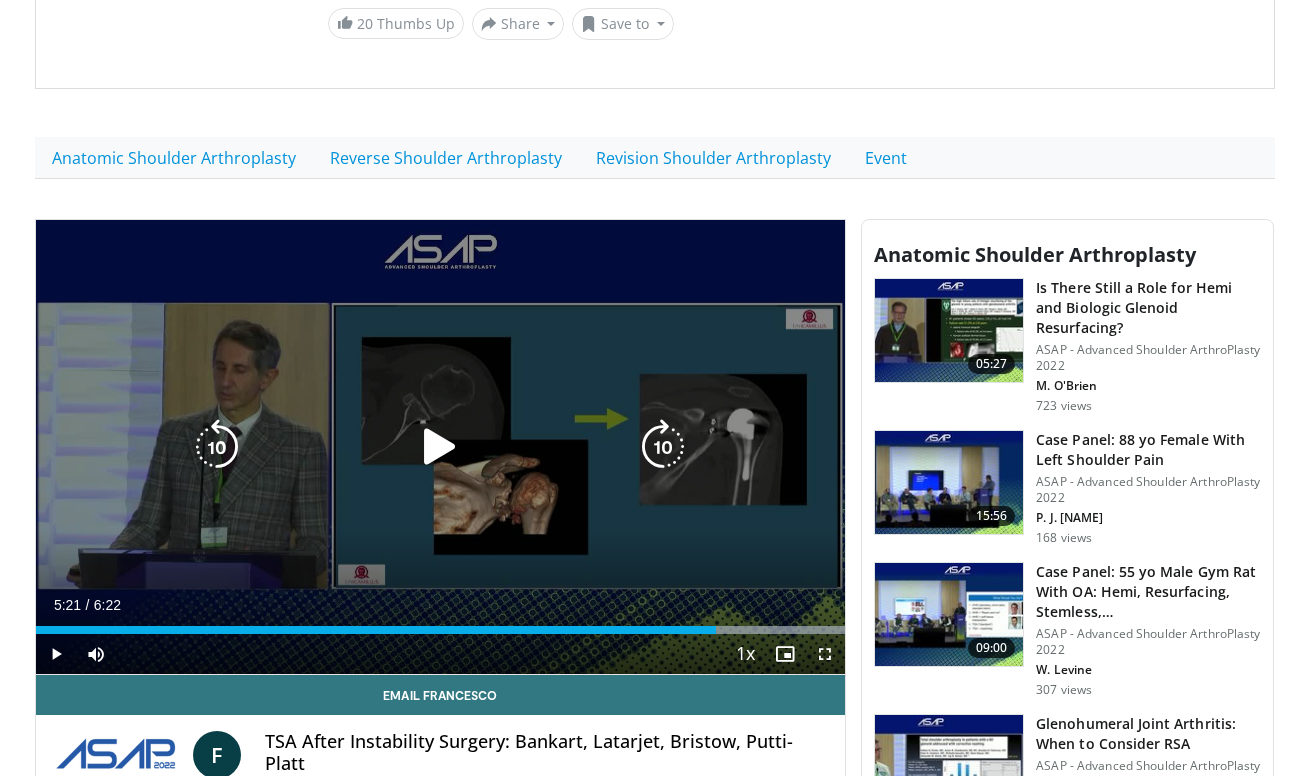 click on "10 seconds
Tap to unmute" at bounding box center [441, 447] 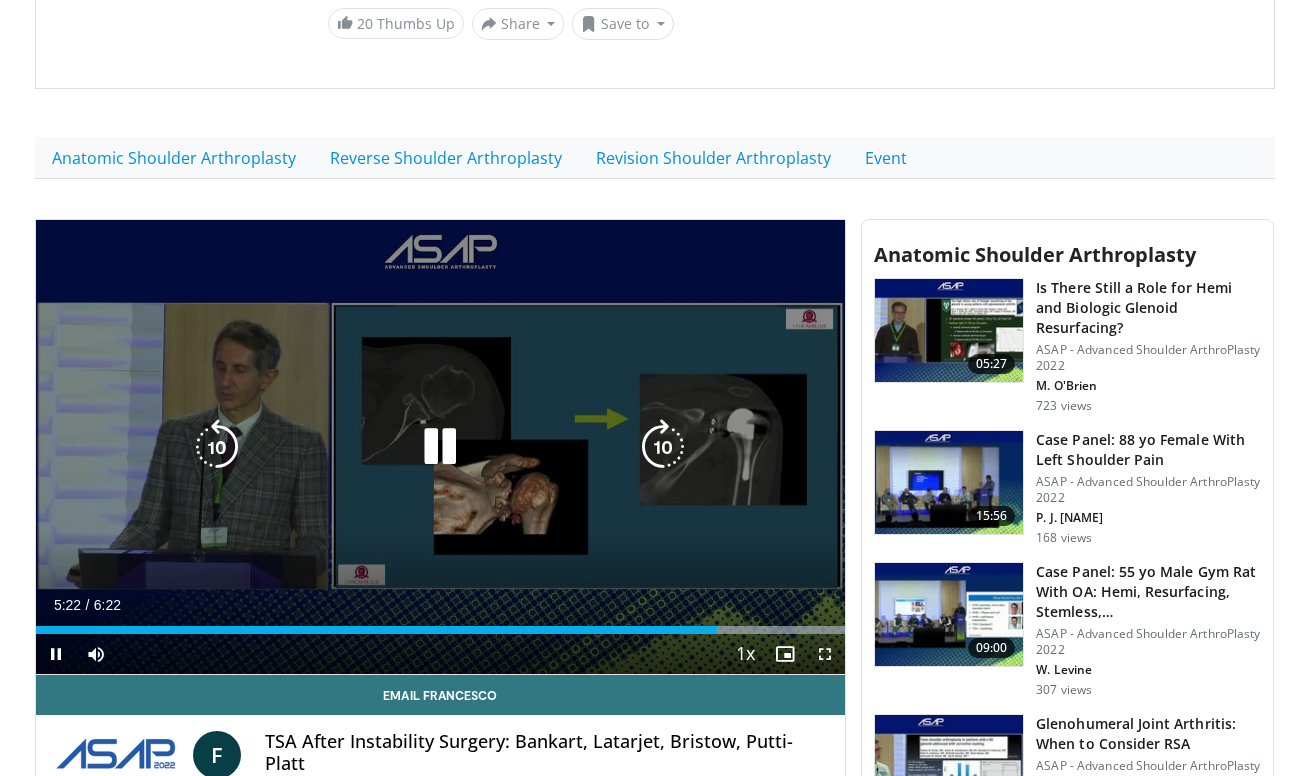 click on "10 seconds
Tap to unmute" at bounding box center (441, 447) 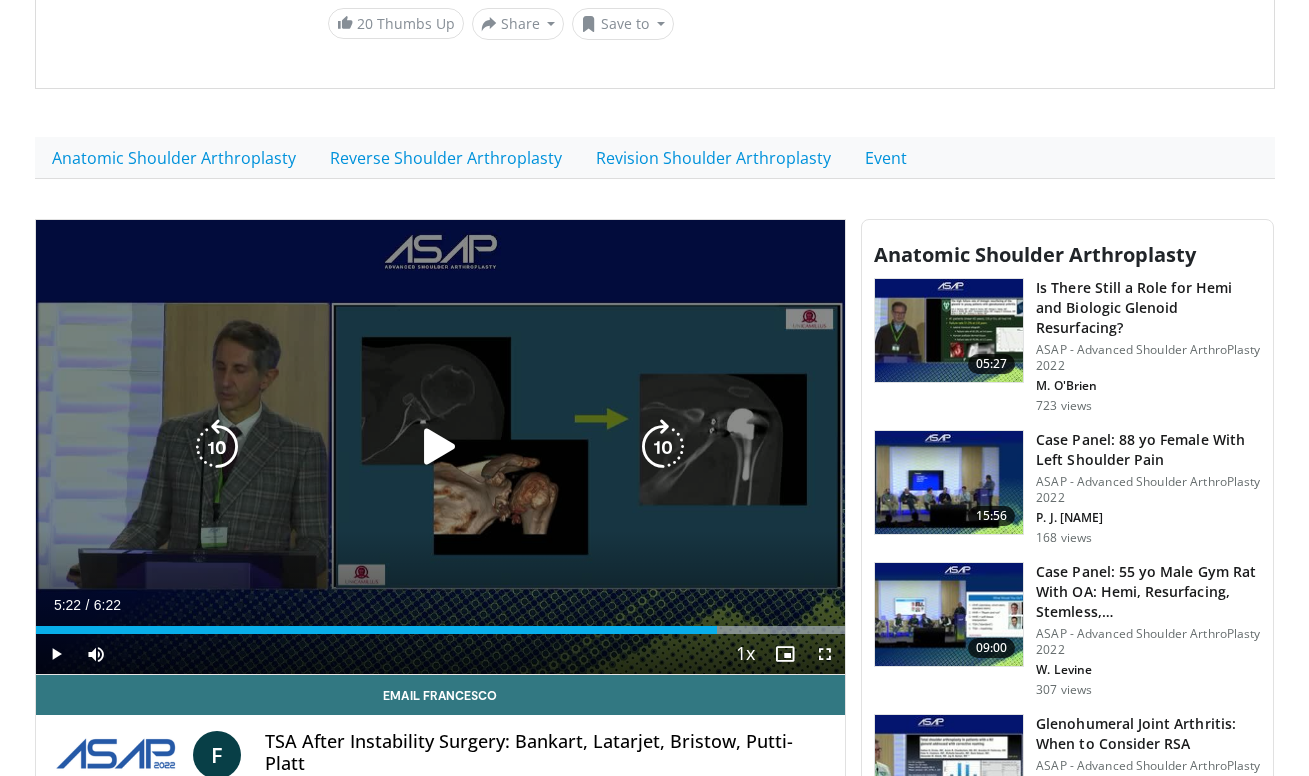 click on "10 seconds
Tap to unmute" at bounding box center [441, 447] 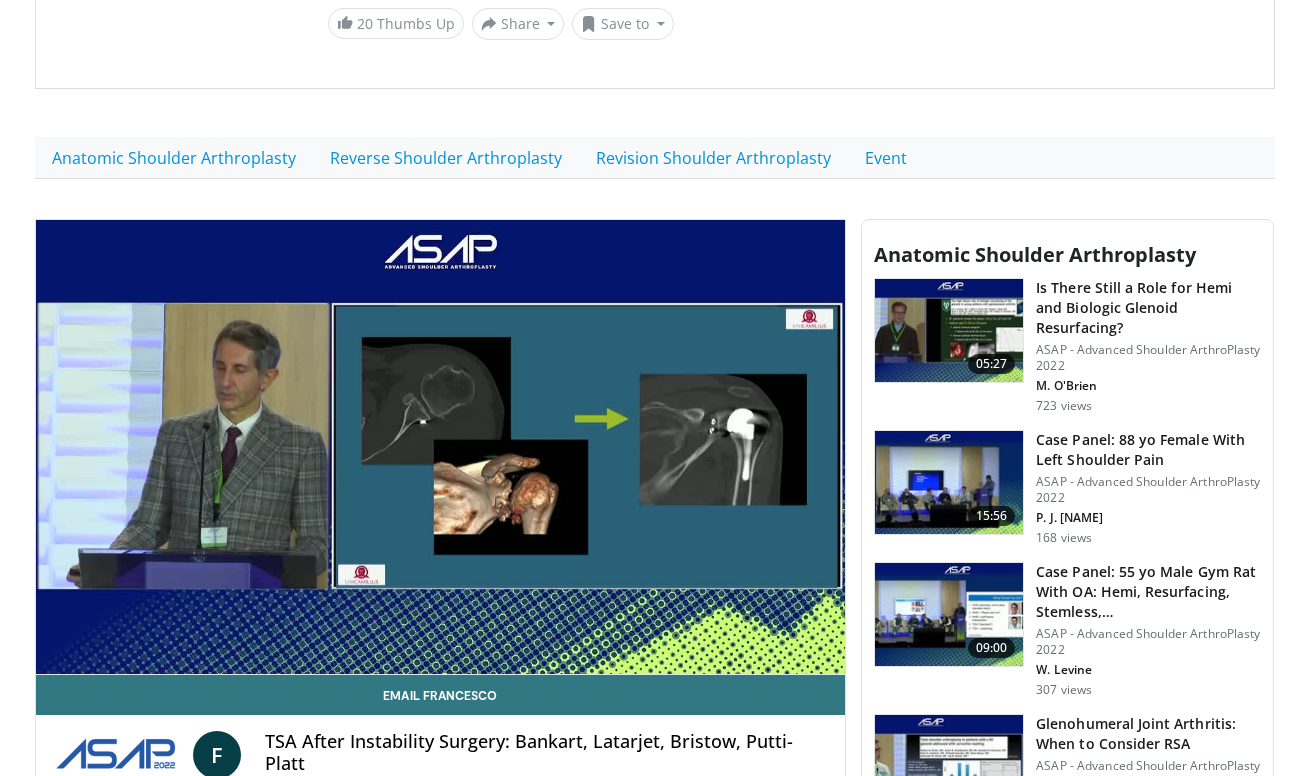 click on "10 seconds
Tap to unmute" at bounding box center (441, 447) 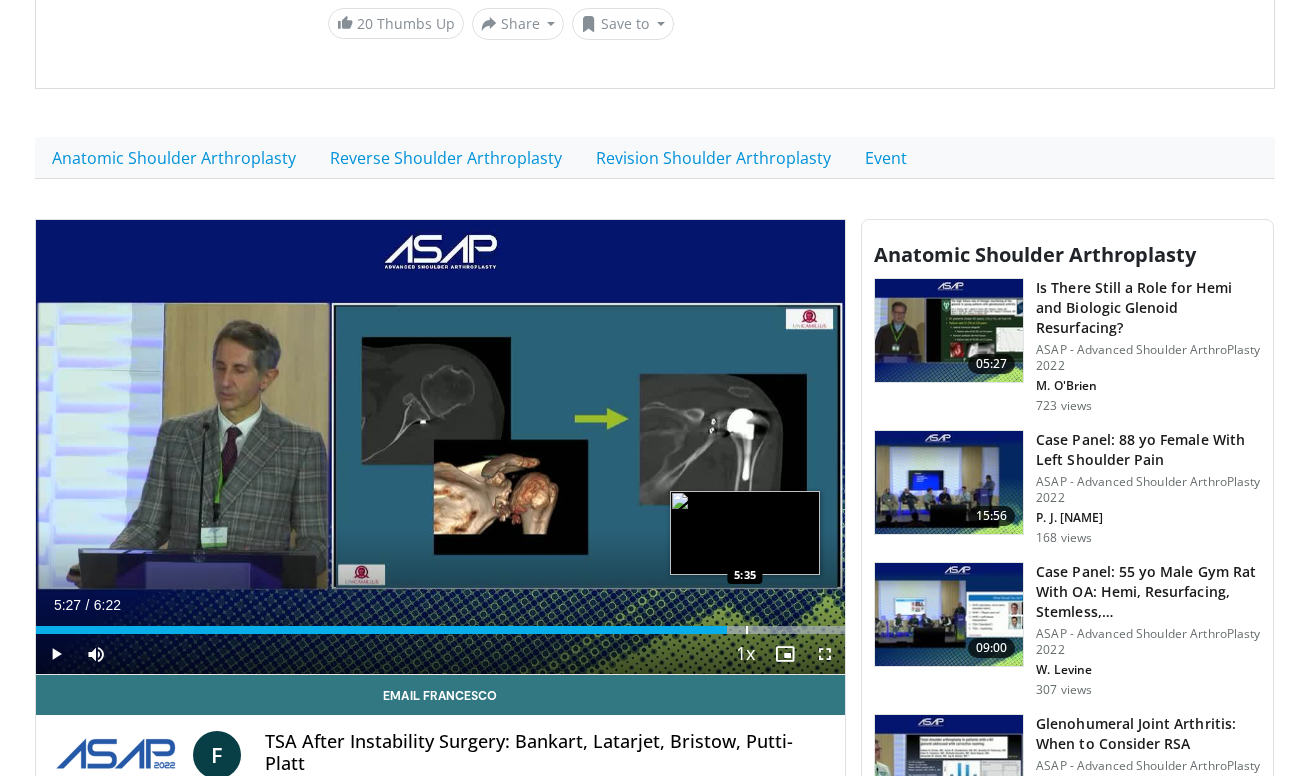 click at bounding box center (747, 630) 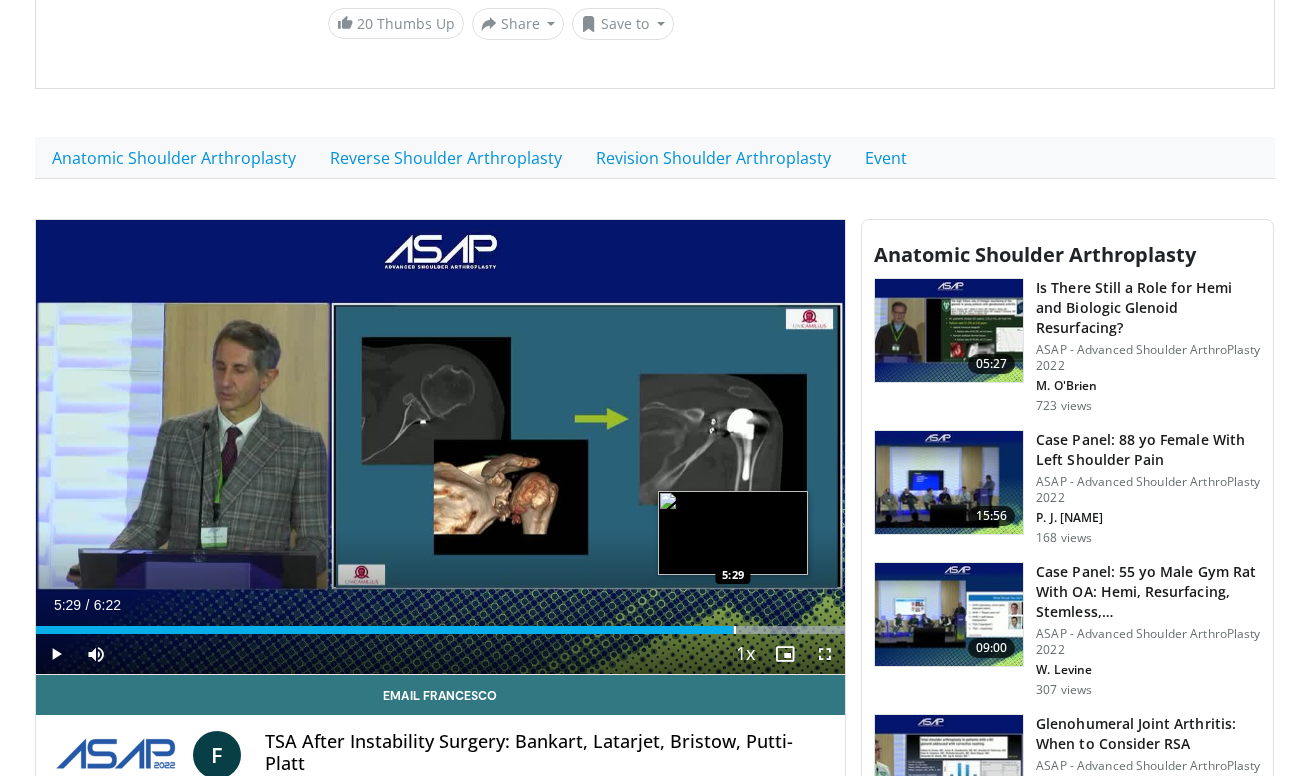 click at bounding box center [735, 630] 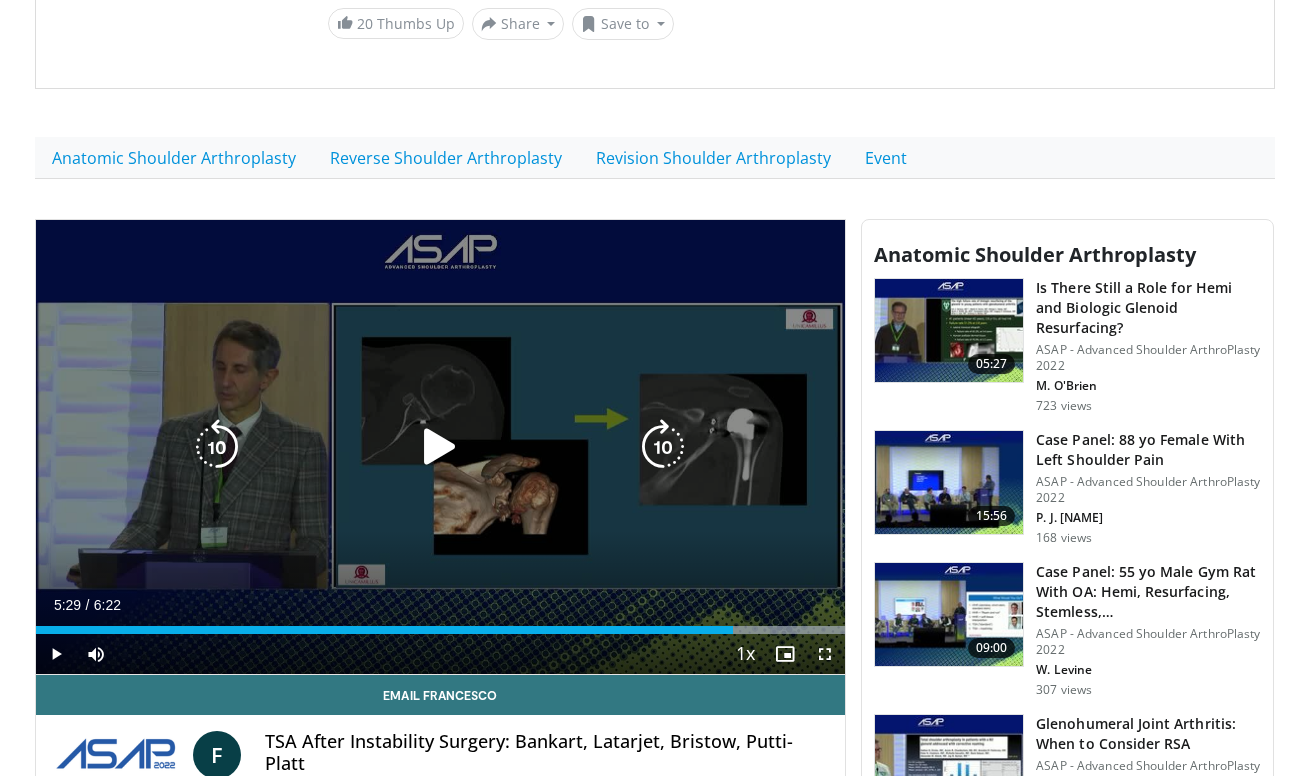 click on "10 seconds
Tap to unmute" at bounding box center [441, 447] 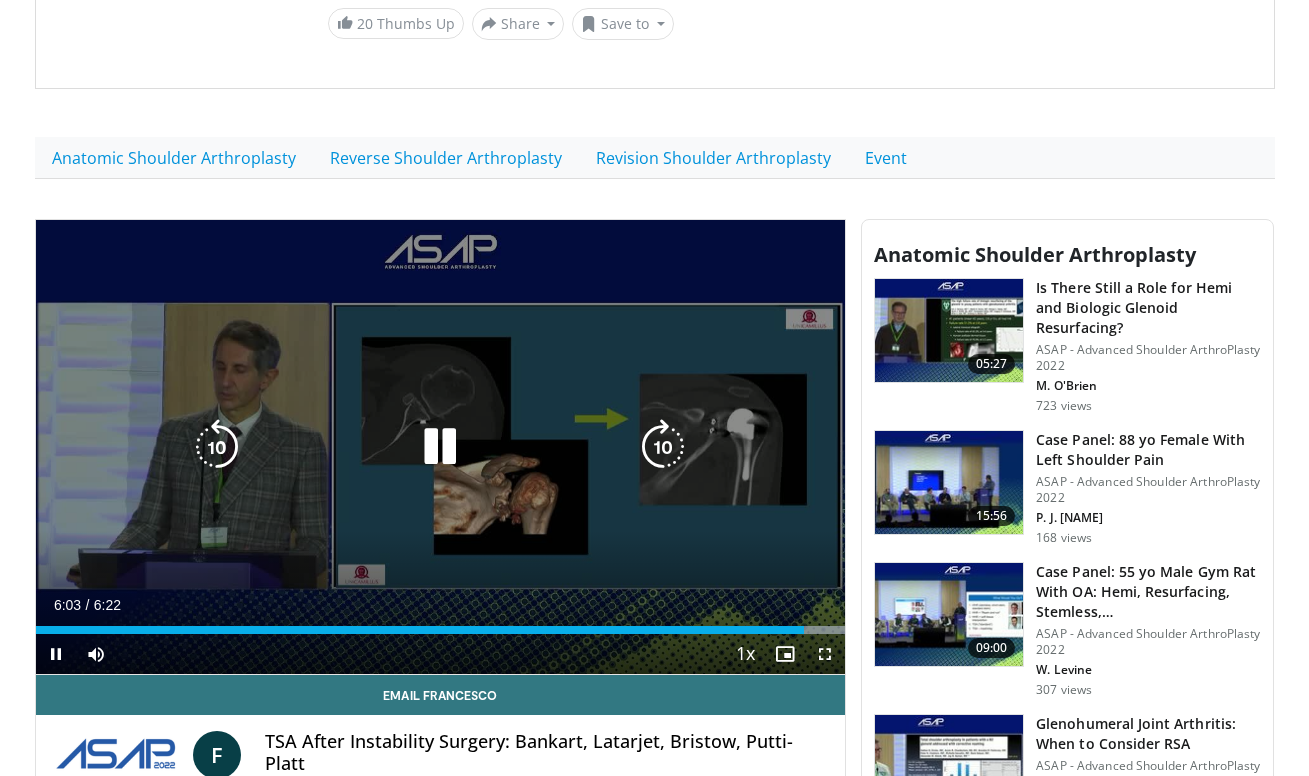 click on "10 seconds
Tap to unmute" at bounding box center (441, 447) 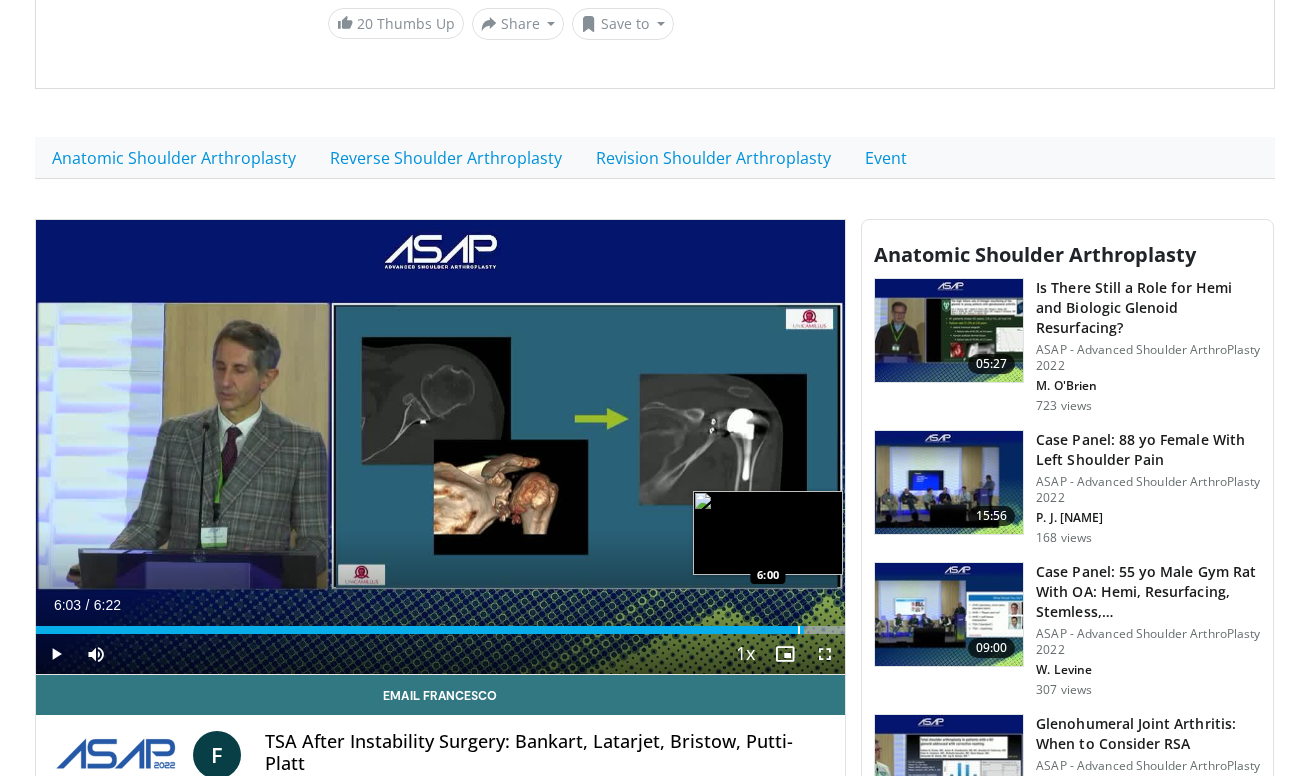 click at bounding box center (799, 630) 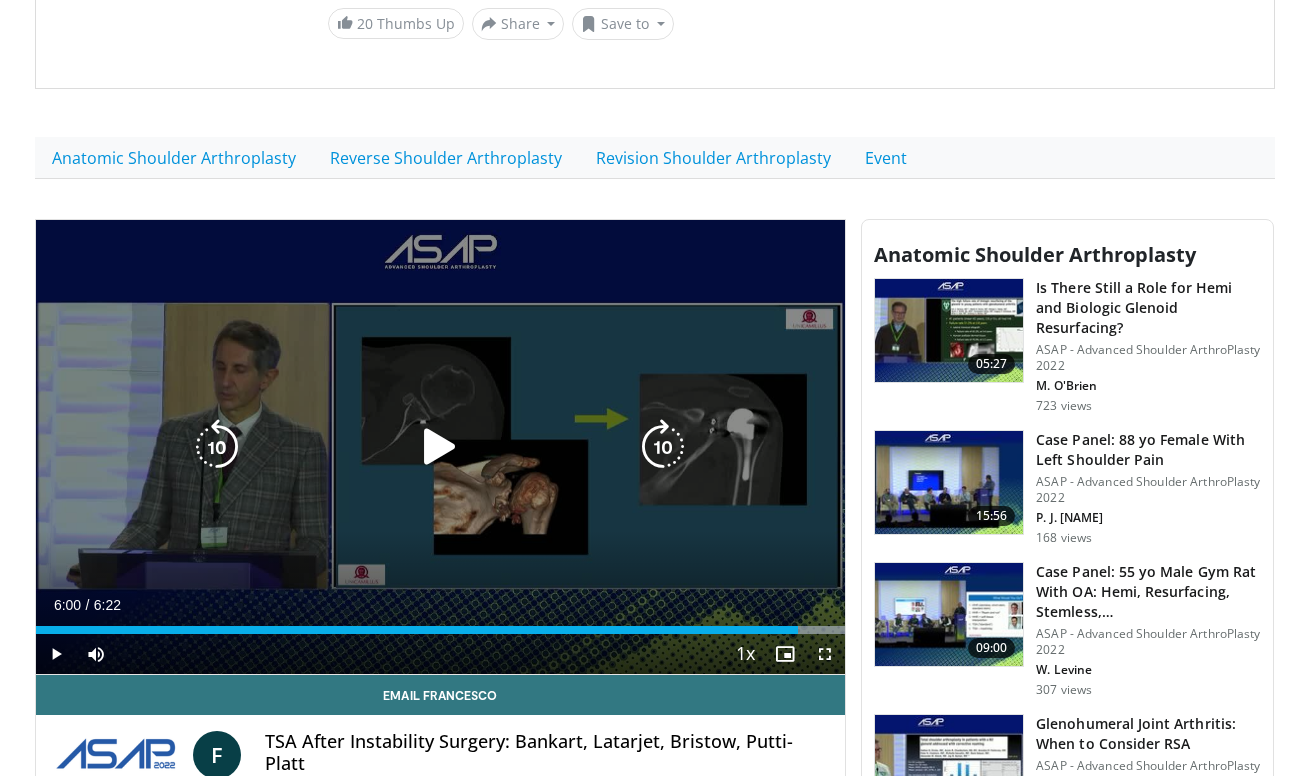 click on "10 seconds
Tap to unmute" at bounding box center [441, 447] 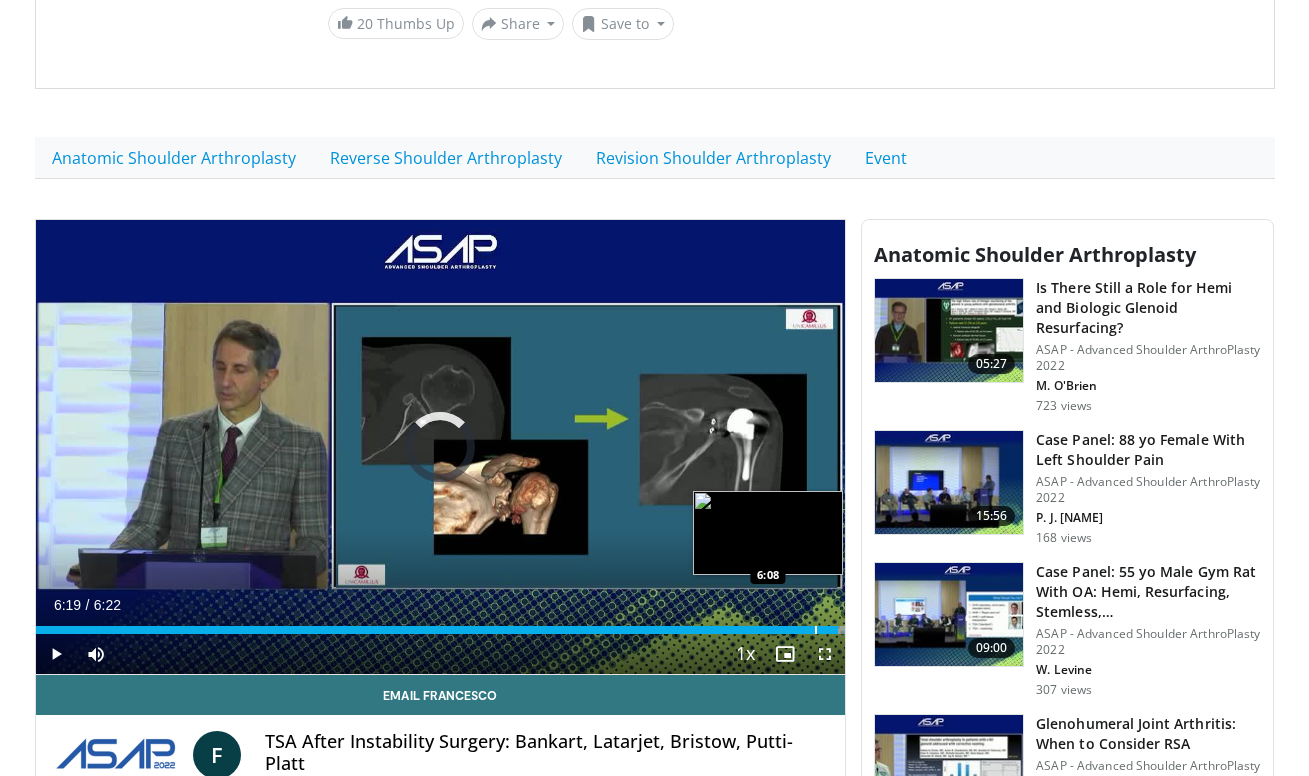 click at bounding box center (816, 630) 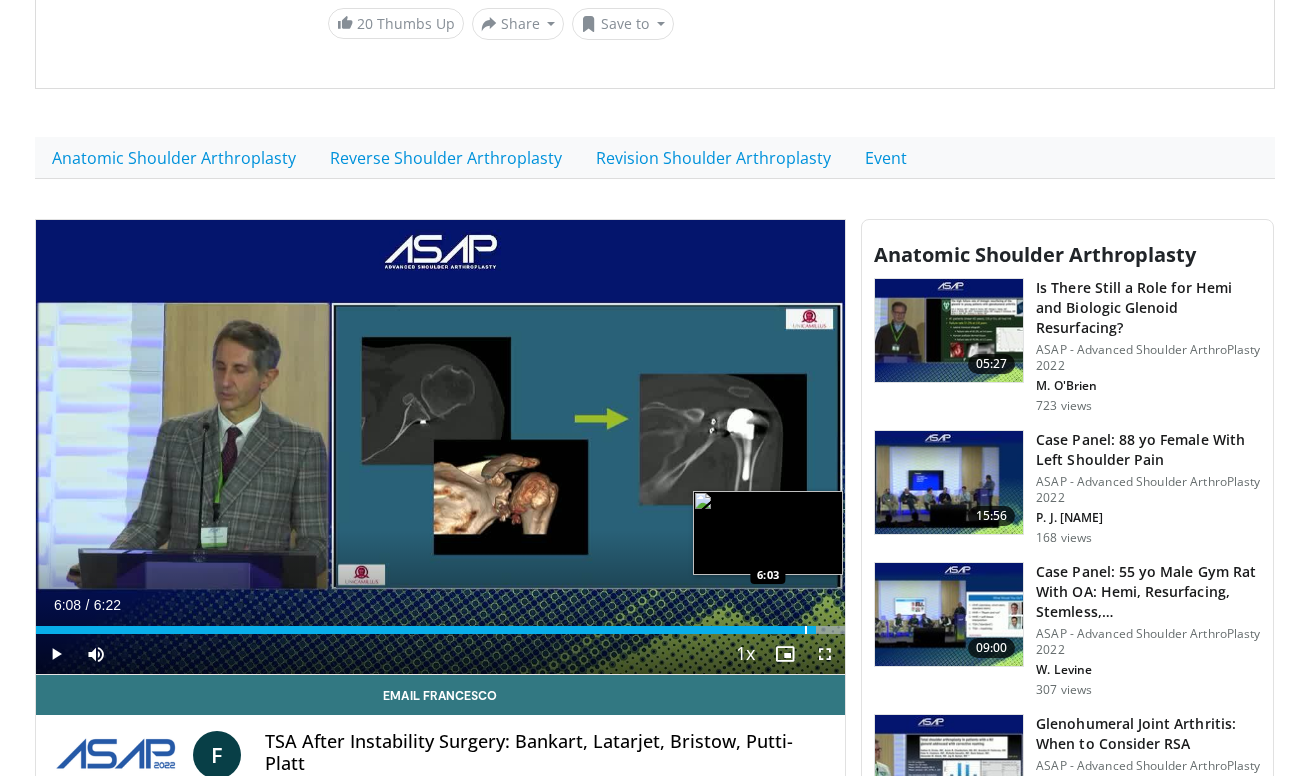 click on "6:09" at bounding box center (426, 630) 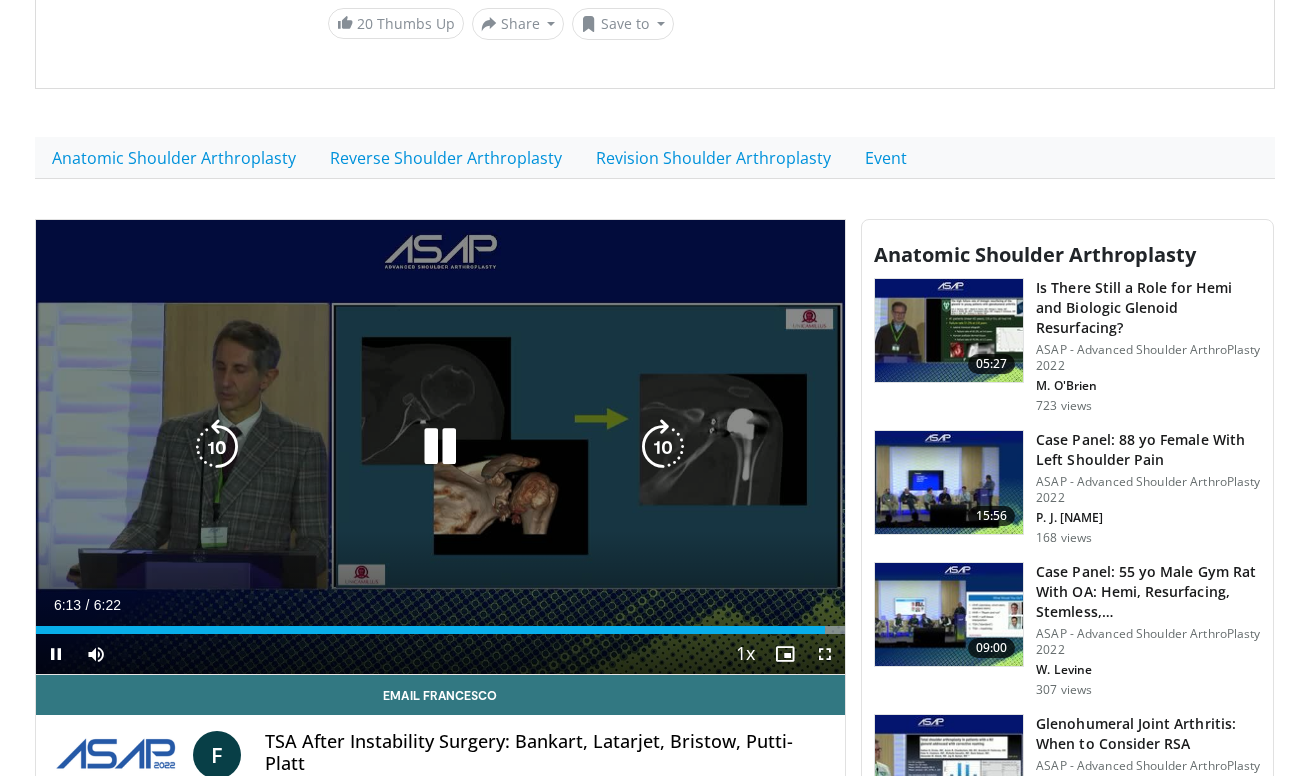 click on "10 seconds
Tap to unmute" at bounding box center [441, 447] 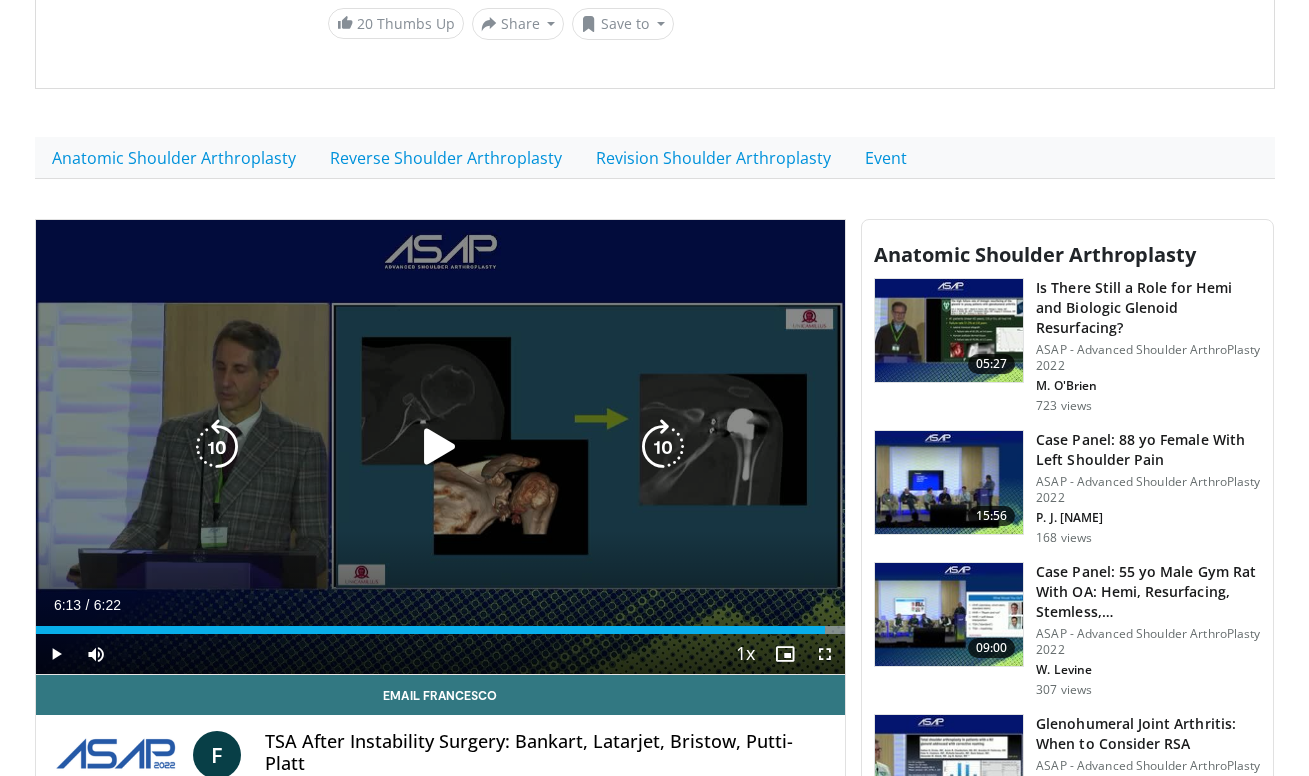 click on "10 seconds
Tap to unmute" at bounding box center [441, 447] 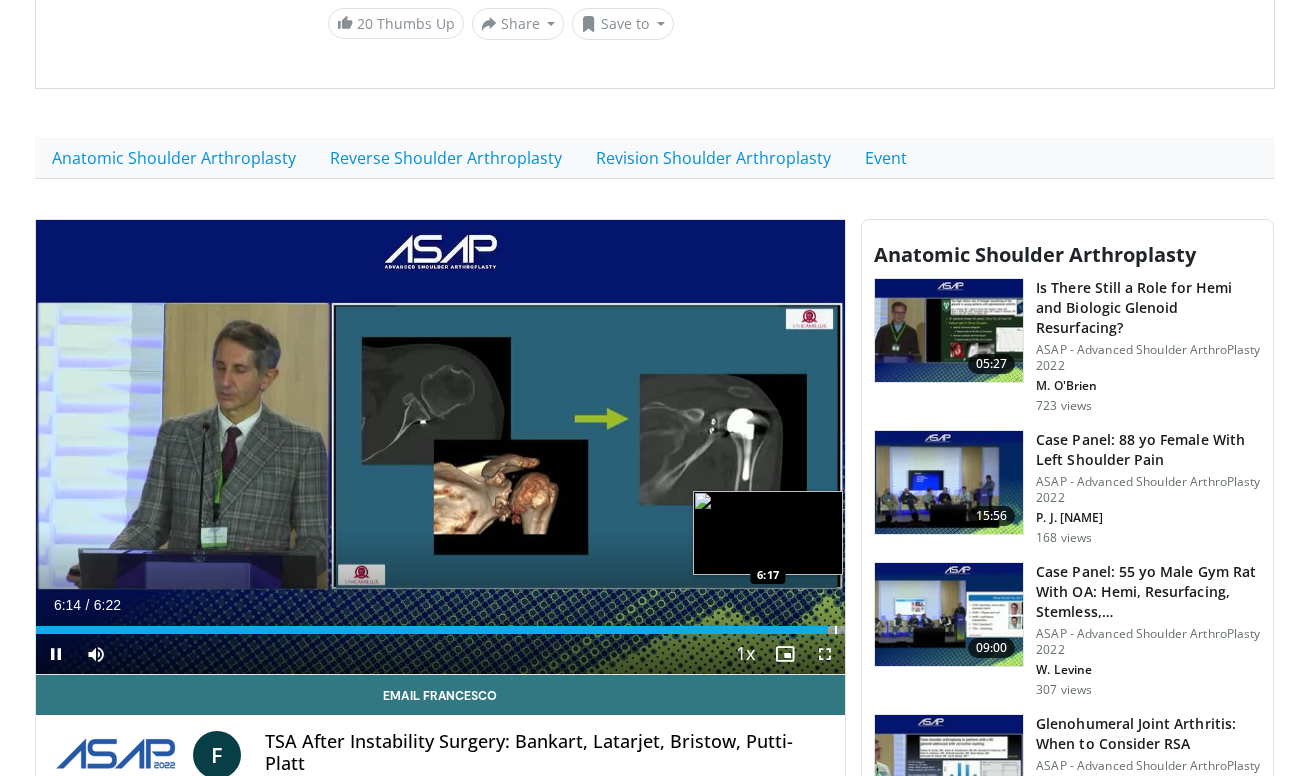 click at bounding box center [836, 630] 